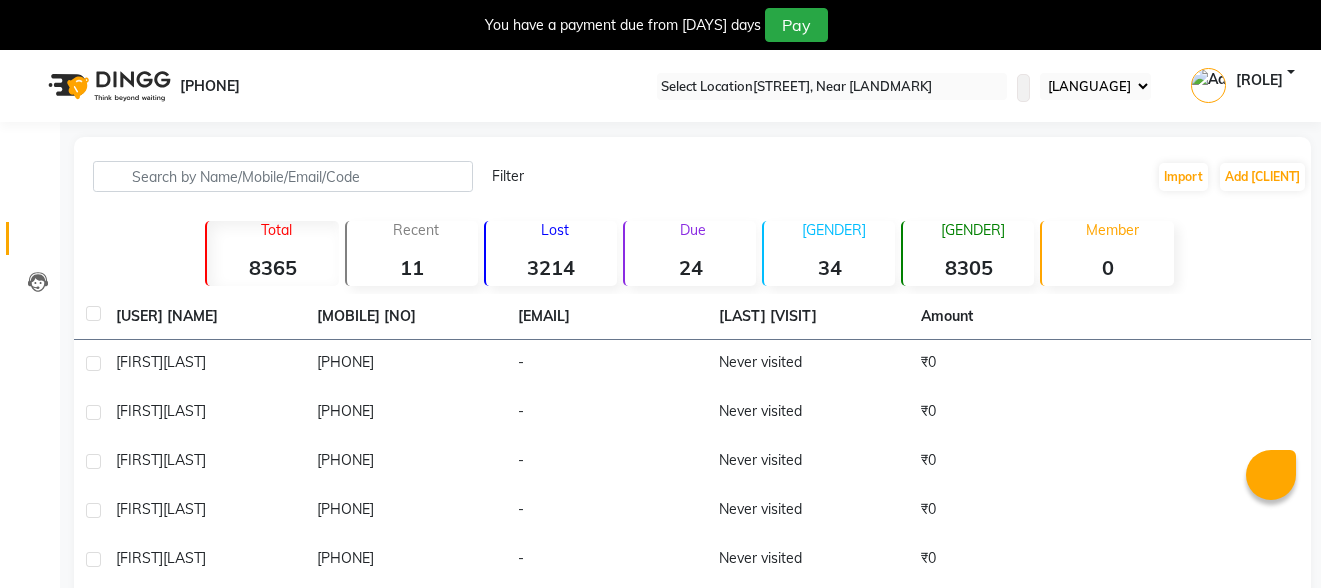 scroll, scrollTop: 0, scrollLeft: 0, axis: both 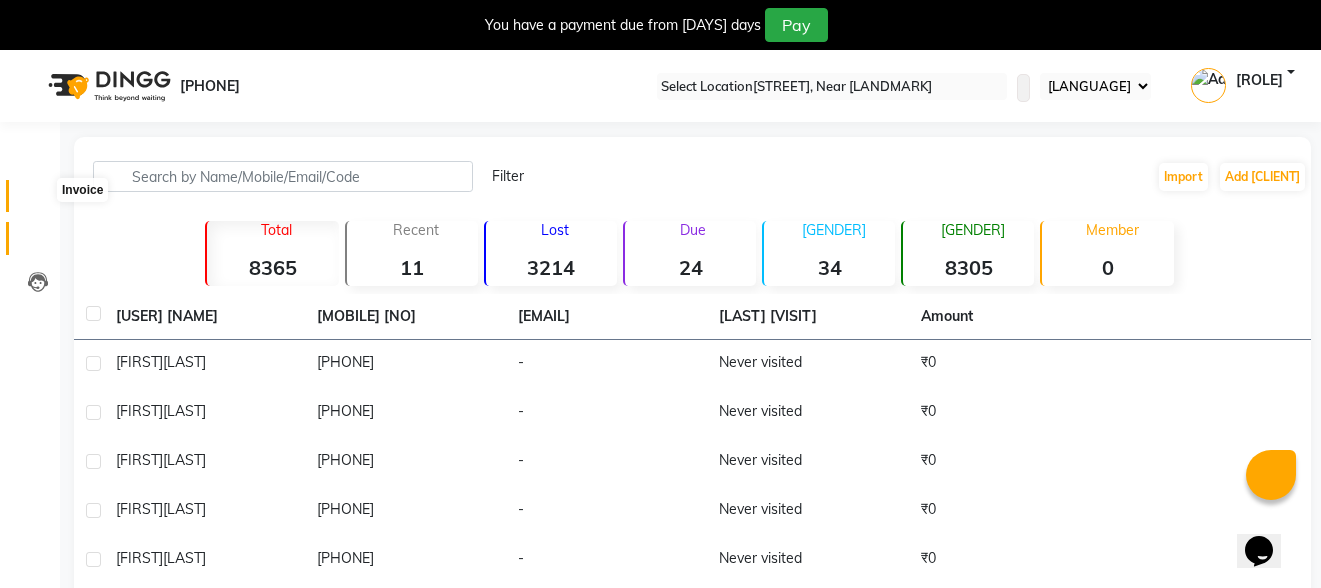 click at bounding box center (37, 201) 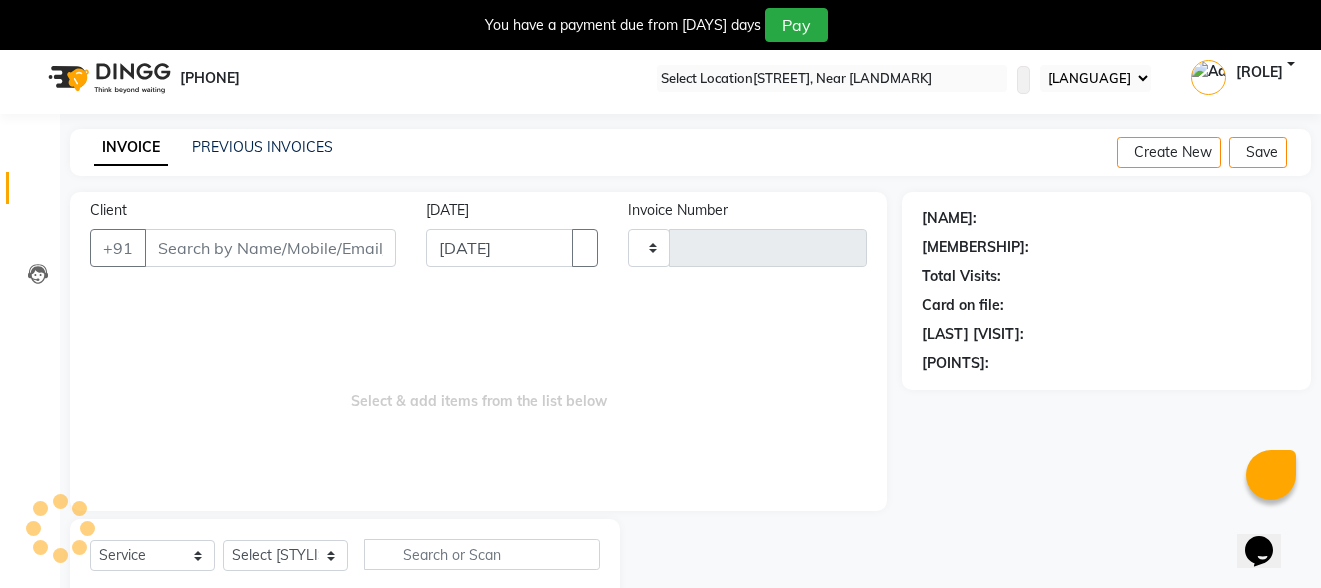 scroll, scrollTop: 63, scrollLeft: 0, axis: vertical 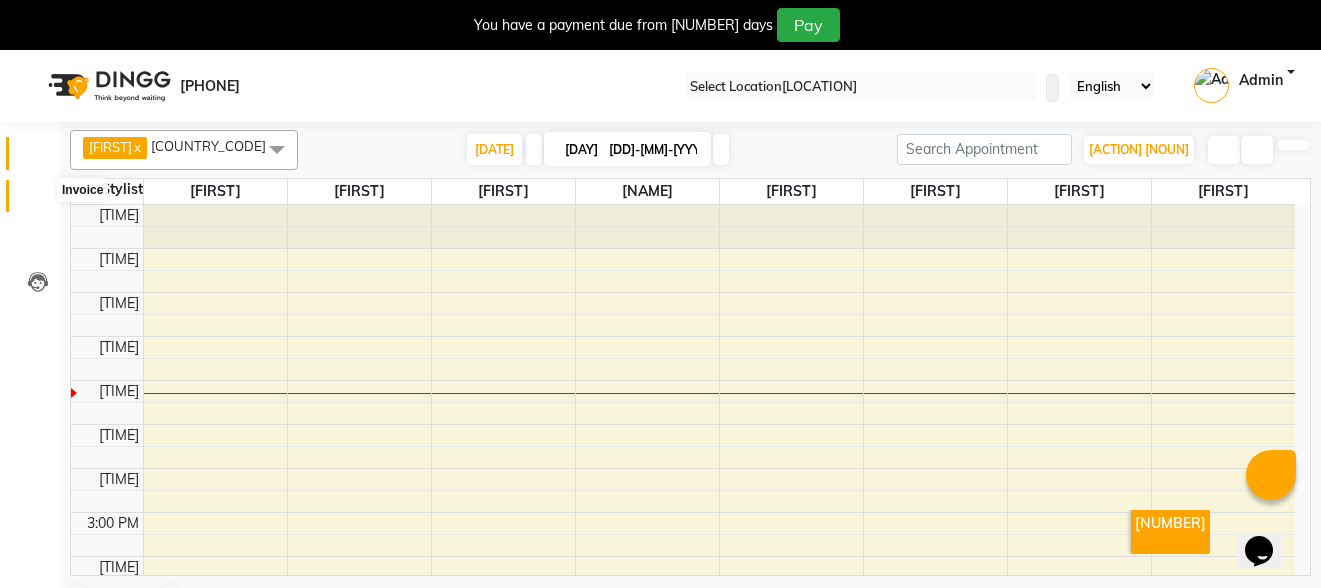 click at bounding box center (38, 201) 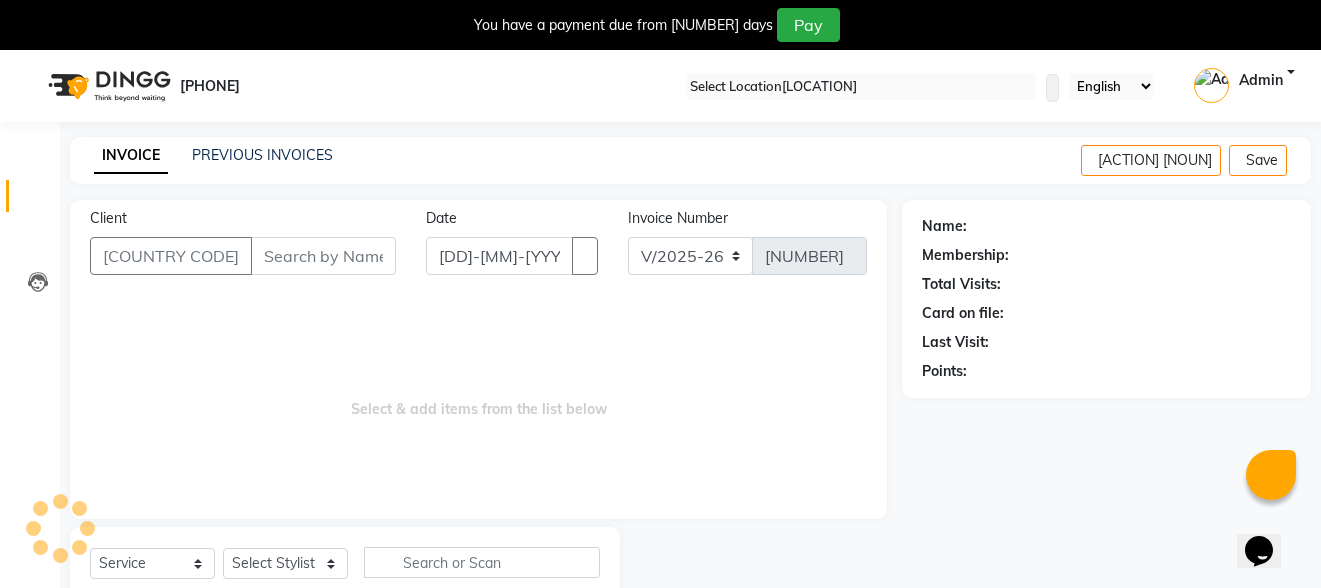 click on "Client" at bounding box center (323, 256) 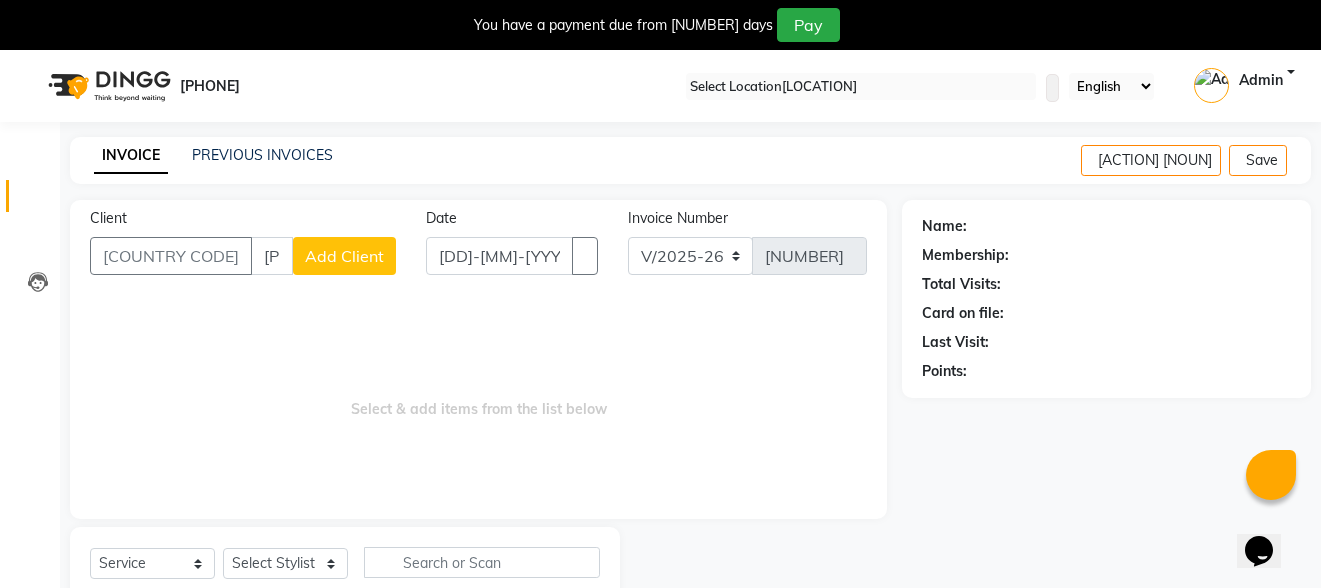 type on "[PHONE]" 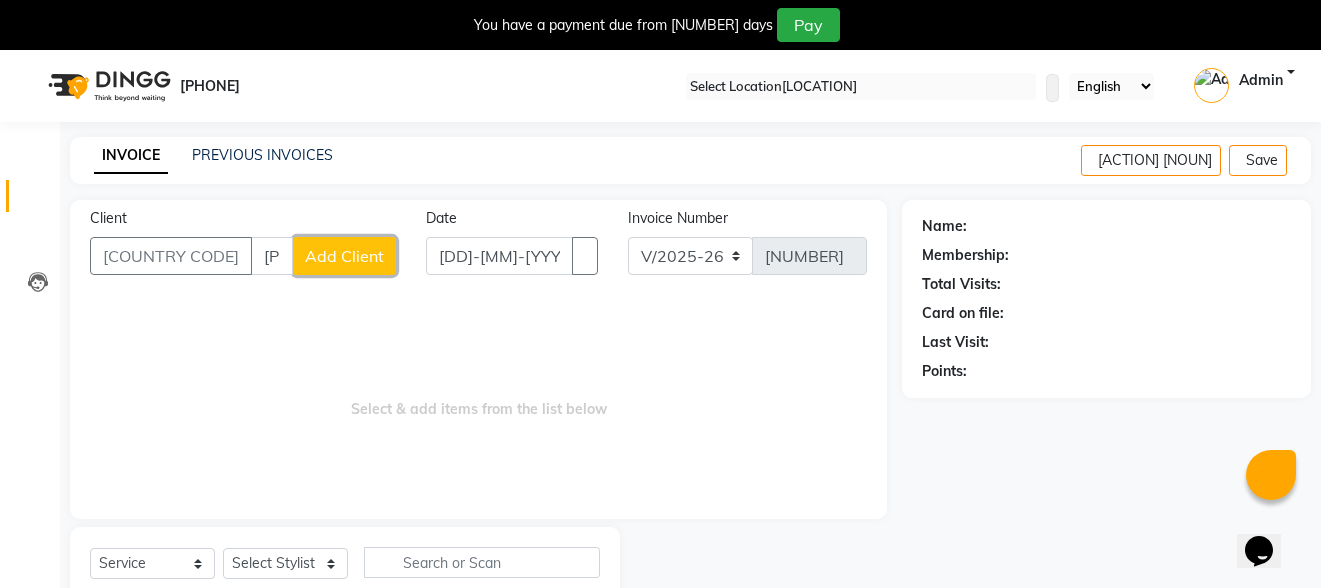 click on "Add Client" at bounding box center (344, 256) 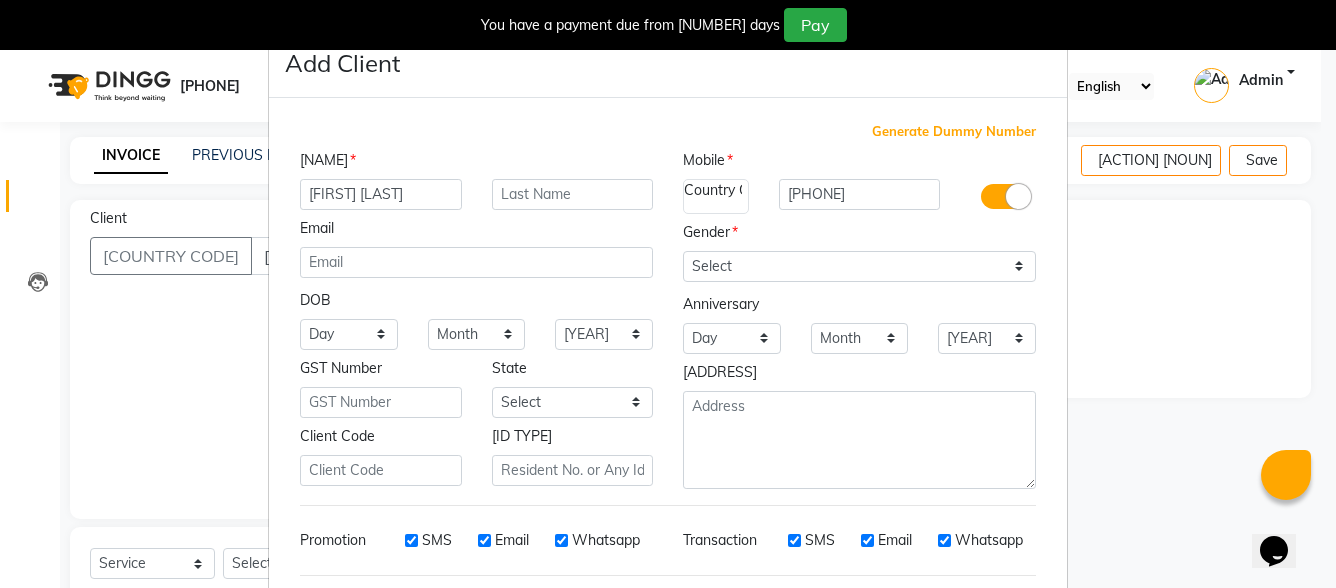type on "[FIRST] [LAST]" 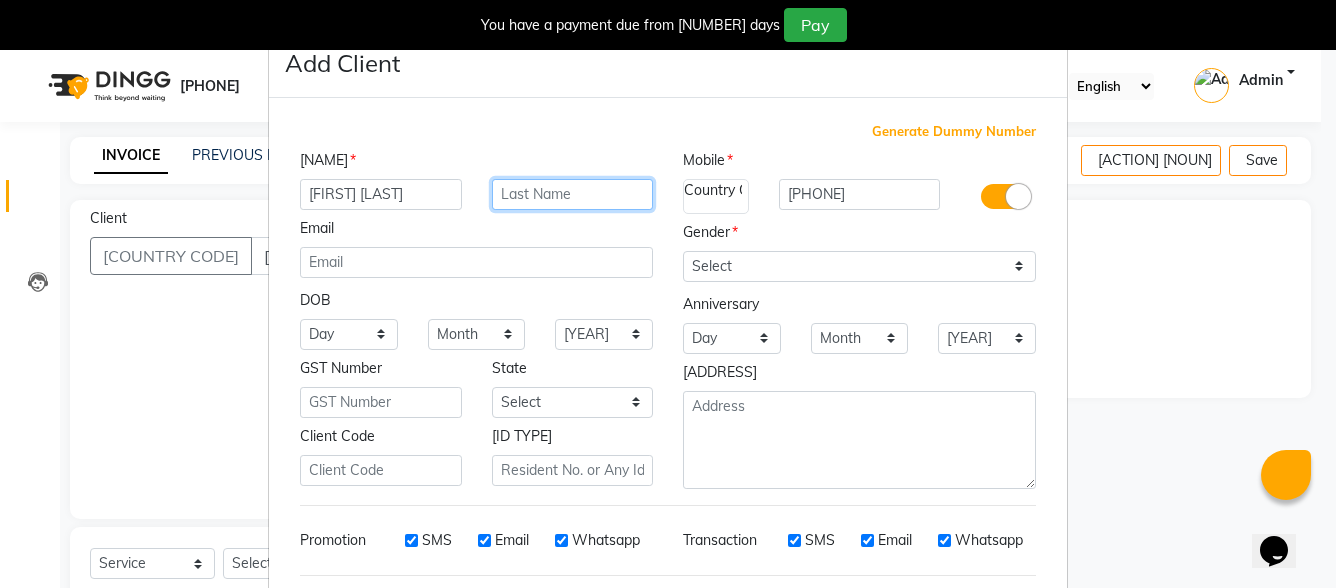 click at bounding box center (573, 194) 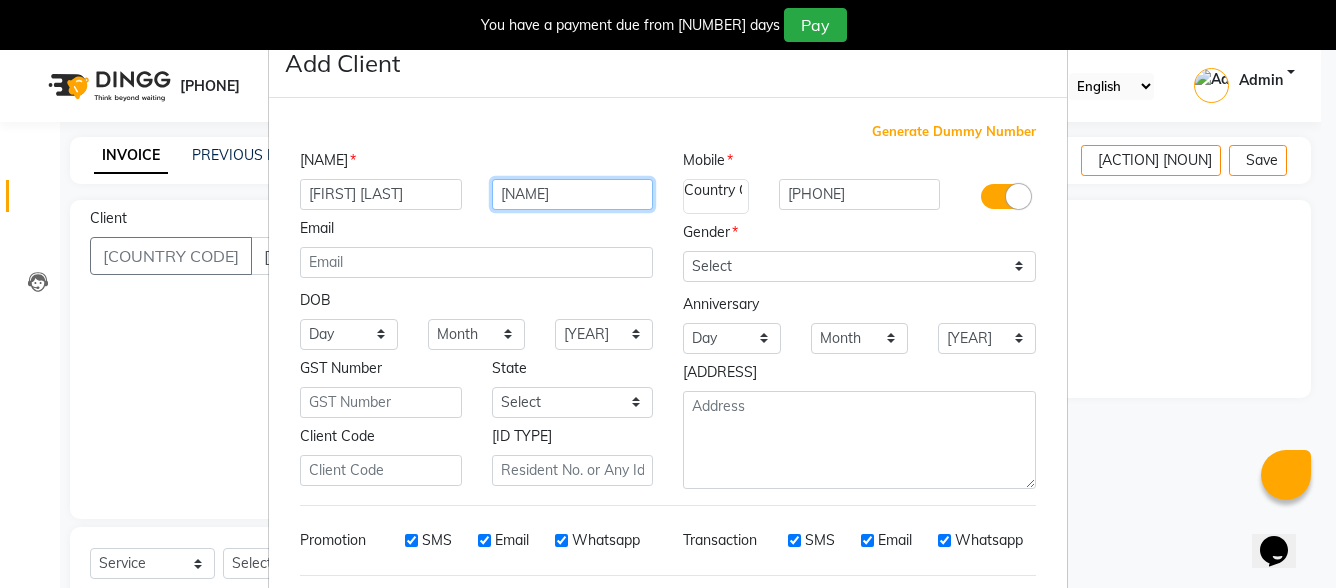 type on "[NAME]" 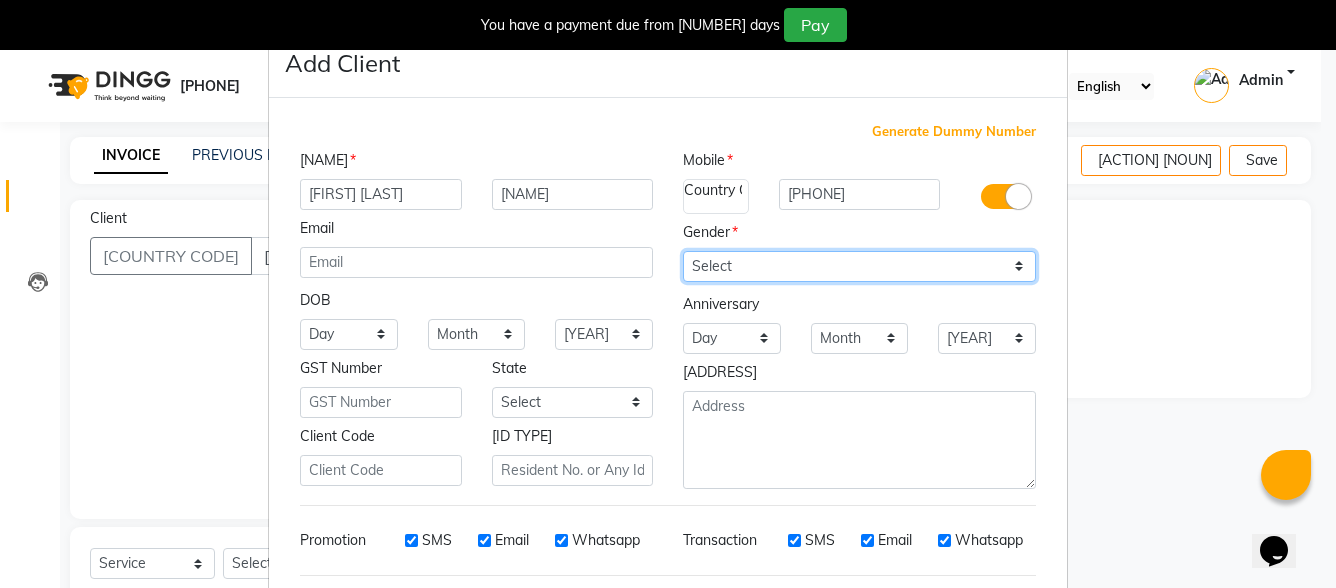click on "[GENDER] [GENDER] [GENDER] [GENDER] [GENDER]" at bounding box center [859, 266] 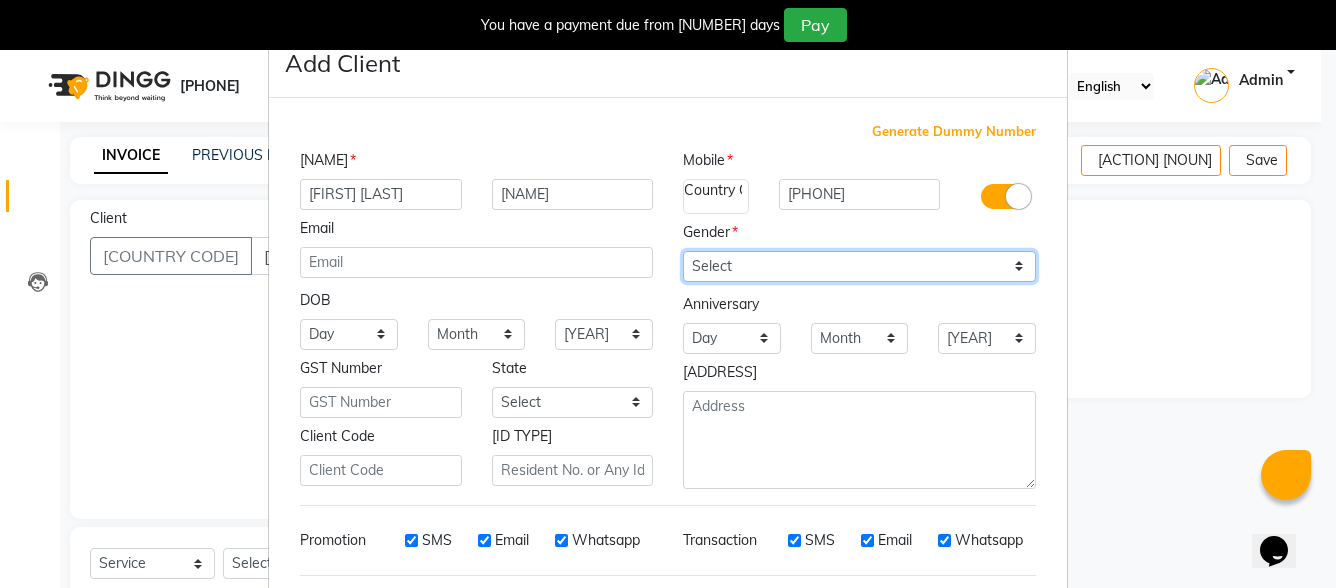 select on "female" 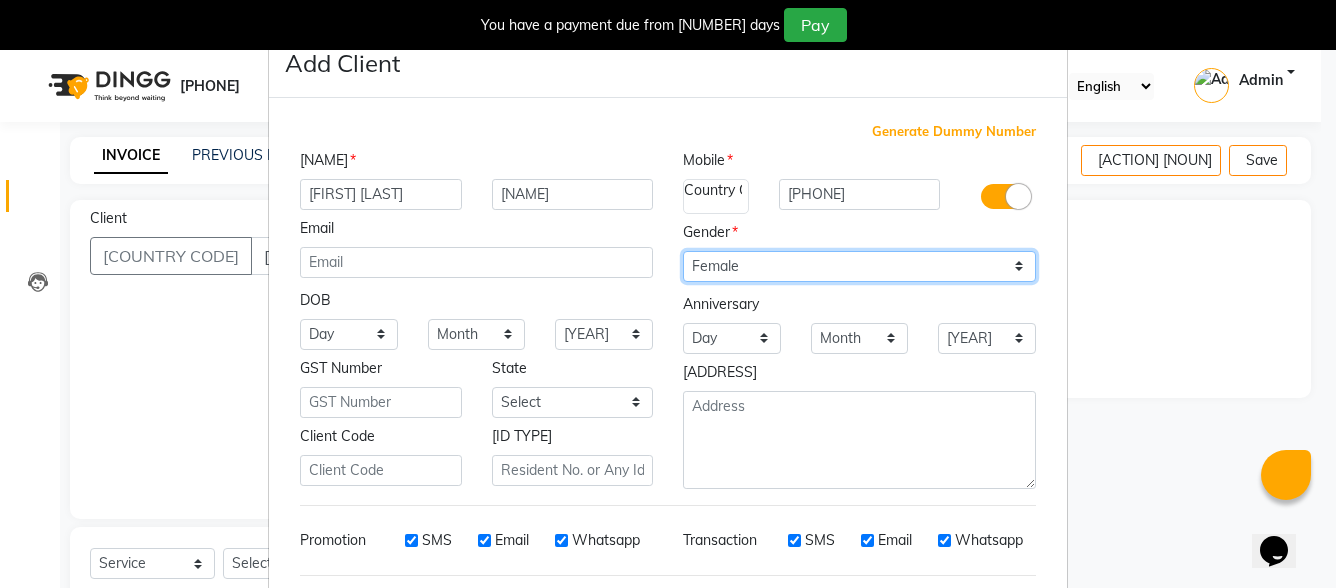 click on "[GENDER] [GENDER] [GENDER] [GENDER] [GENDER]" at bounding box center (859, 266) 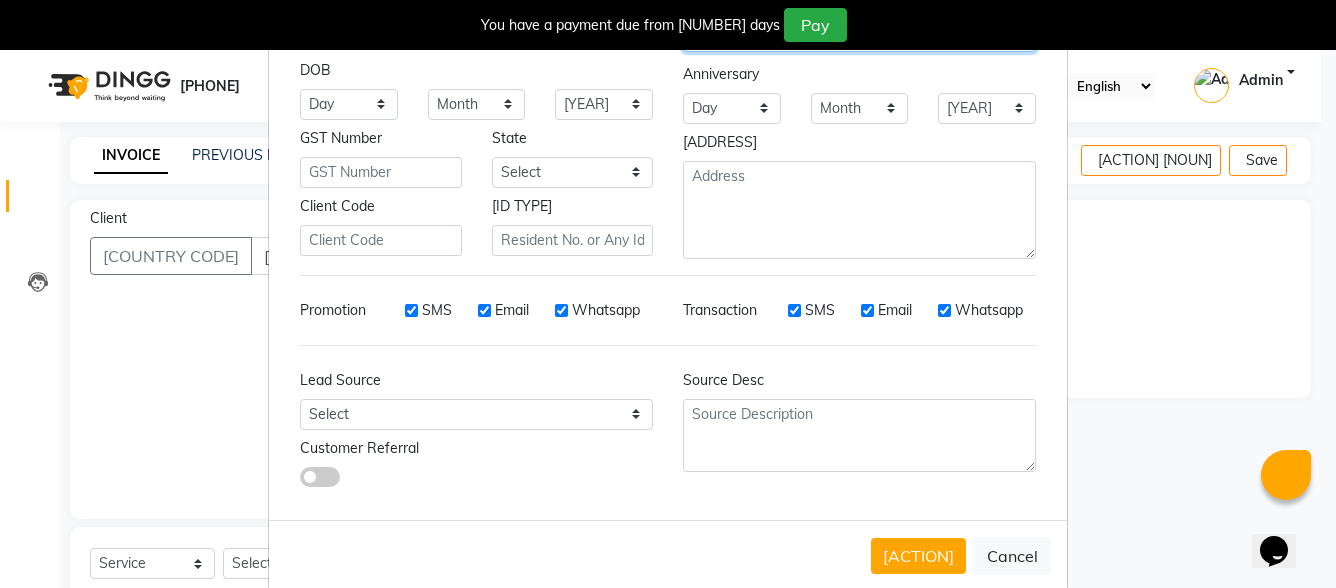 scroll, scrollTop: 261, scrollLeft: 0, axis: vertical 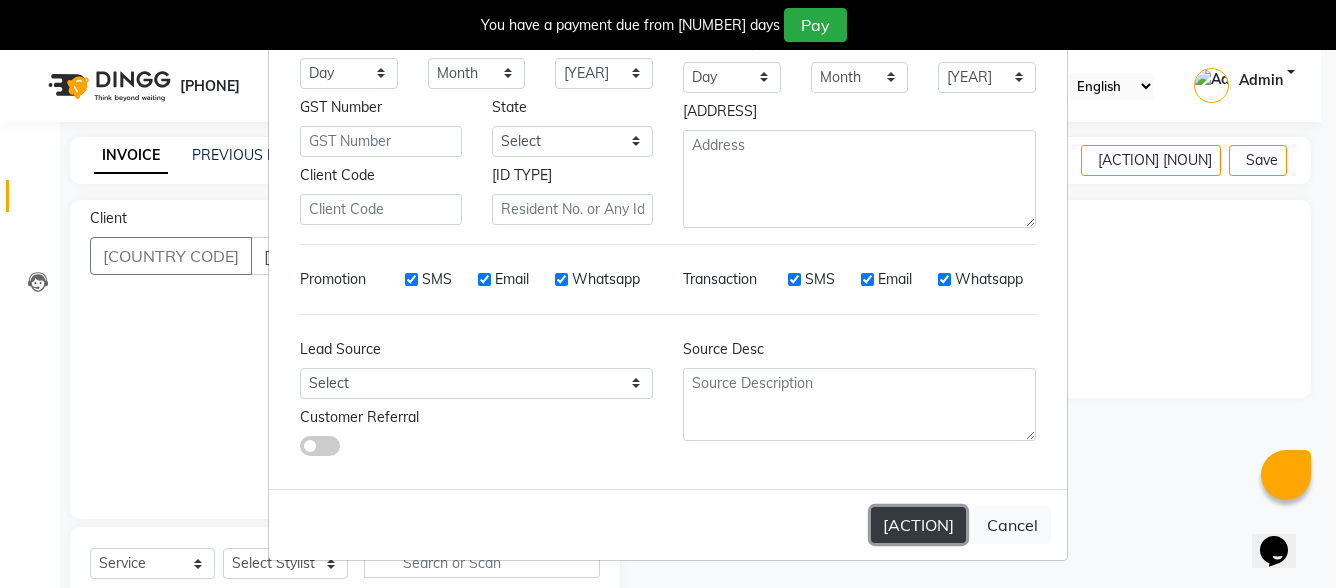 click on "[ACTION]" at bounding box center (918, 525) 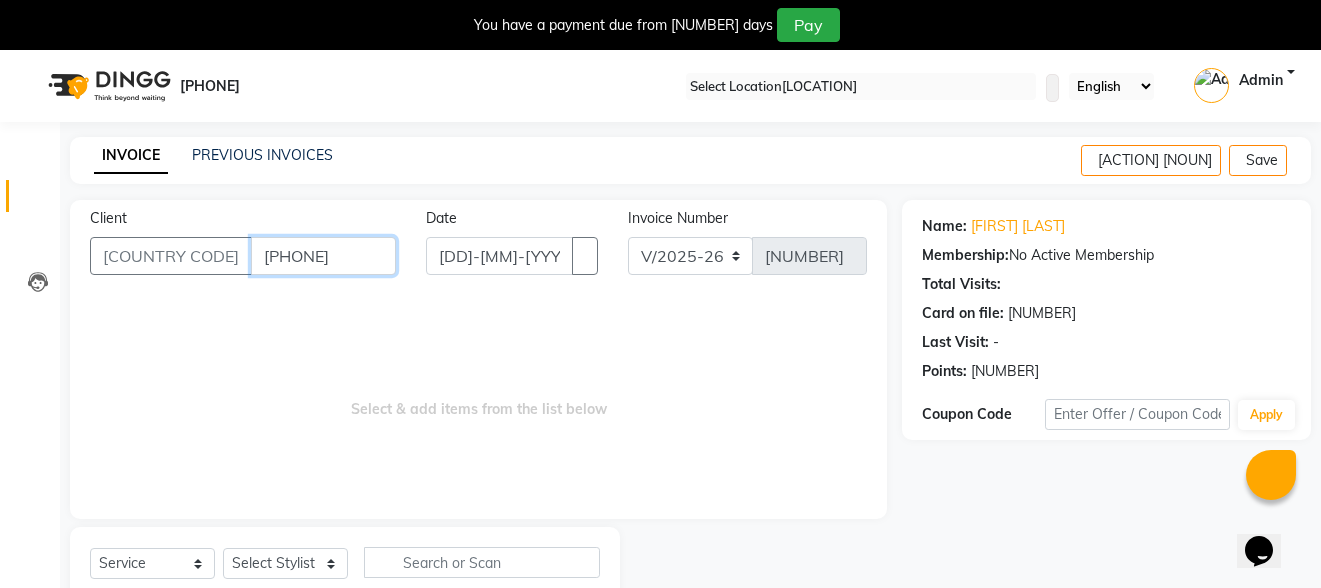 click on "[PHONE]" at bounding box center (323, 256) 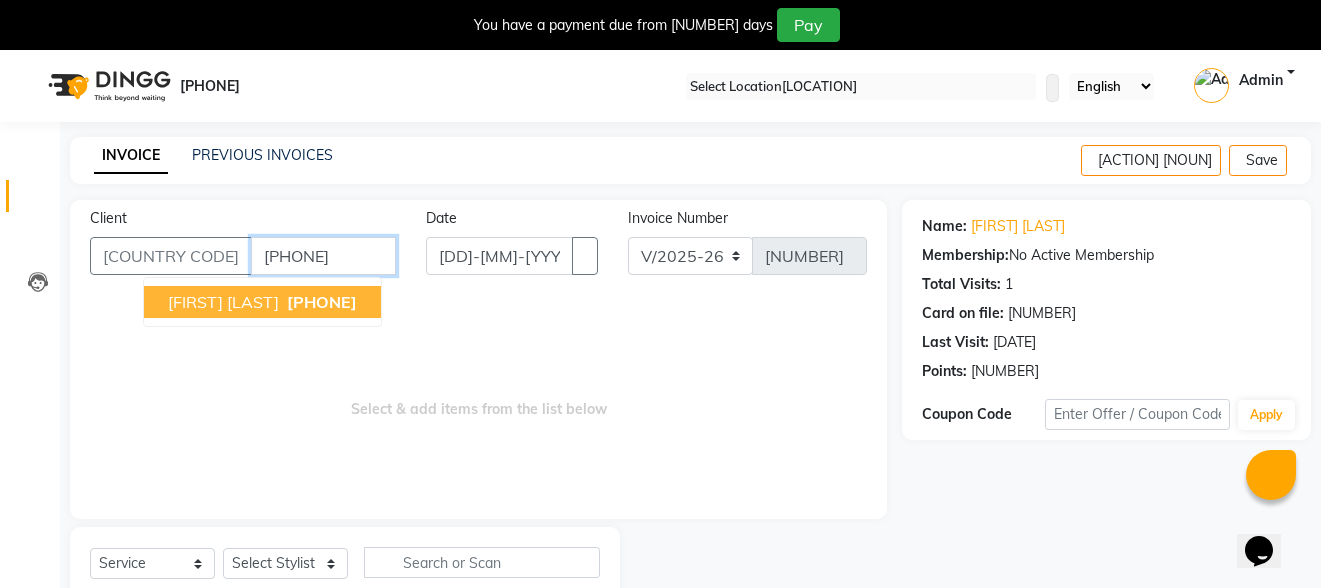 click on "[PHONE]" at bounding box center (323, 256) 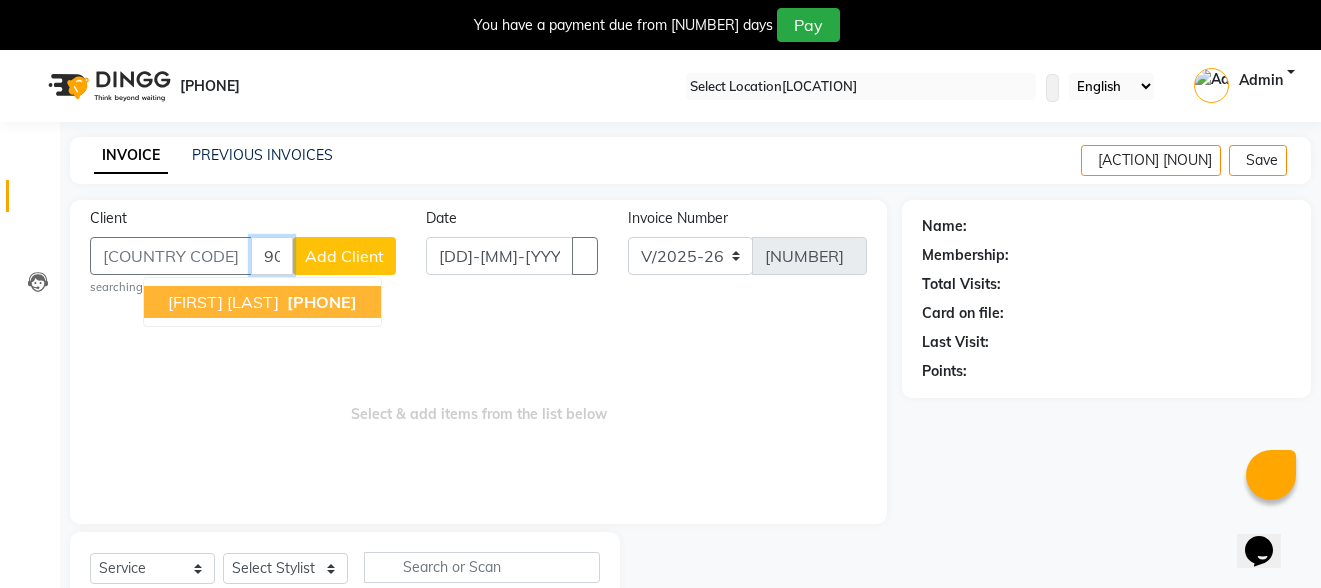 type on "[AGE]" 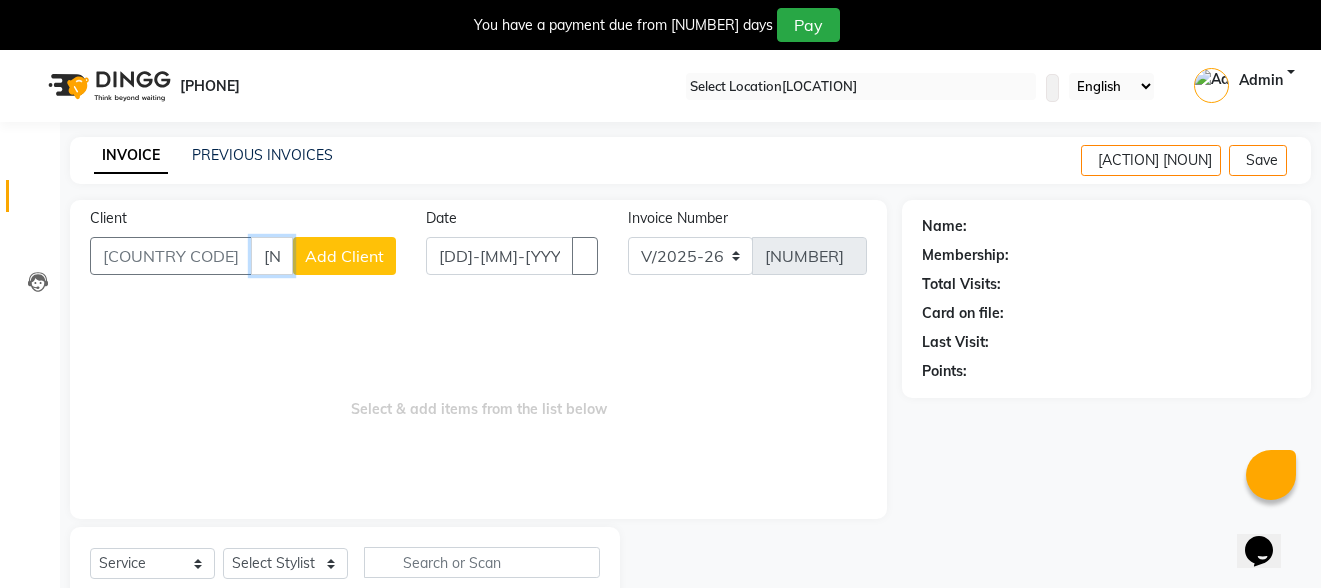 type on "[NUMBER]" 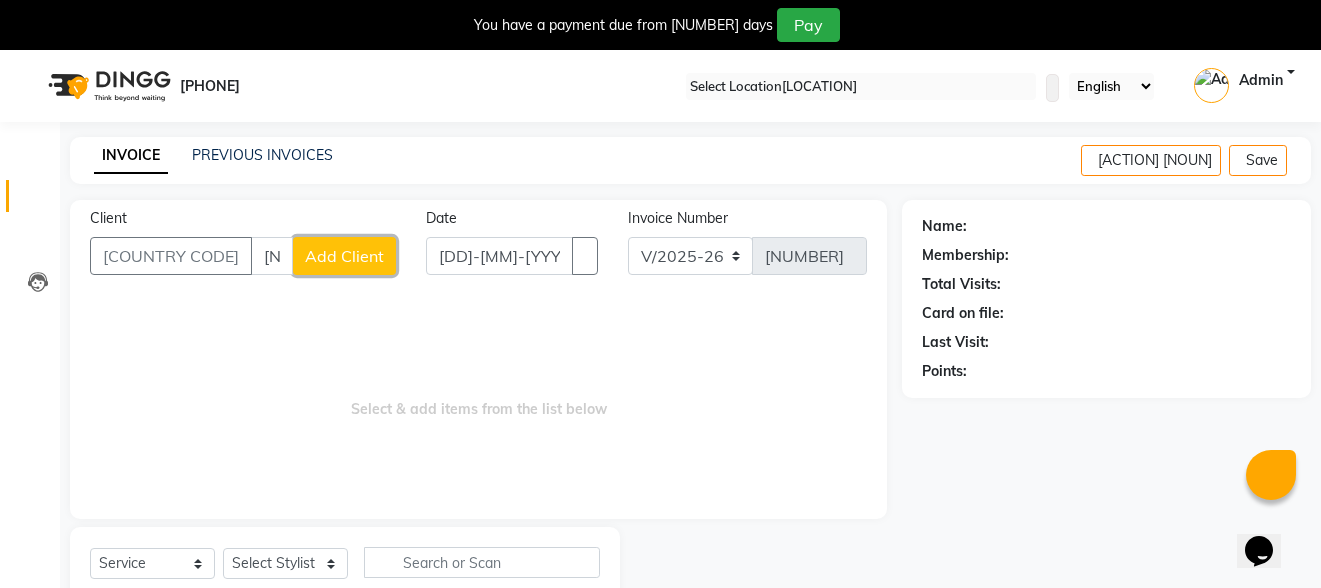click on "Add Client" at bounding box center [344, 256] 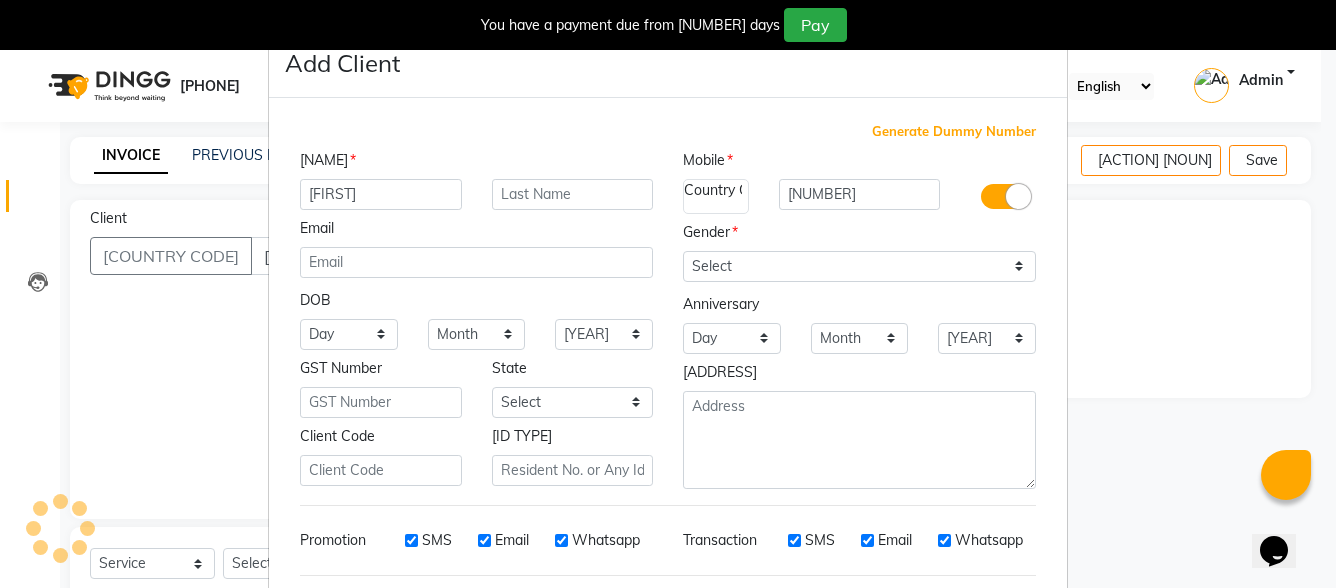 type on "[FIRST]" 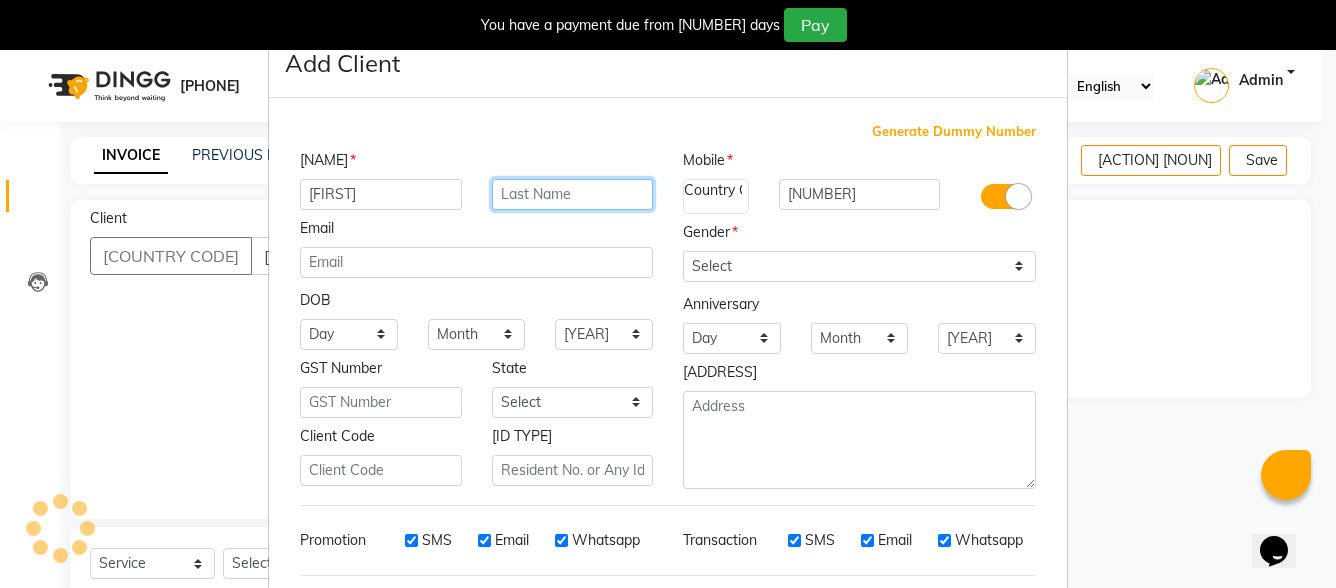 click at bounding box center (573, 194) 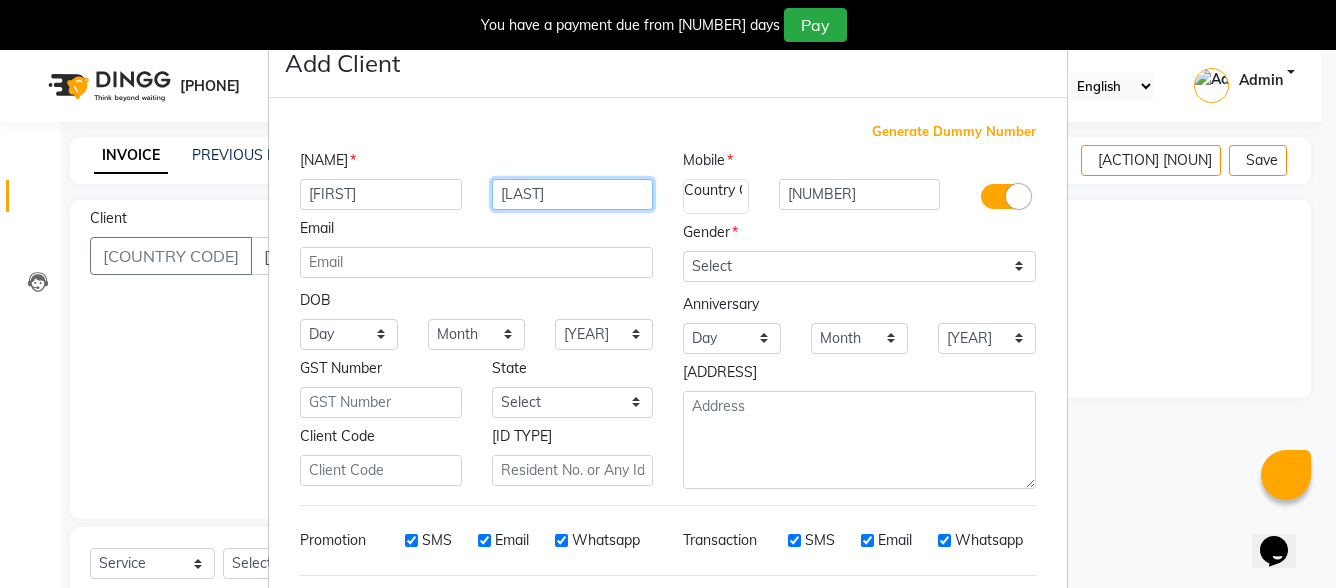 type on "[LAST]" 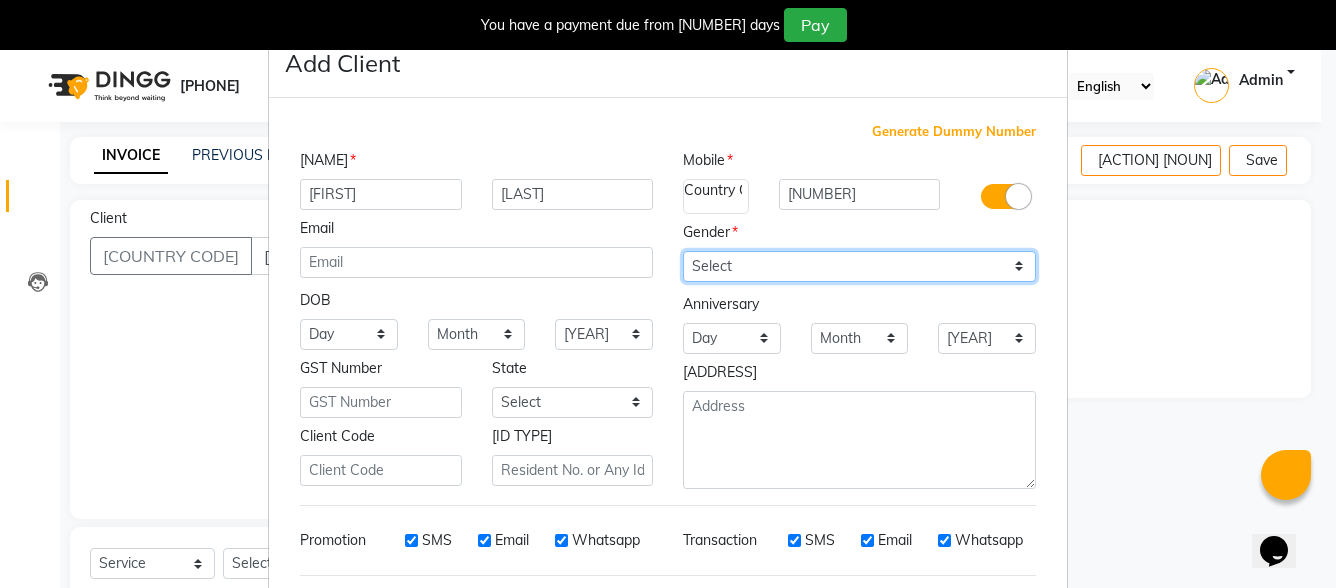 click on "[GENDER] [GENDER] [GENDER] [GENDER] [GENDER]" at bounding box center [859, 266] 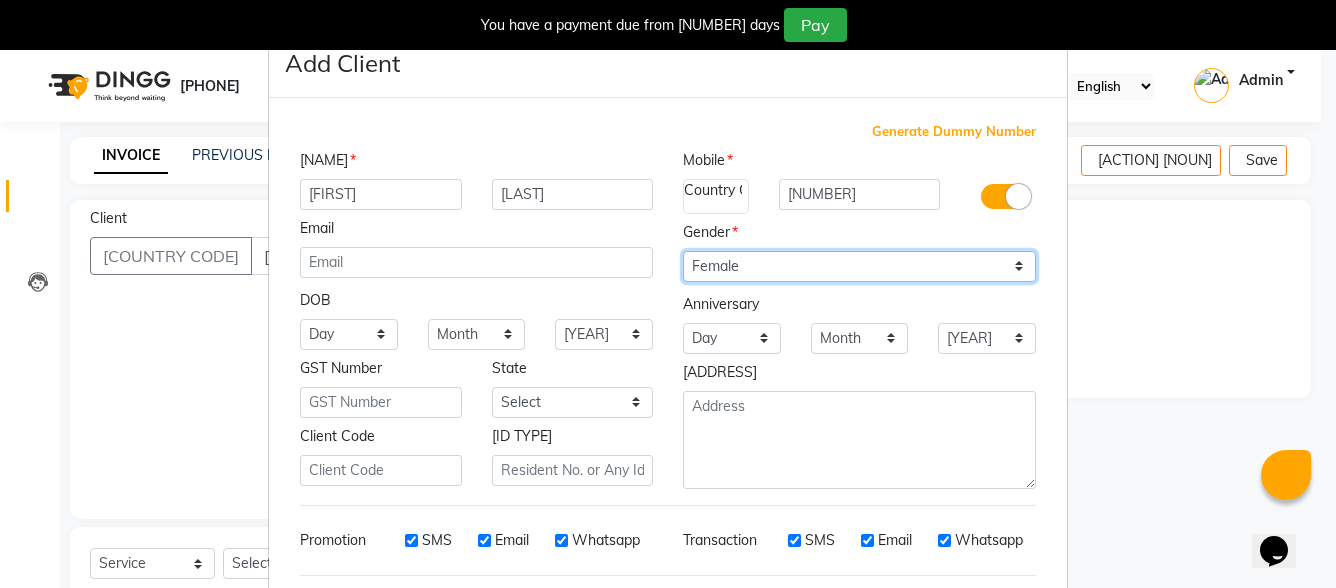 click on "[GENDER] [GENDER] [GENDER] [GENDER] [GENDER]" at bounding box center [859, 266] 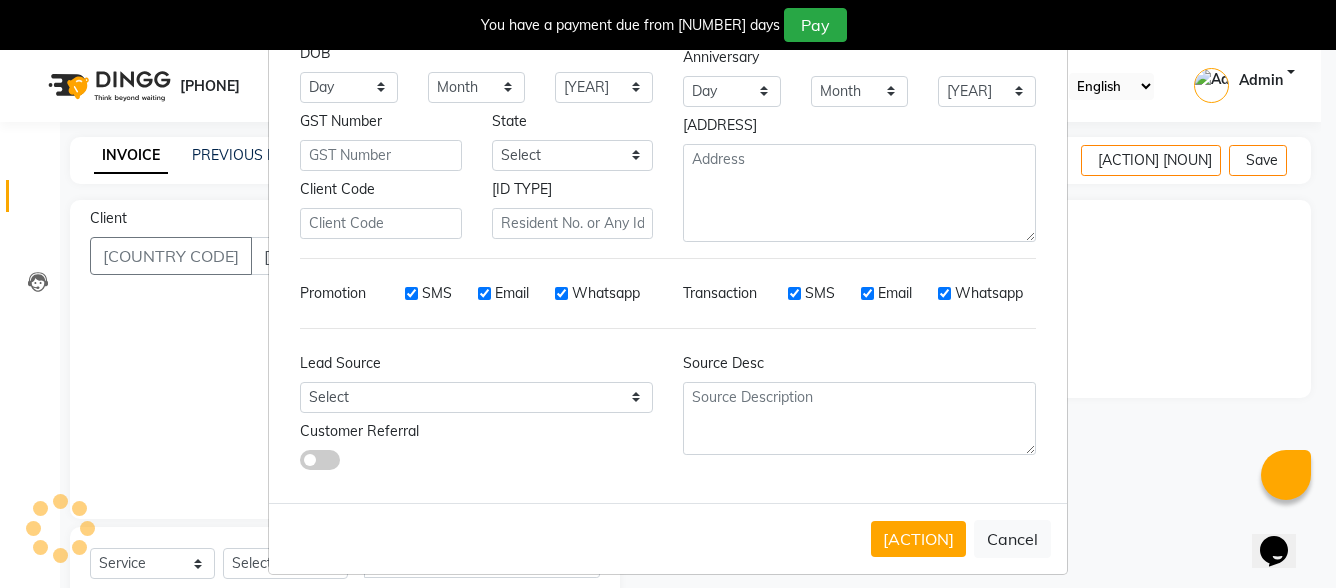 scroll, scrollTop: 261, scrollLeft: 0, axis: vertical 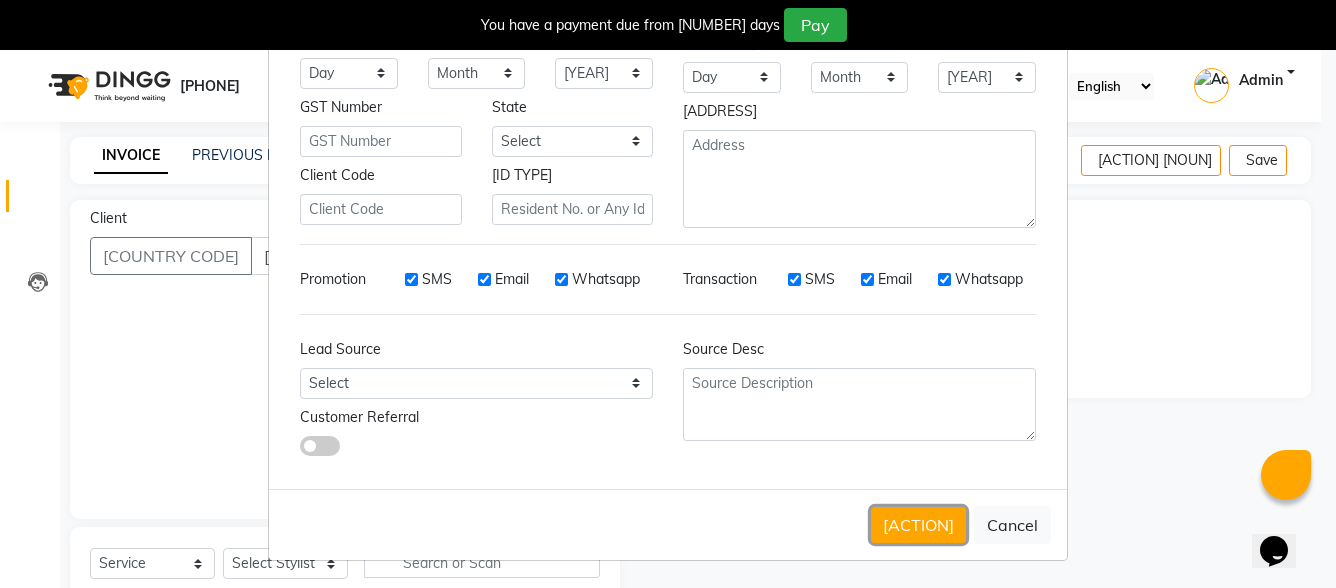 click on "[ACTION]" at bounding box center [918, 525] 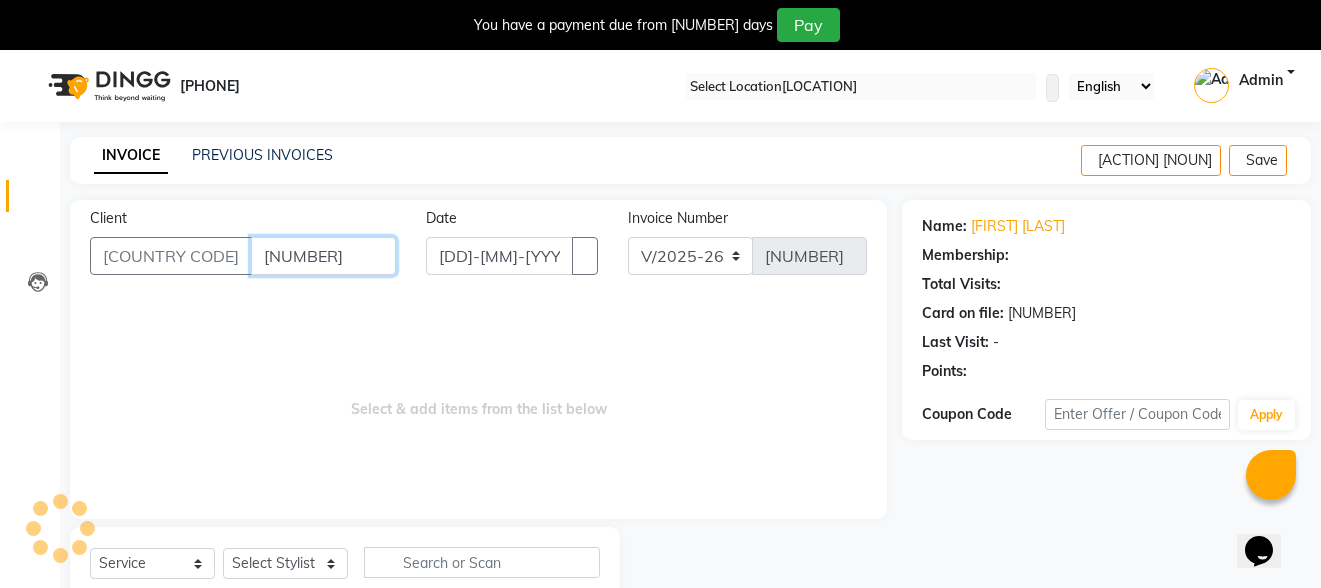 click on "[NUMBER]" at bounding box center (323, 256) 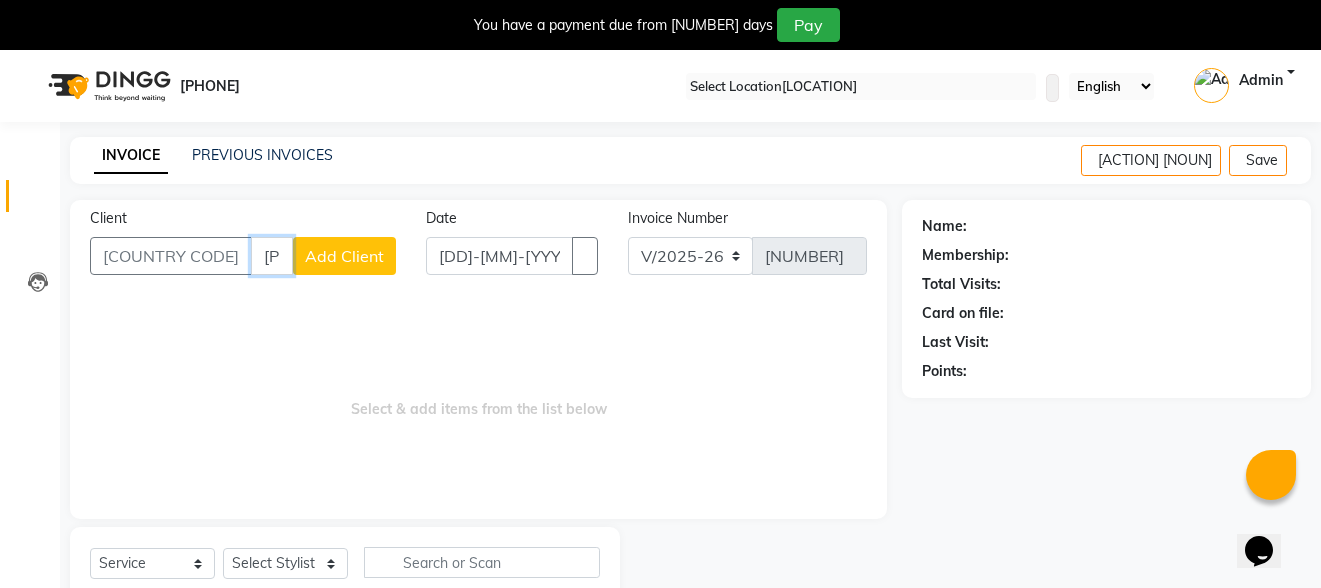 type on "[PHONE]" 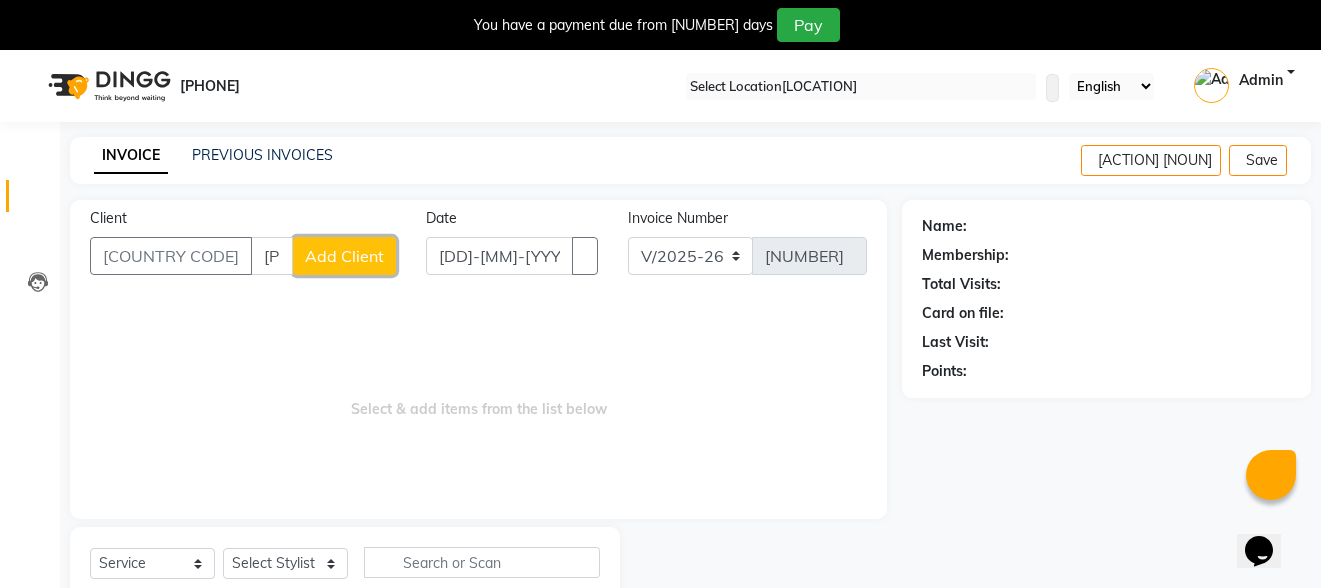 click on "Add Client" at bounding box center [344, 256] 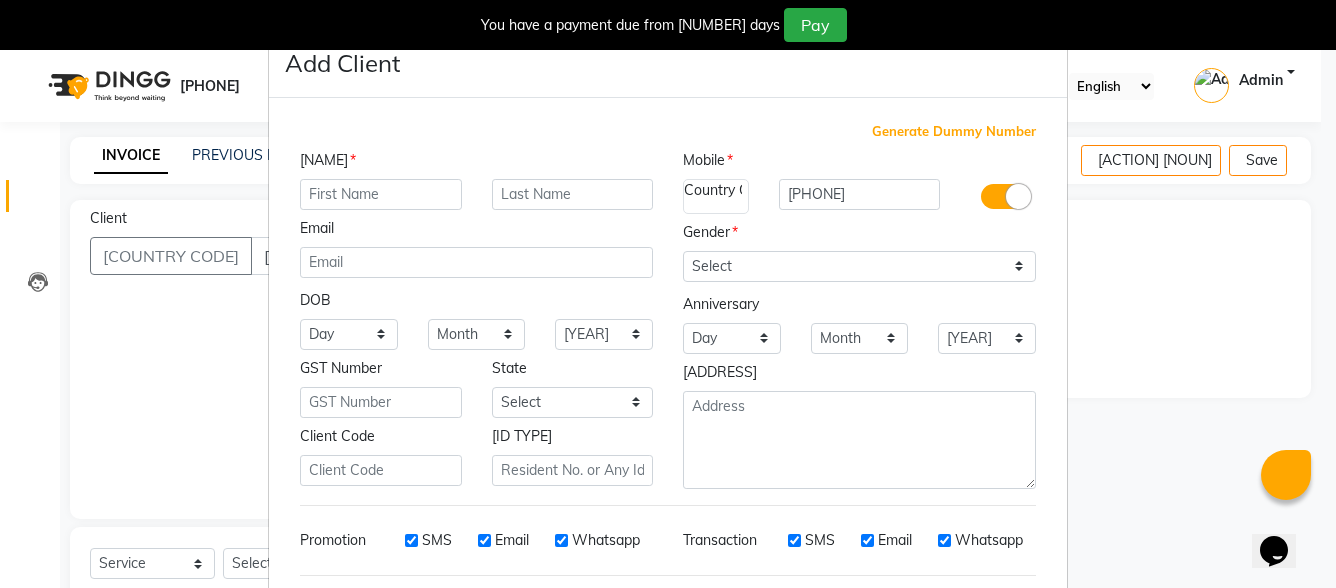 click at bounding box center [381, 194] 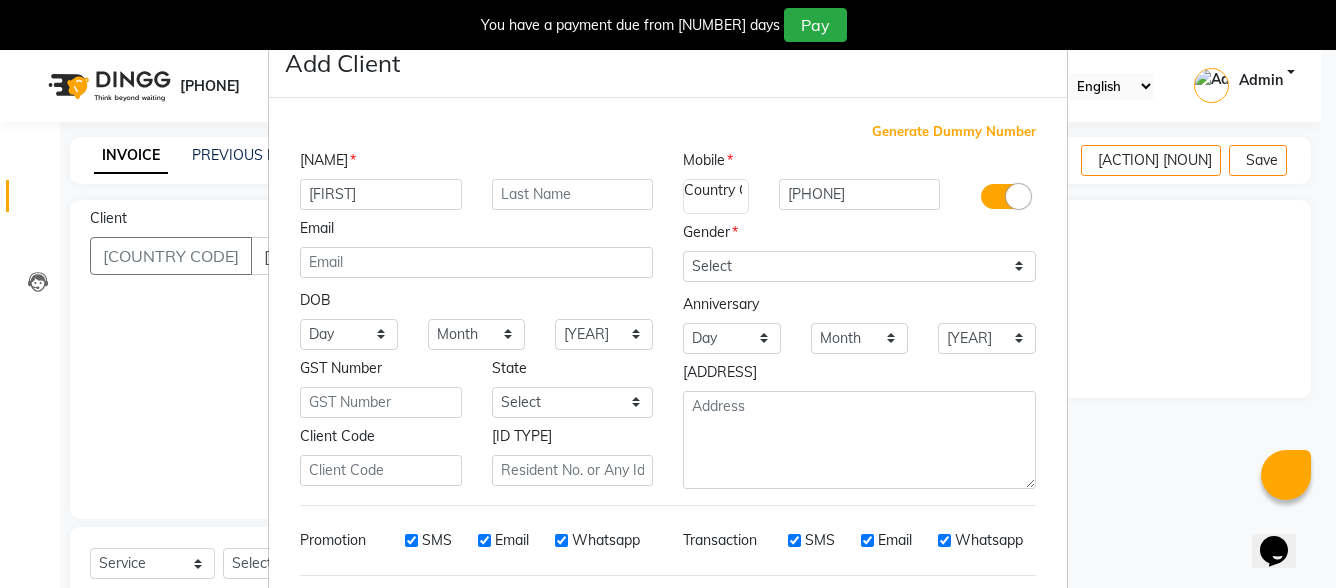 type on "[FIRST]" 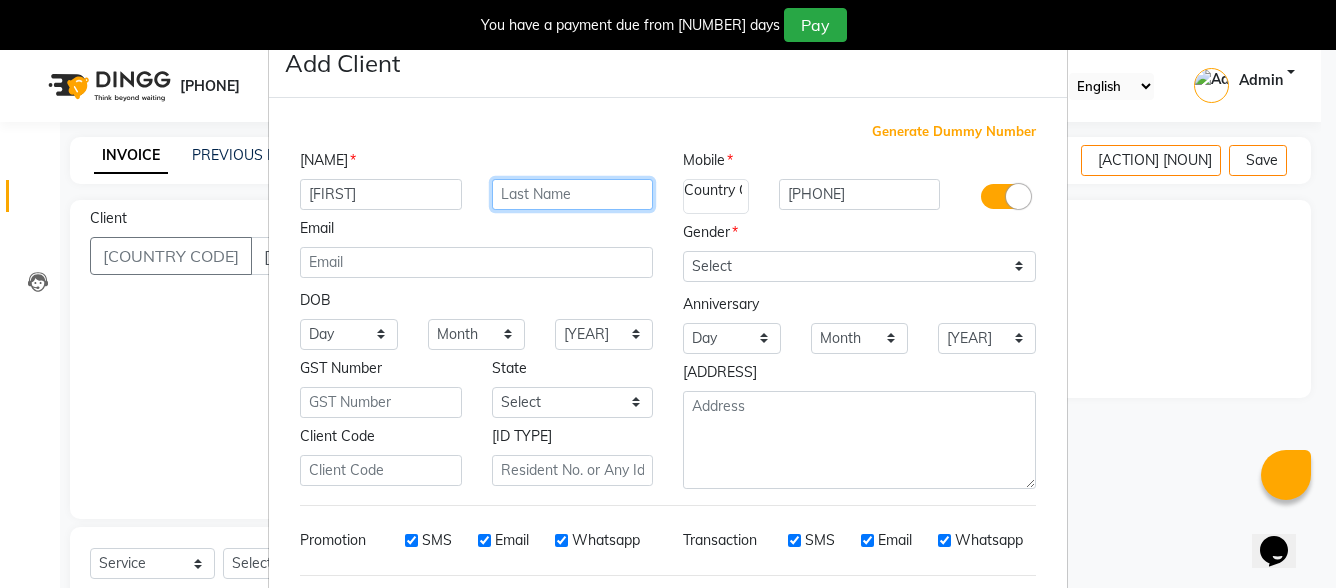 click at bounding box center [573, 194] 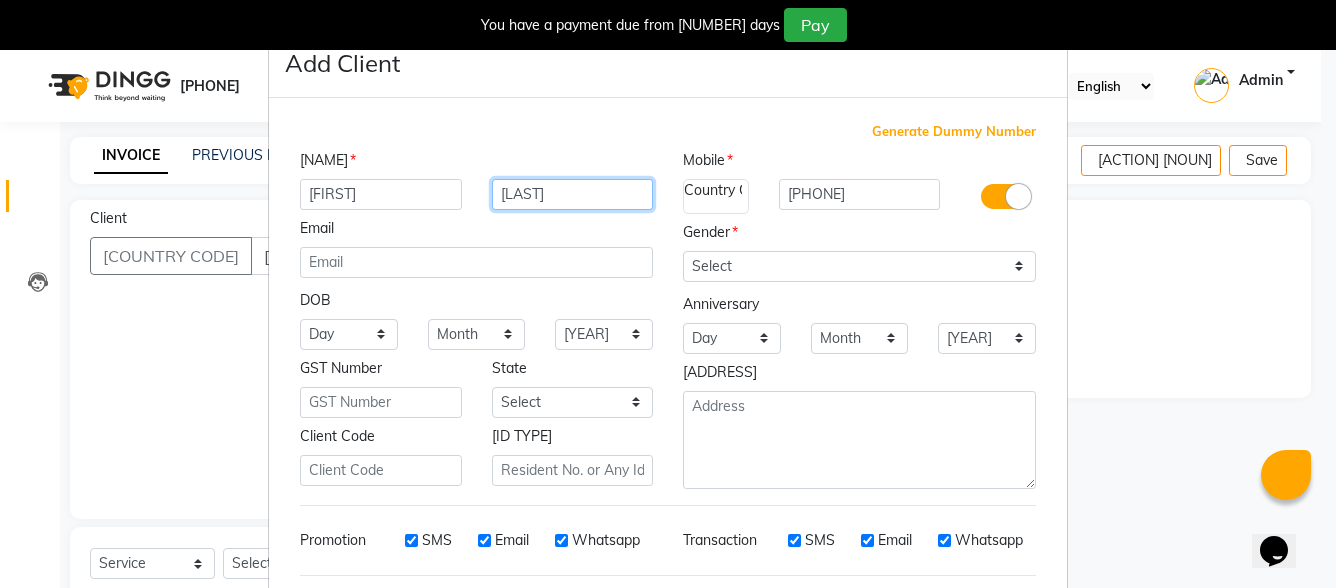 type on "[LAST]" 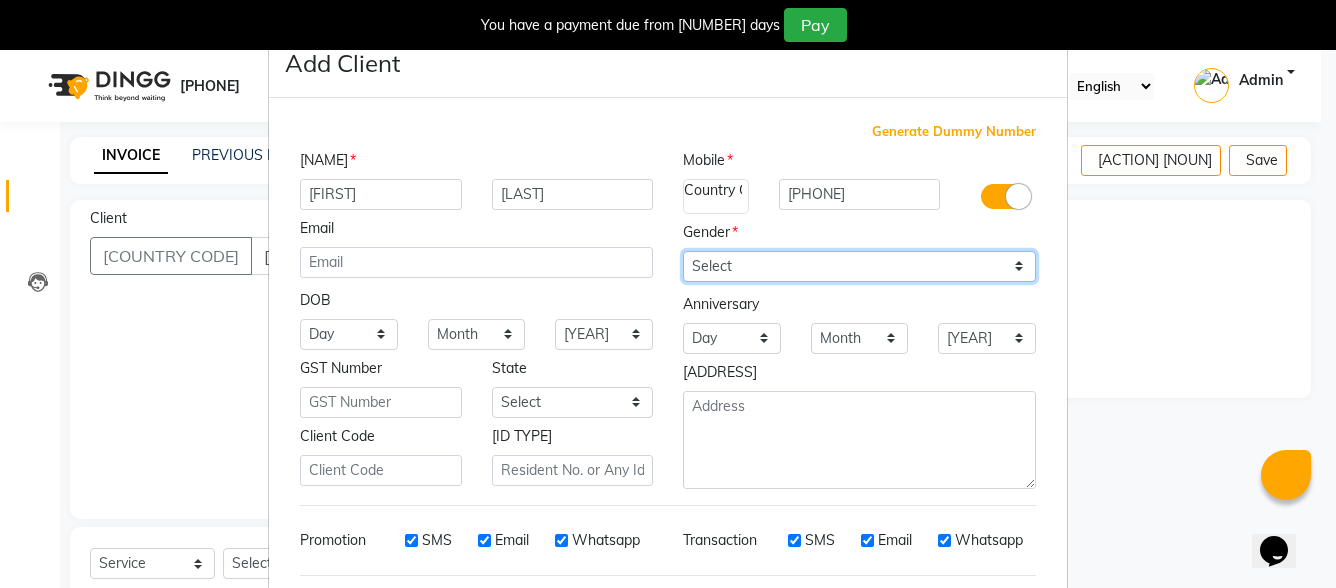 click on "[GENDER] [GENDER] [GENDER] [GENDER] [GENDER]" at bounding box center [859, 266] 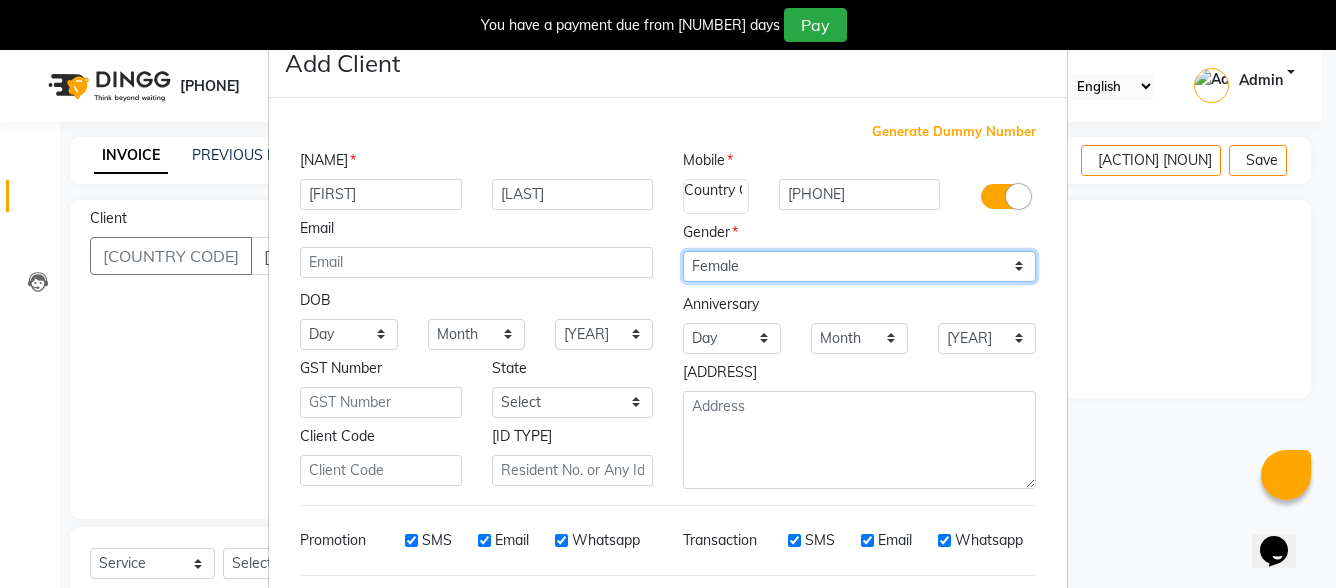 click on "[GENDER] [GENDER] [GENDER] [GENDER] [GENDER]" at bounding box center [859, 266] 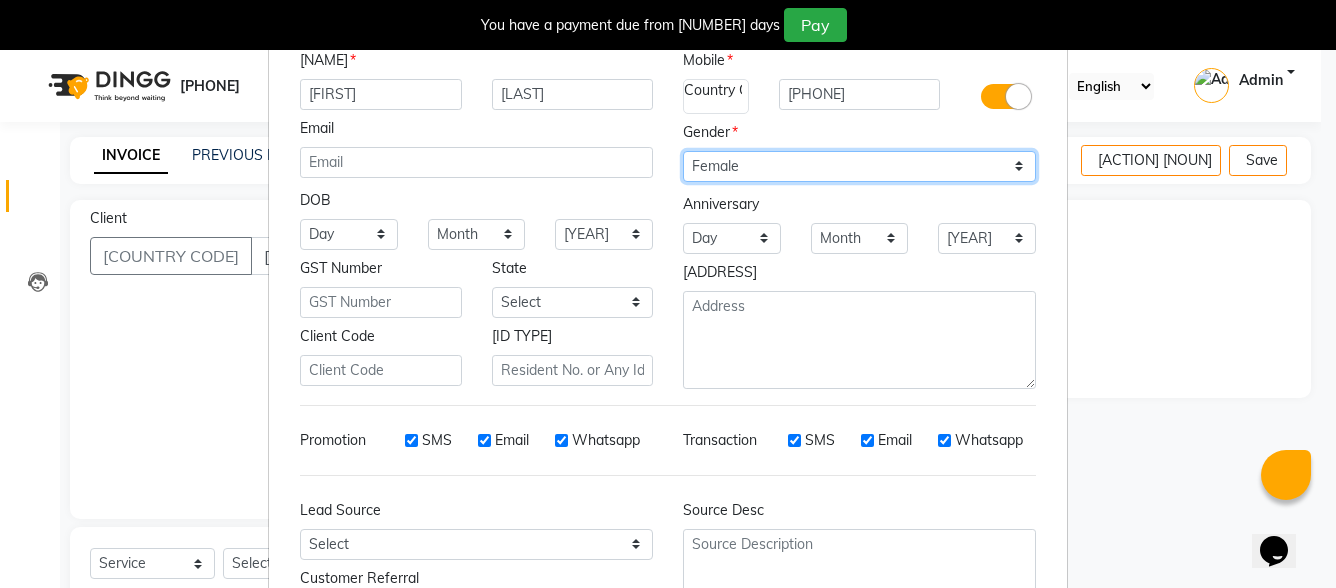 scroll, scrollTop: 261, scrollLeft: 0, axis: vertical 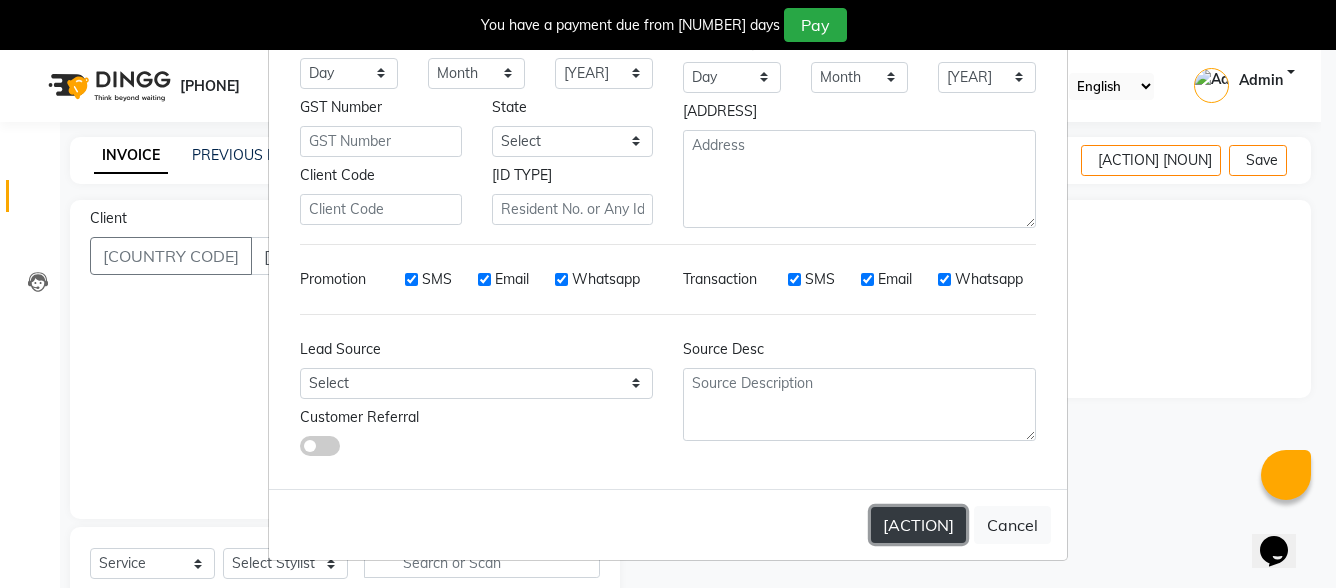 click on "[ACTION]" at bounding box center [918, 525] 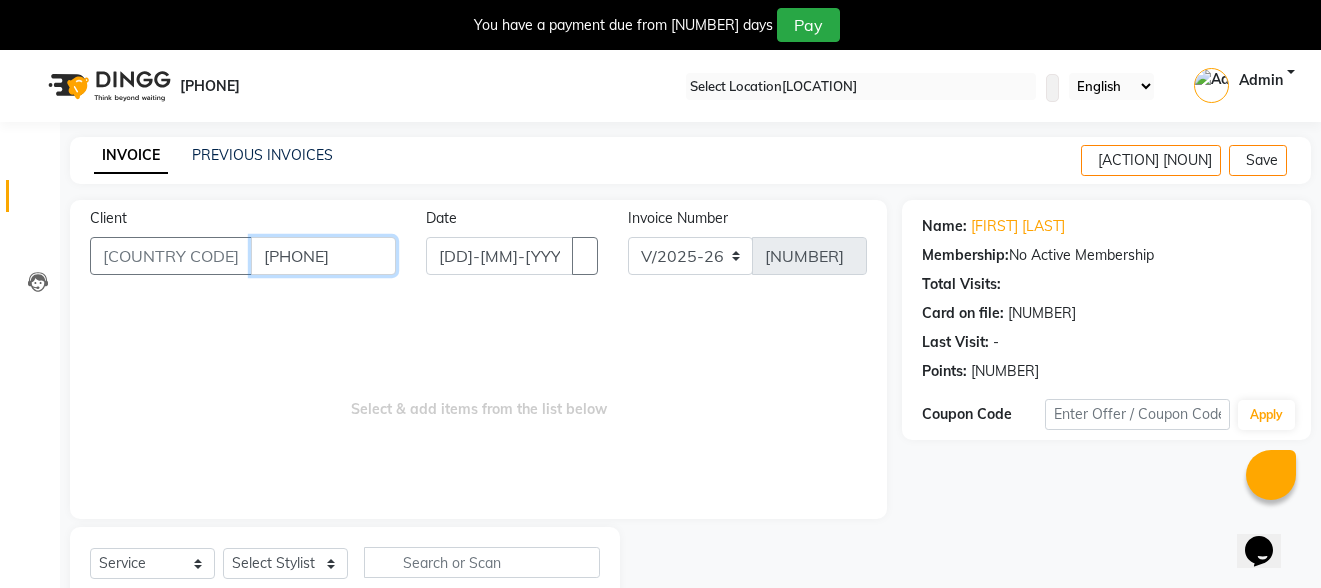 click on "[PHONE]" at bounding box center (323, 256) 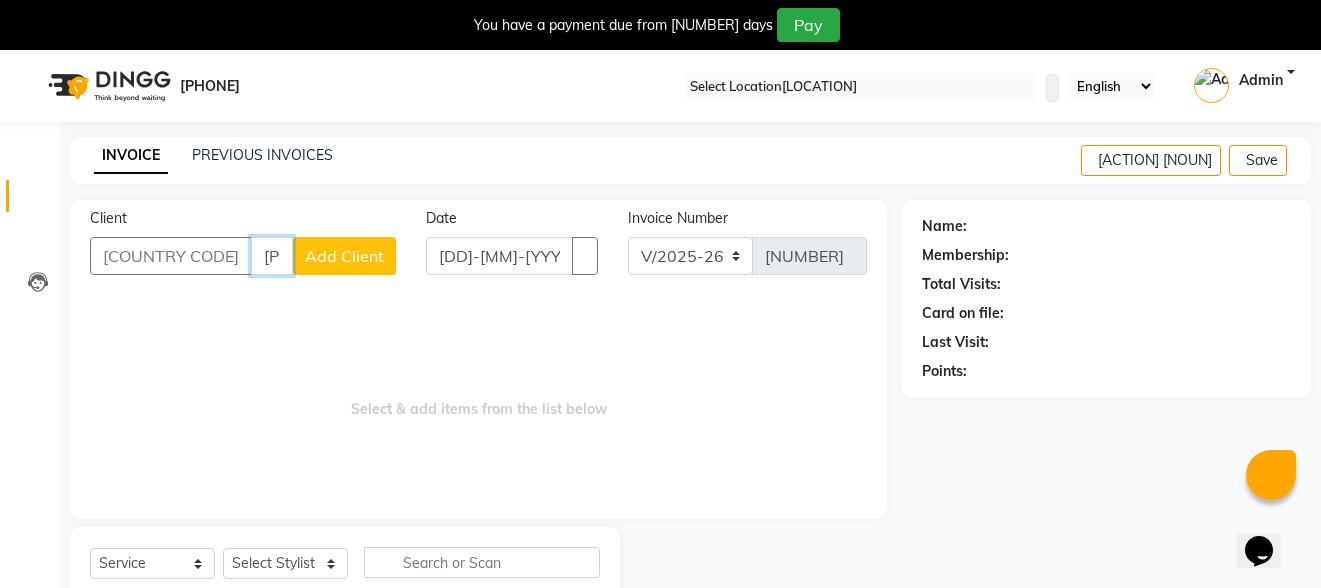 type on "[PHONE]" 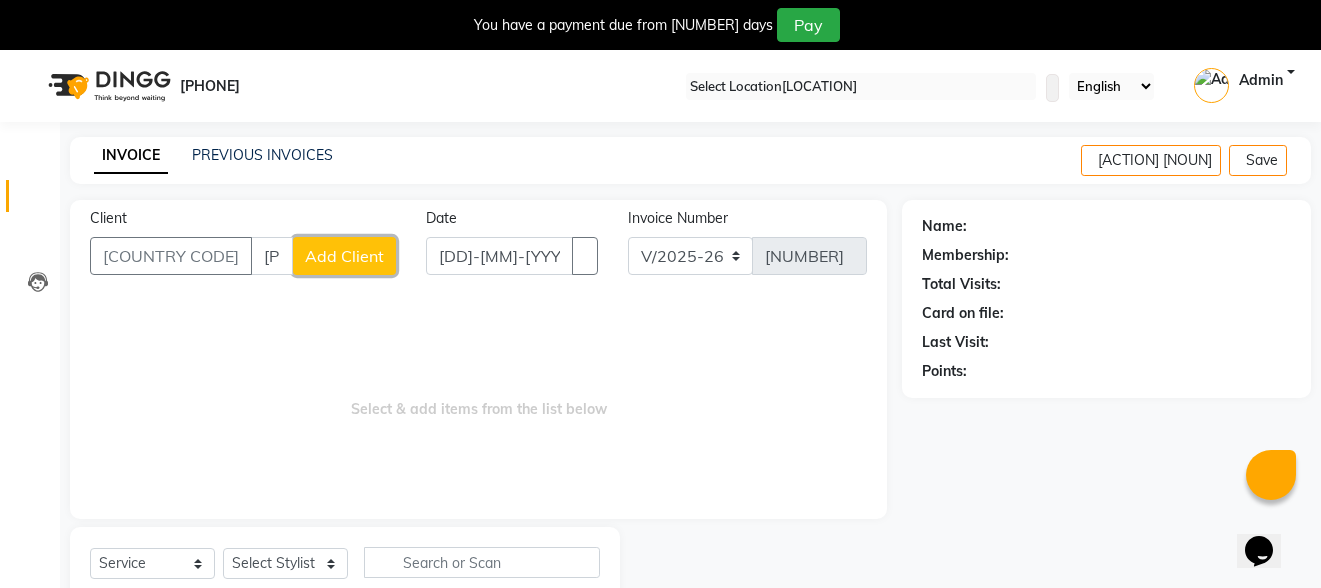 click on "Add Client" at bounding box center [344, 256] 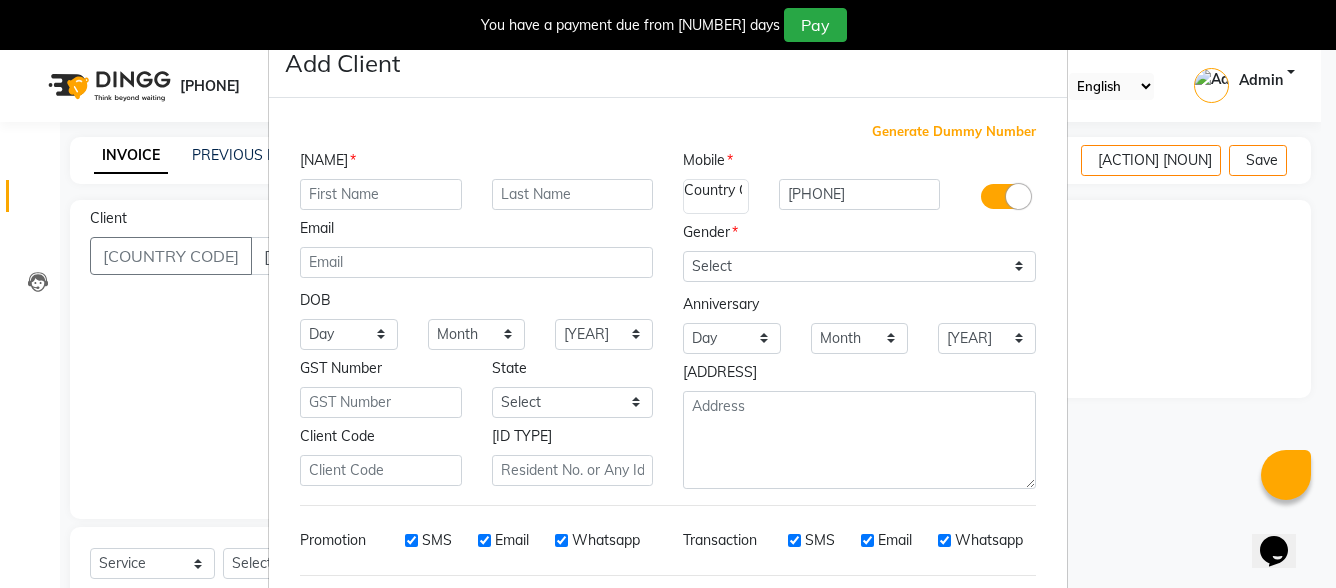click at bounding box center [381, 194] 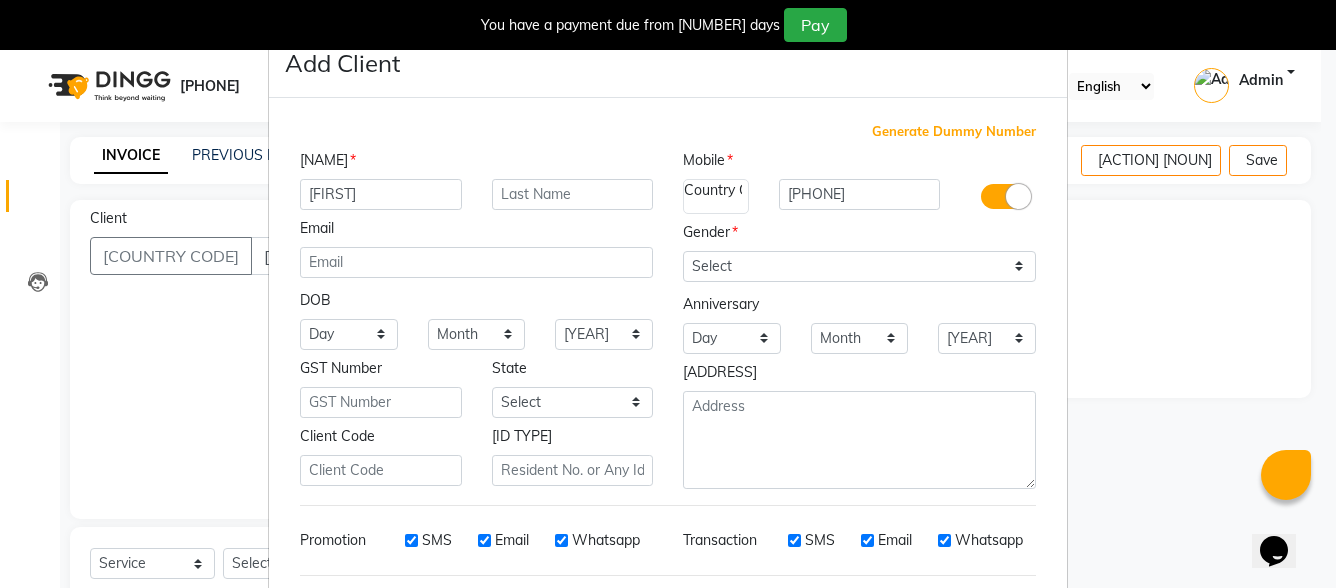 type on "[FIRST]" 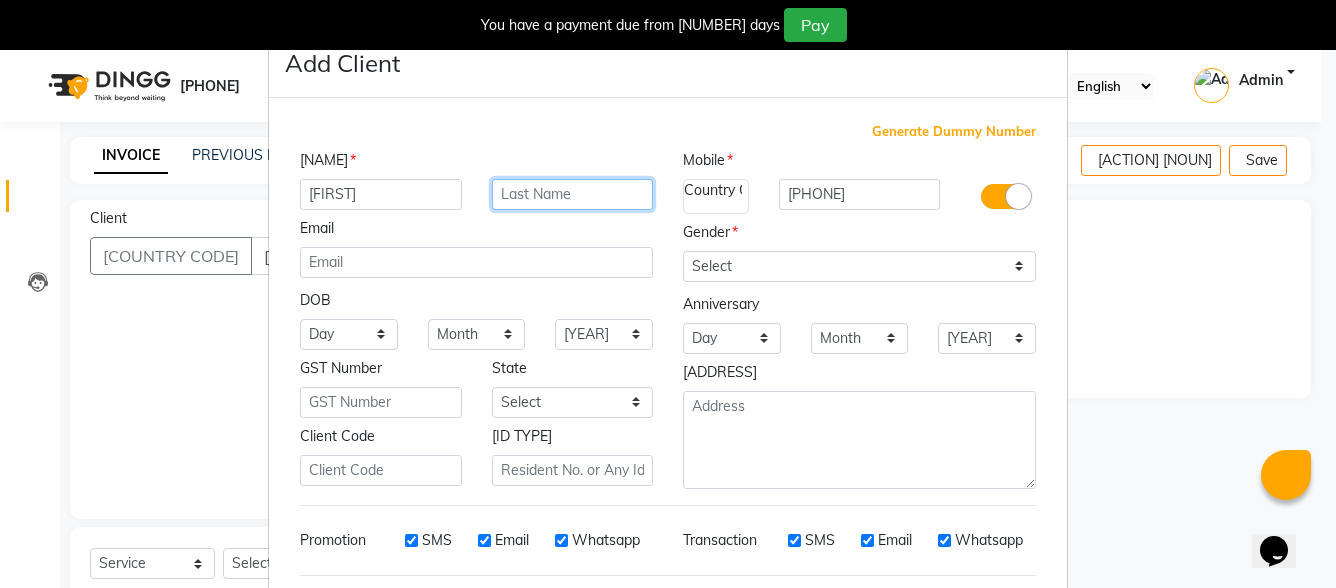 click at bounding box center (573, 194) 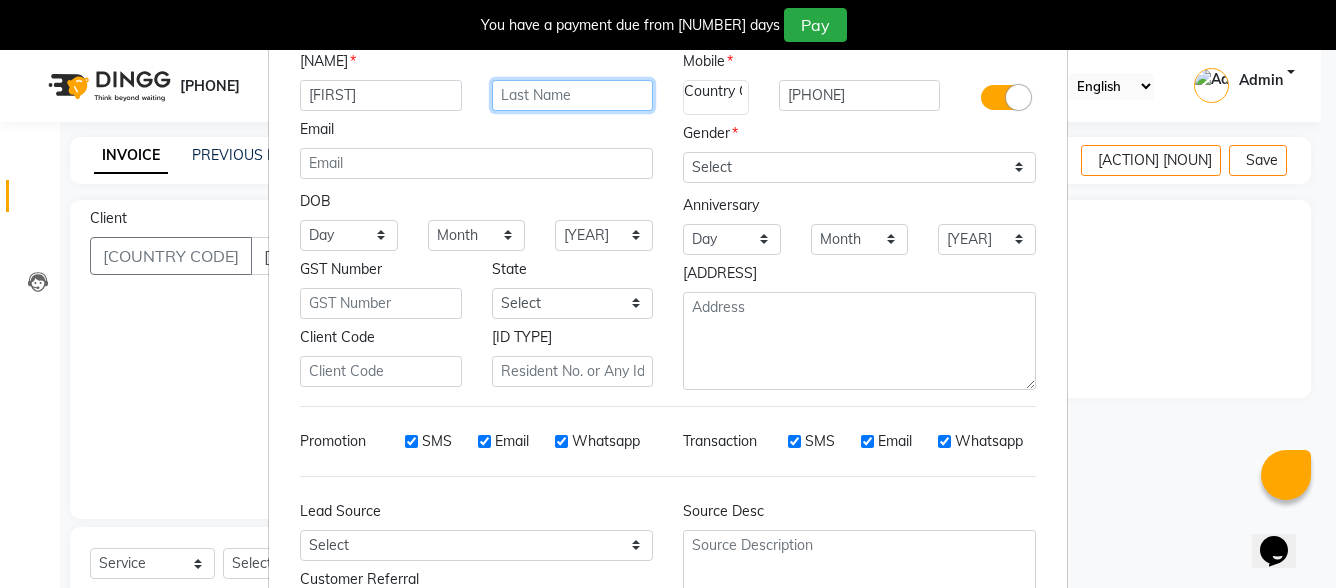 scroll, scrollTop: 100, scrollLeft: 0, axis: vertical 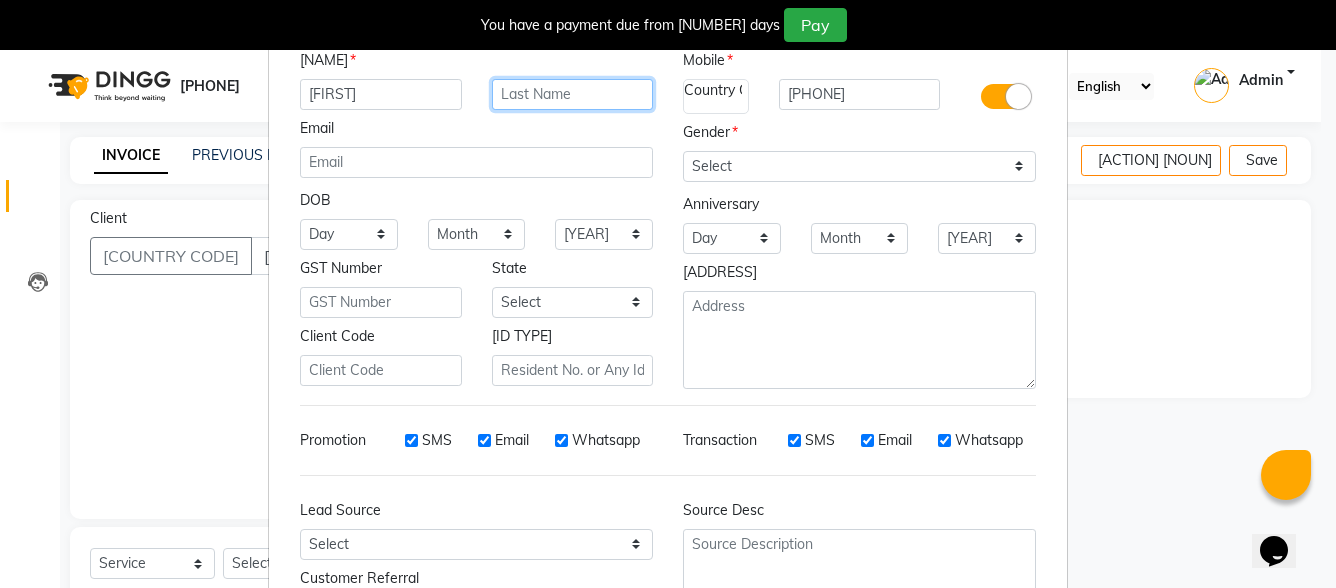 click at bounding box center [573, 94] 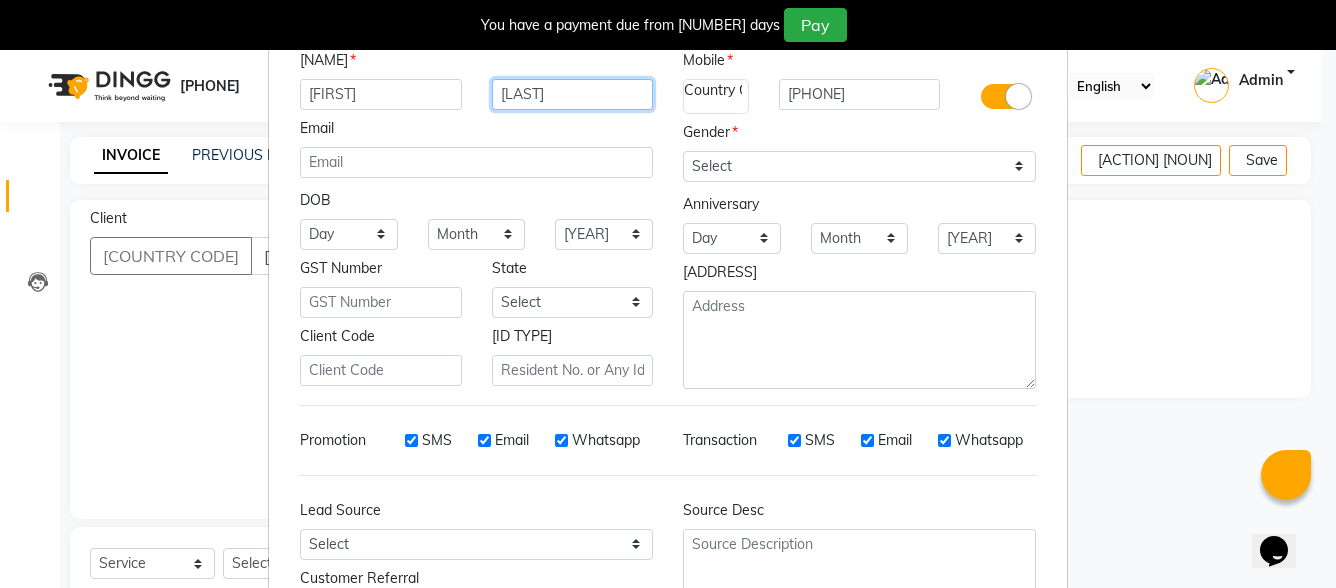 type on "[LAST]" 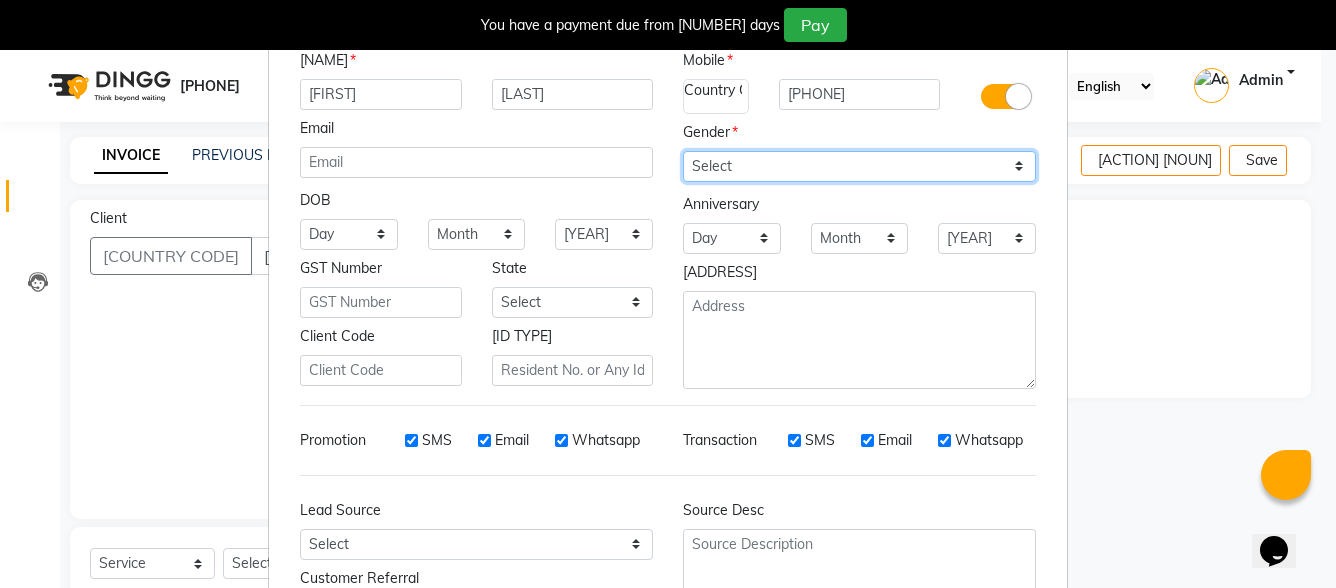 click on "[GENDER] [GENDER] [GENDER] [GENDER] [GENDER]" at bounding box center (859, 166) 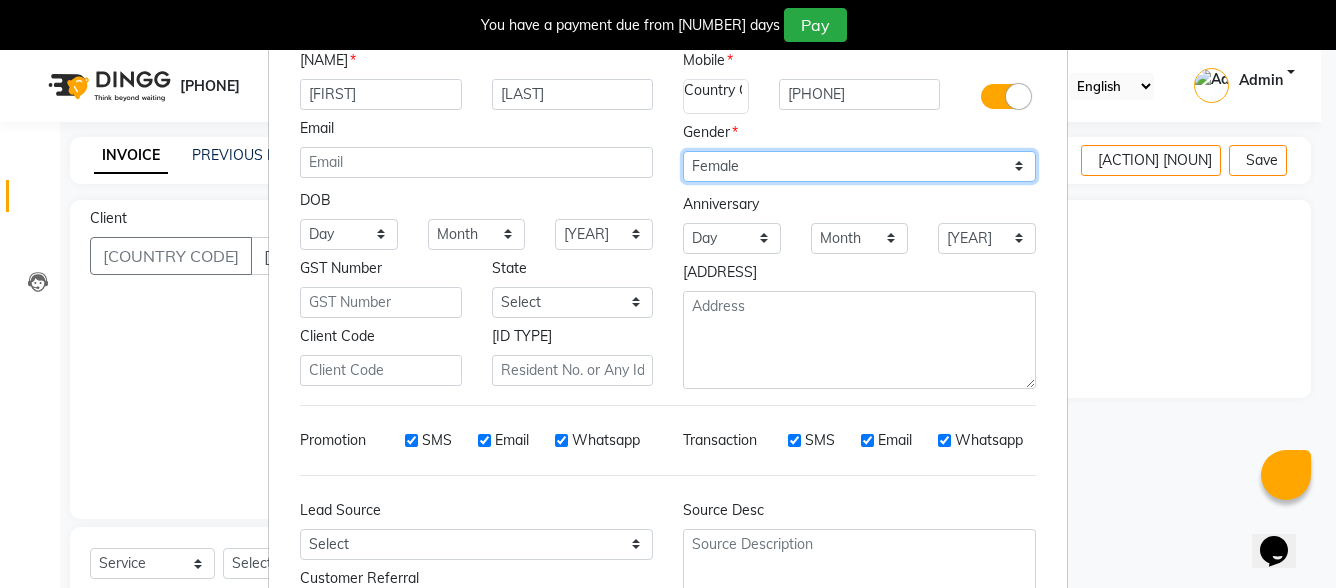 click on "[GENDER] [GENDER] [GENDER] [GENDER] [GENDER]" at bounding box center (859, 166) 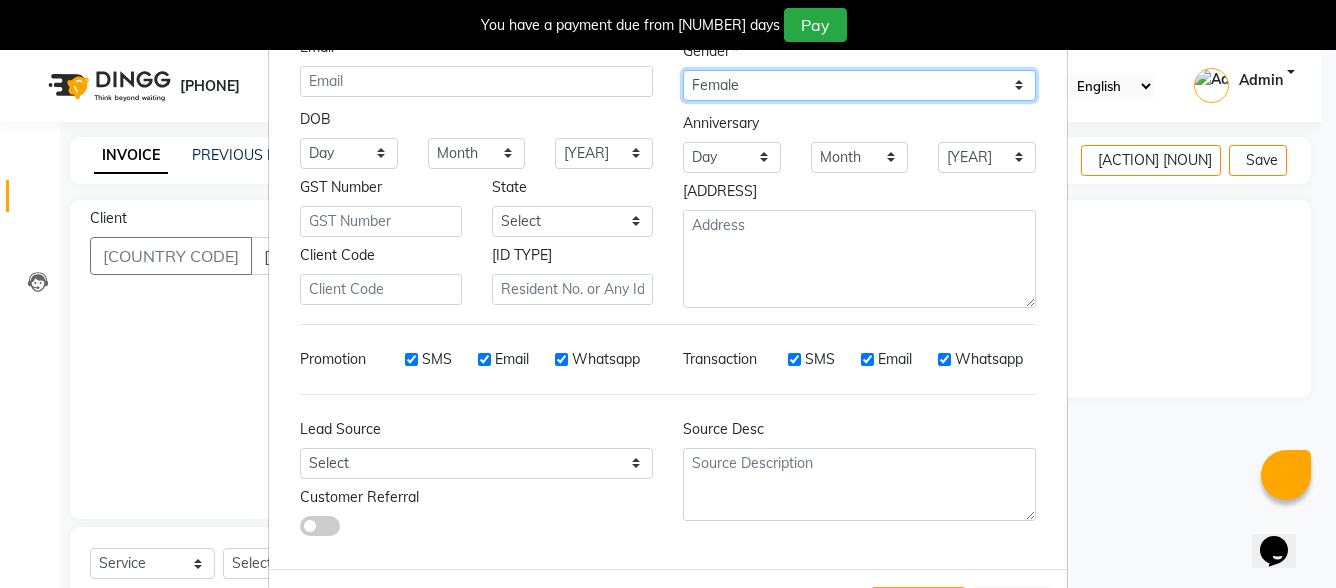 scroll, scrollTop: 261, scrollLeft: 0, axis: vertical 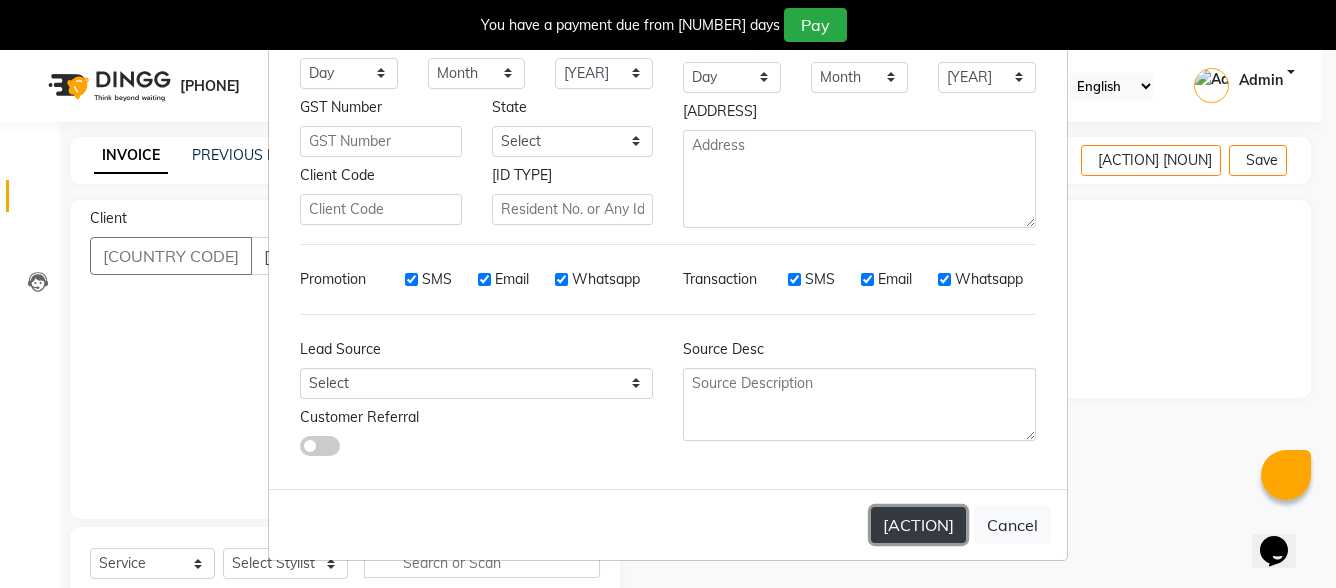 click on "[ACTION]" at bounding box center [918, 525] 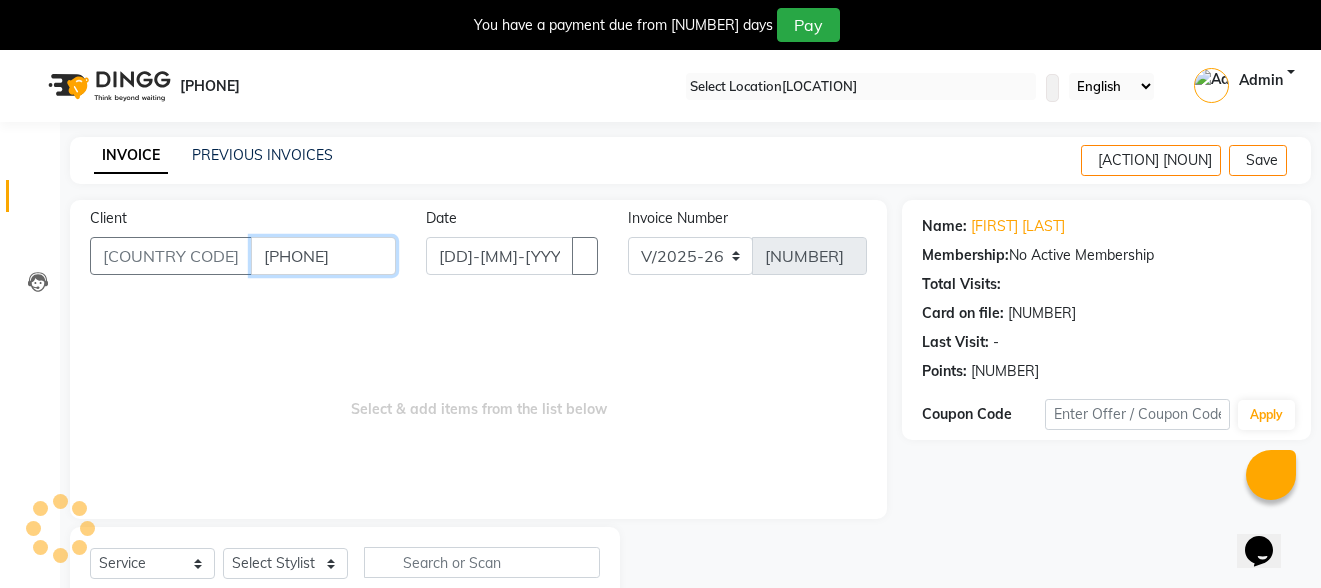 click on "[PHONE]" at bounding box center (323, 256) 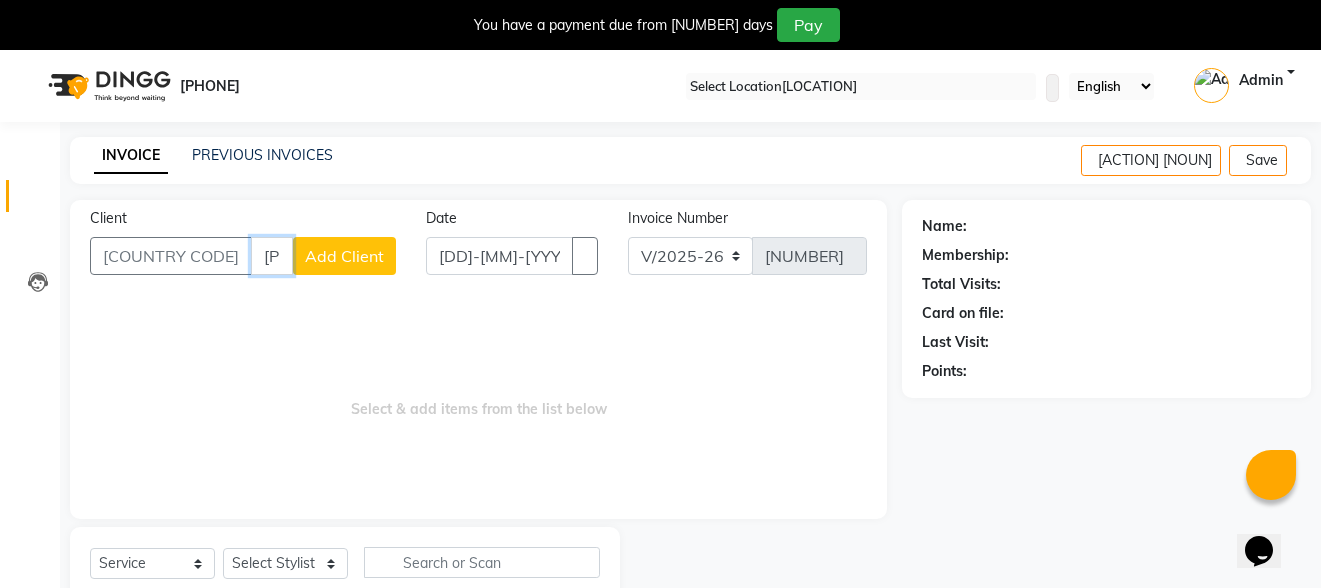 type on "[PHONE]" 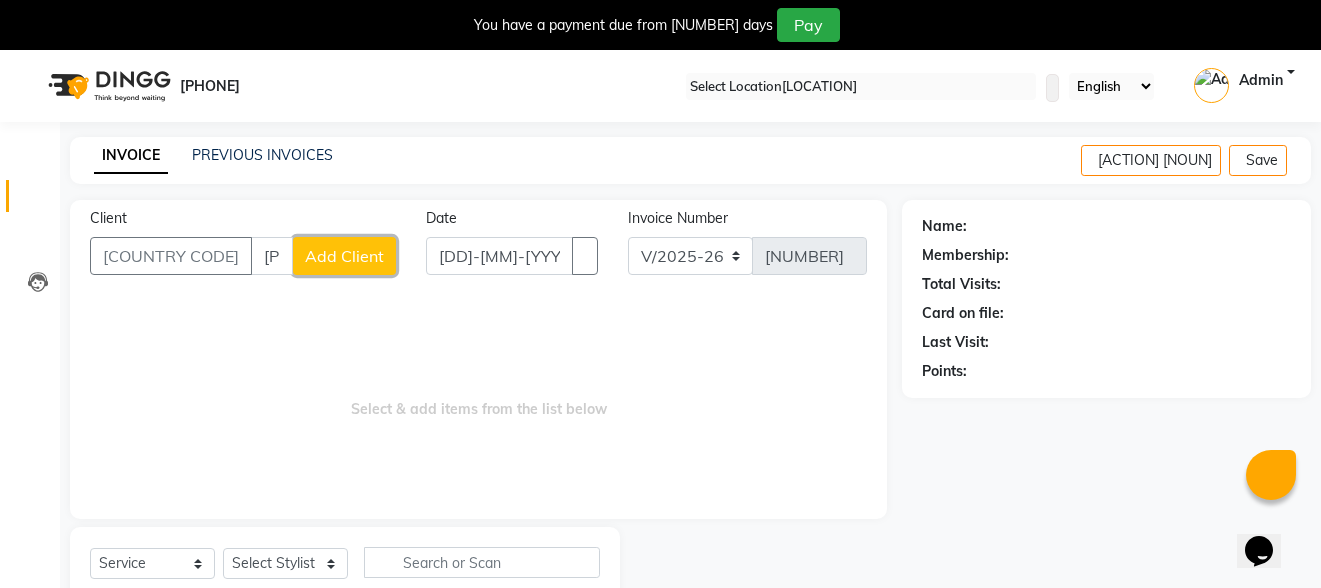 click on "Add Client" at bounding box center (344, 256) 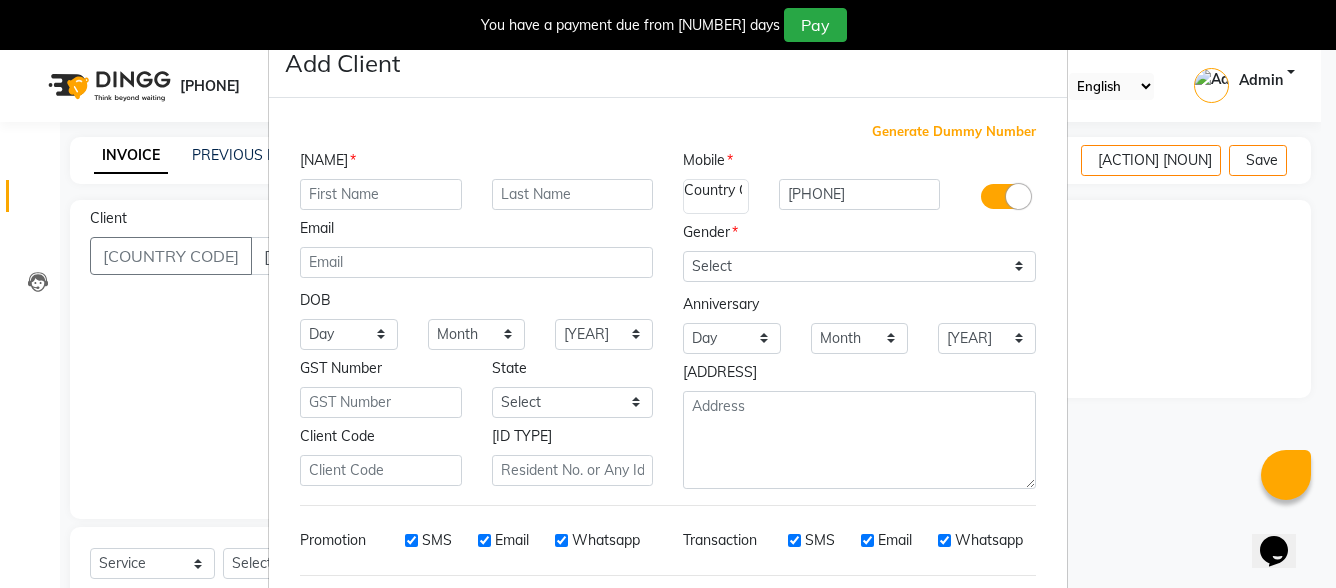click at bounding box center (381, 194) 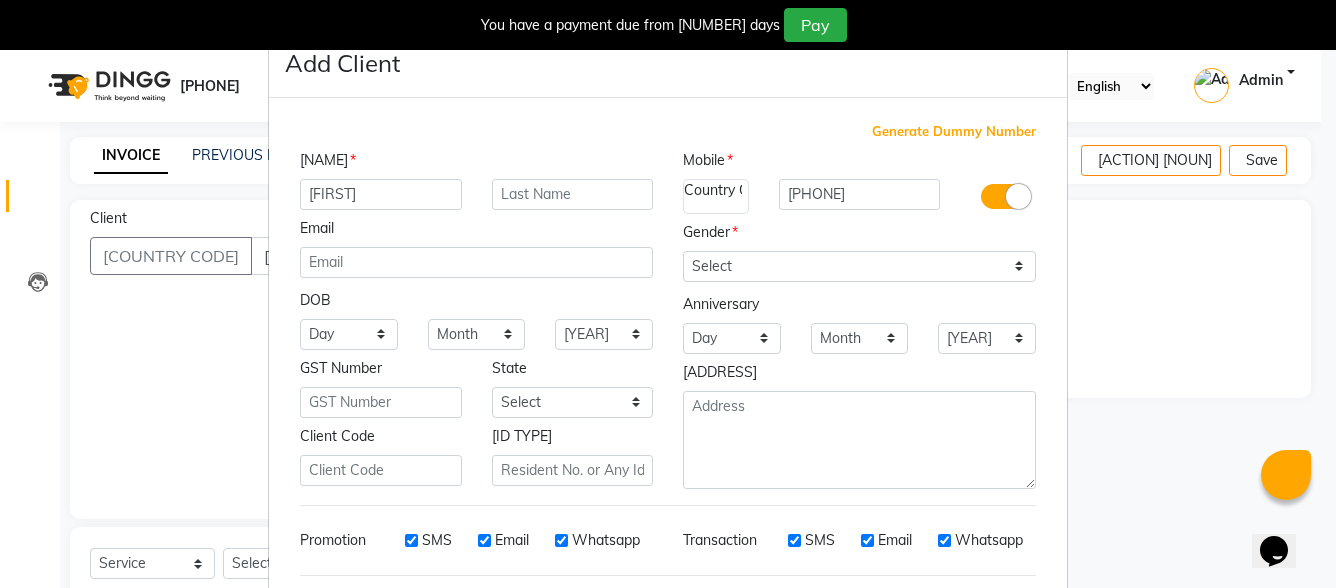 type on "[FIRST]" 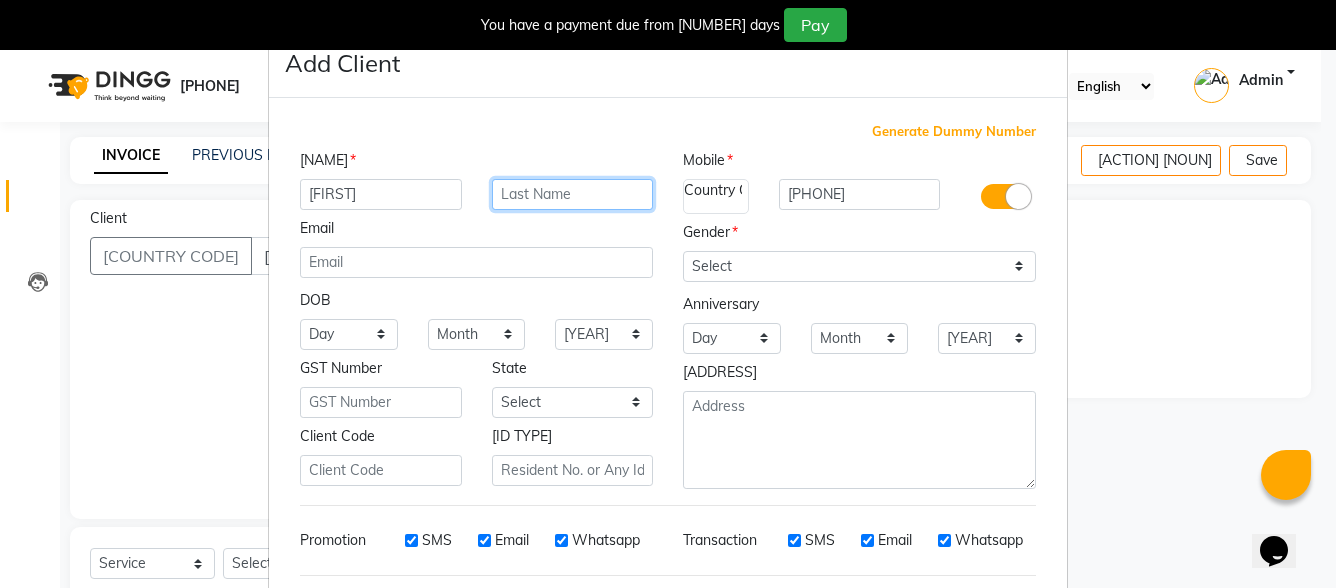 drag, startPoint x: 532, startPoint y: 192, endPoint x: 522, endPoint y: 199, distance: 12.206555 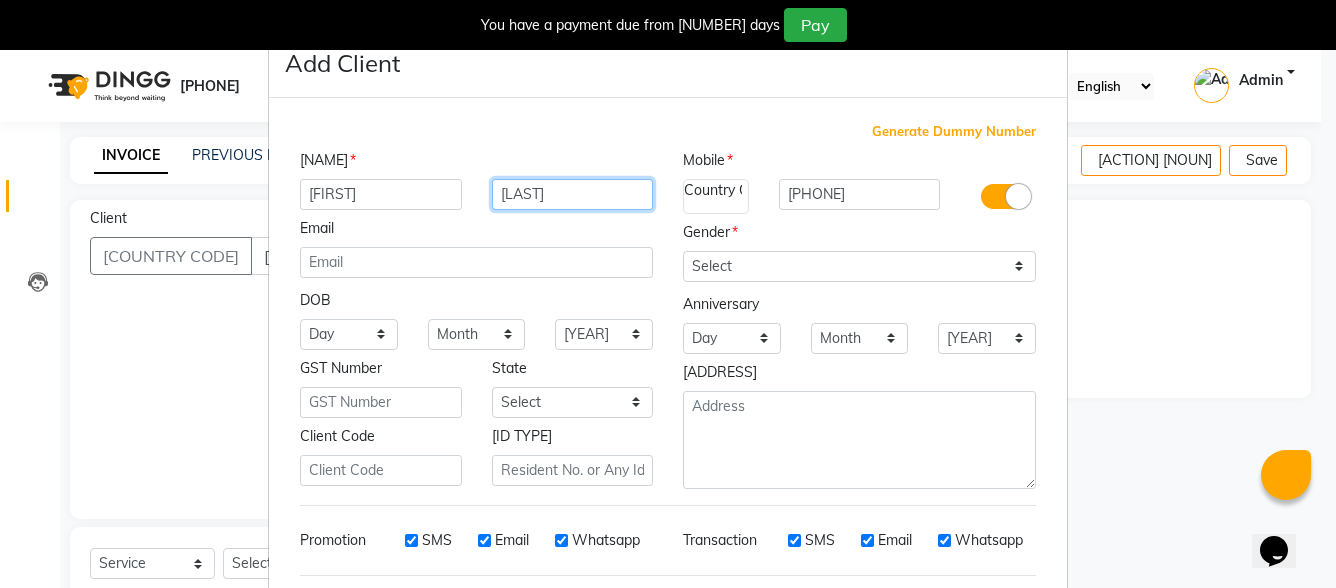 type on "[LAST]" 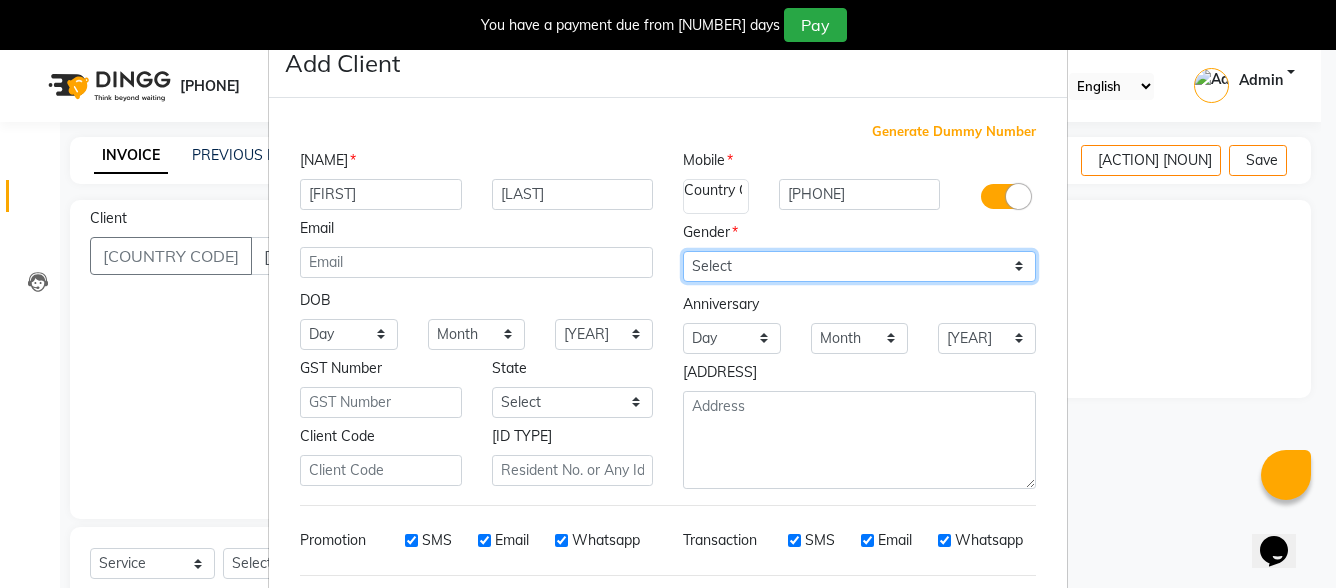 click on "[GENDER] [GENDER] [GENDER] [GENDER] [GENDER]" at bounding box center (859, 266) 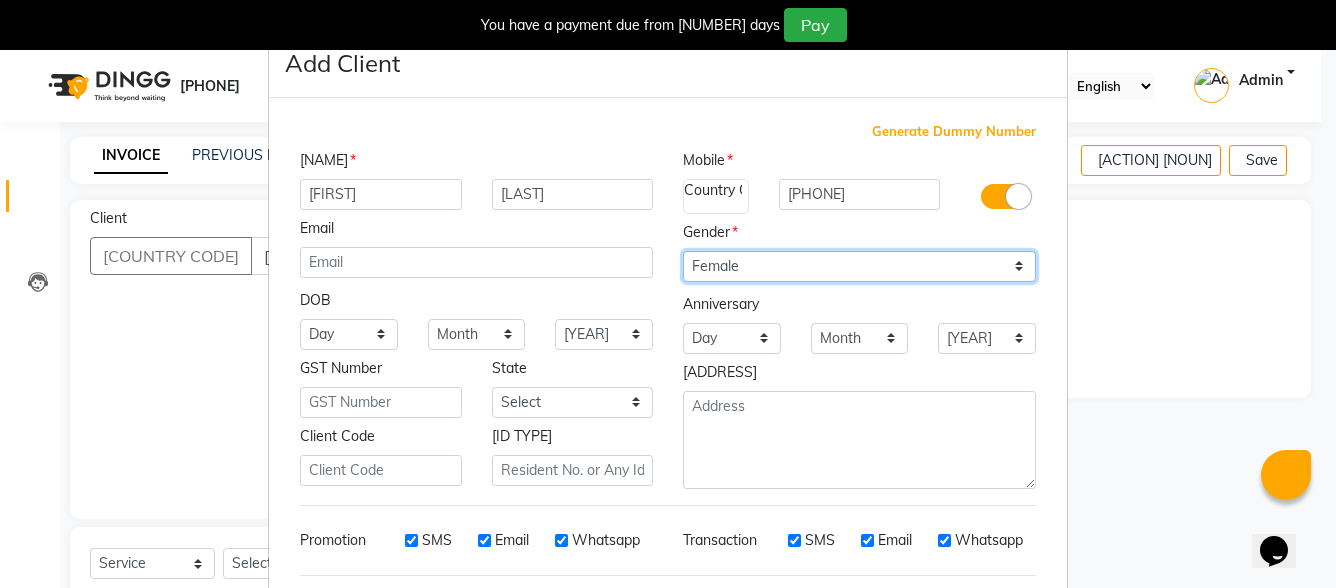 click on "[GENDER] [GENDER] [GENDER] [GENDER] [GENDER]" at bounding box center (859, 266) 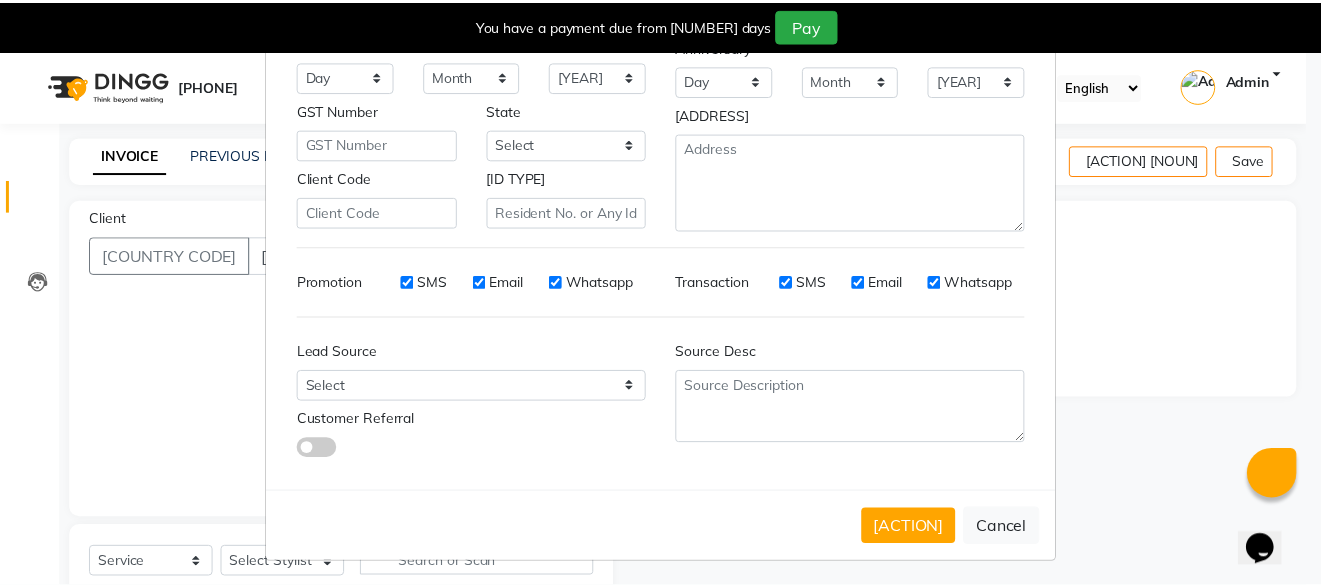 scroll, scrollTop: 261, scrollLeft: 0, axis: vertical 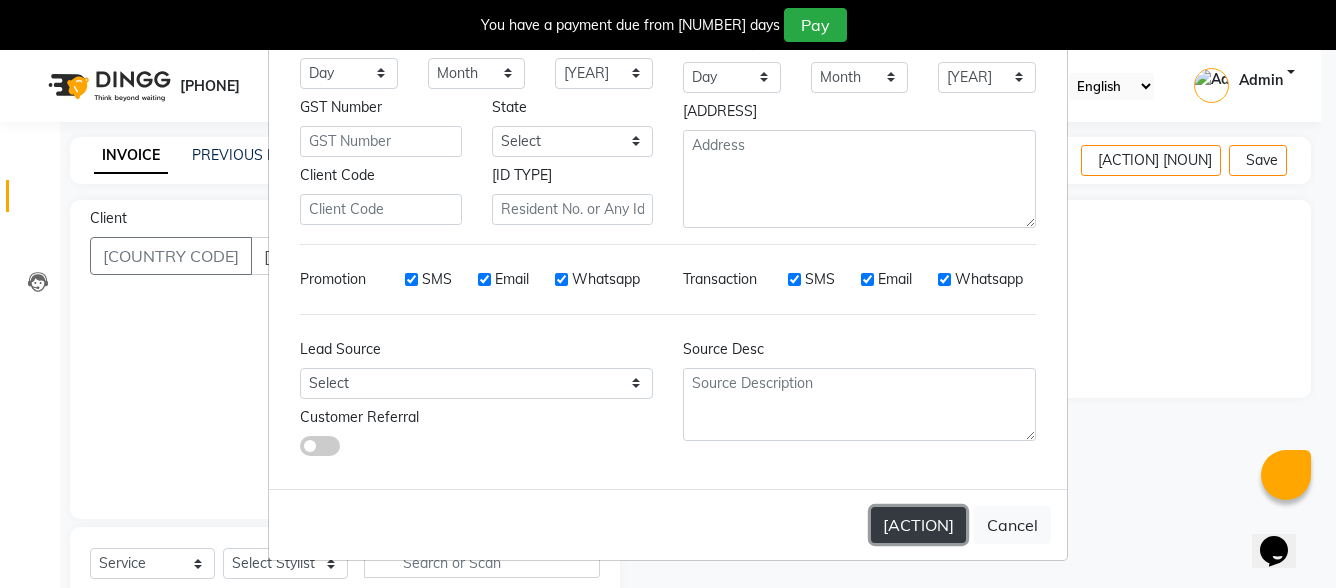 click on "[ACTION]" at bounding box center [918, 525] 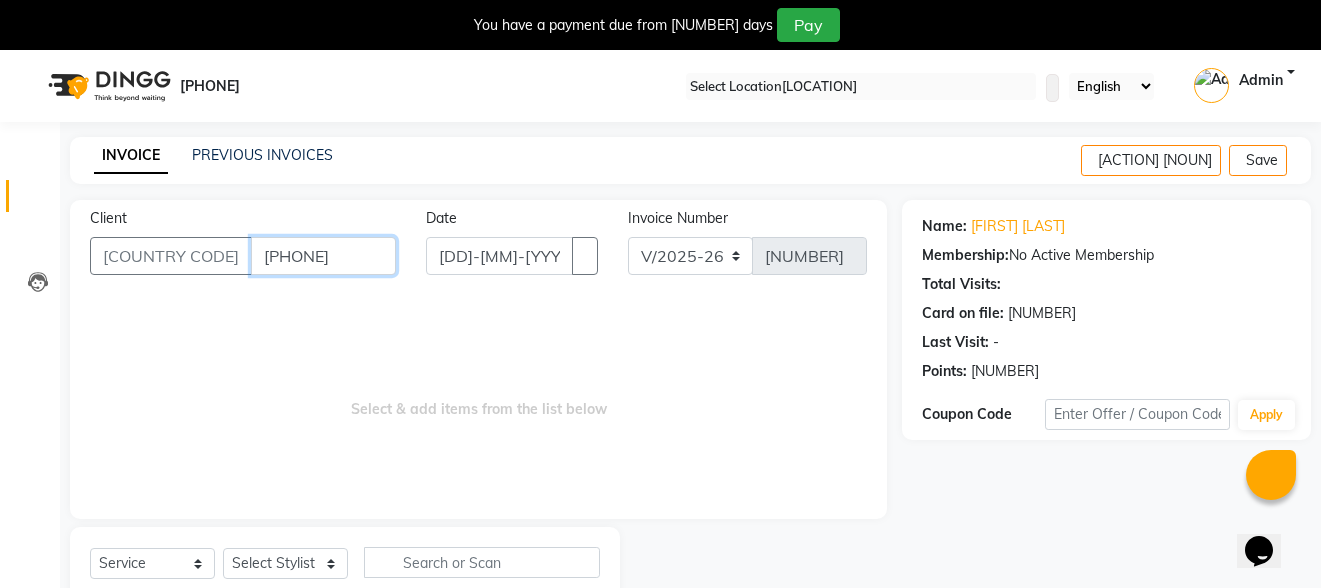 click on "[PHONE]" at bounding box center [323, 256] 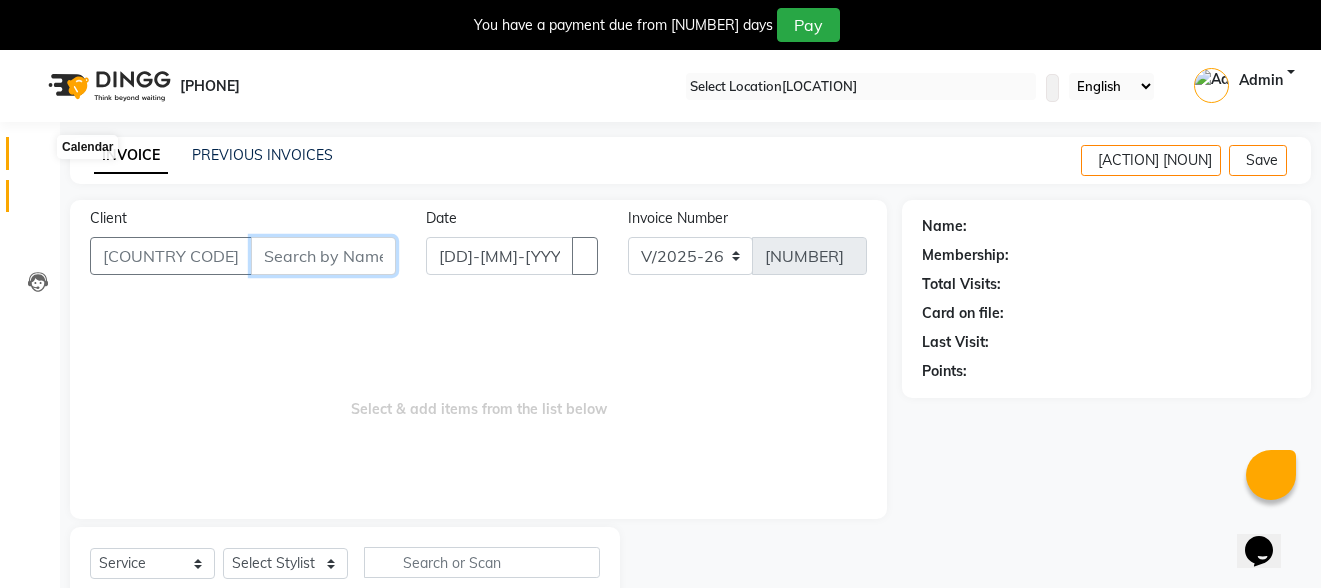 type 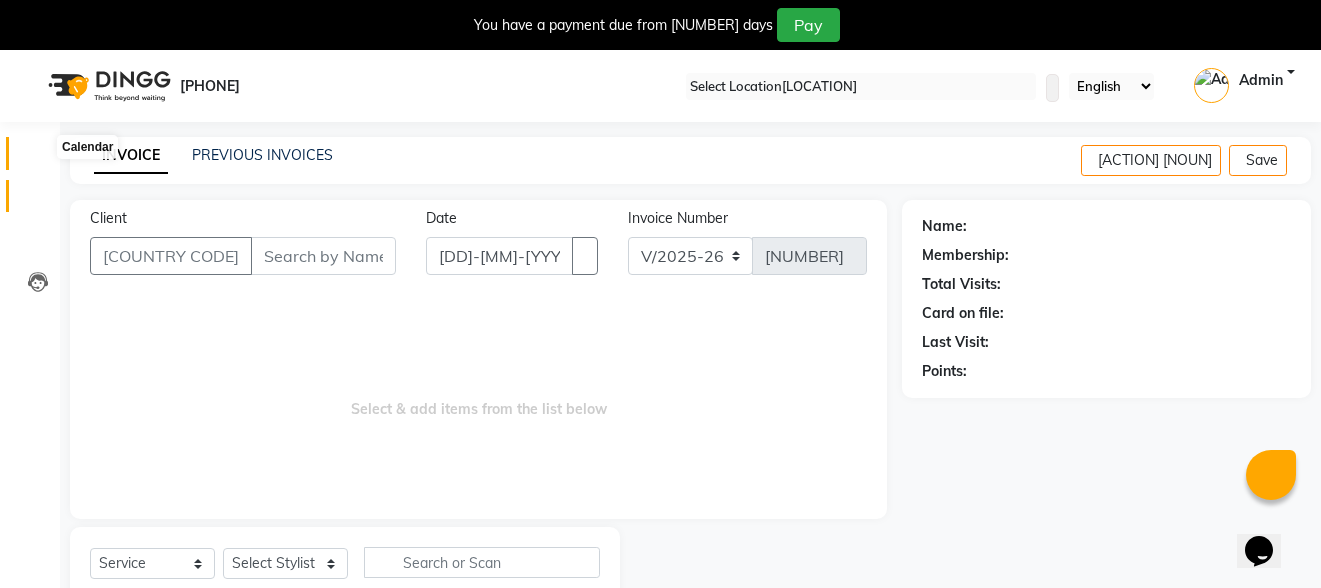click at bounding box center [37, 158] 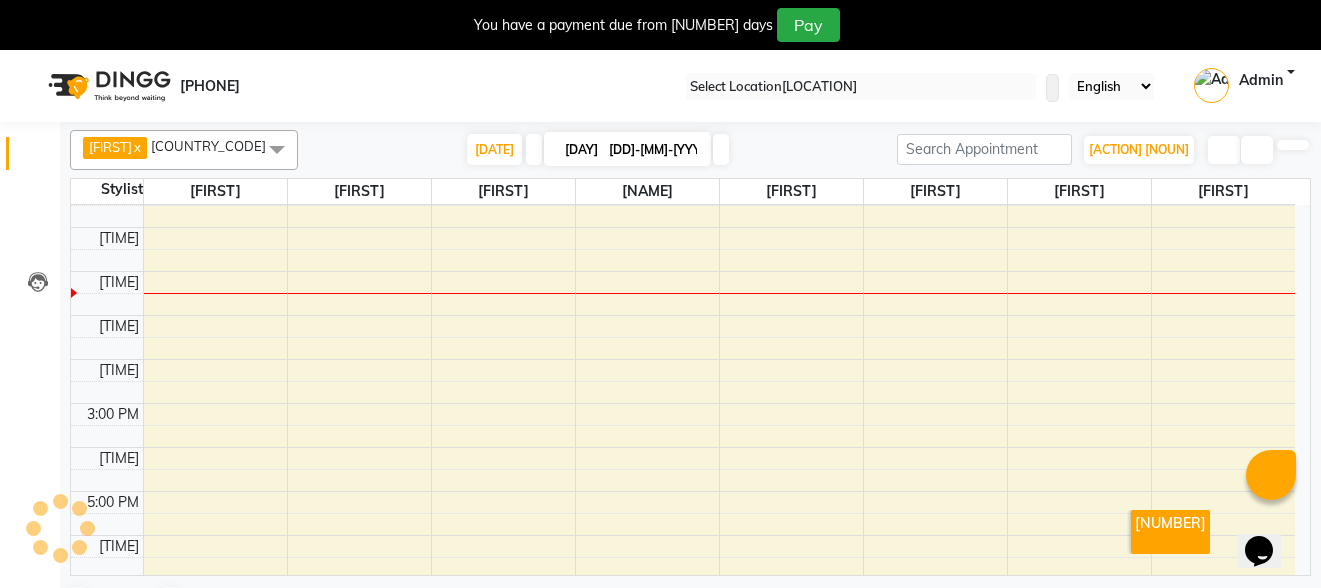 scroll, scrollTop: 0, scrollLeft: 0, axis: both 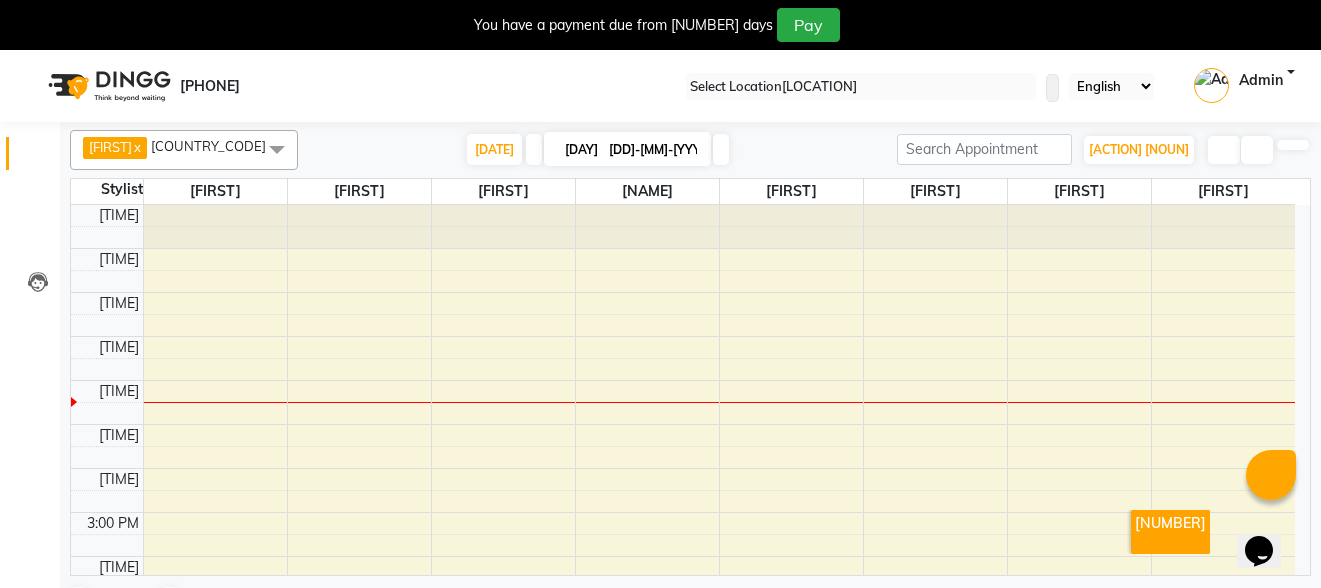 click on "8:00 AM 9:00 AM 10:00 AM 11:00 AM 12:00 PM 1:00 PM 2:00 PM 3:00 PM 4:00 PM 5:00 PM 6:00 PM 7:00 PM 8:00 PM" at bounding box center (683, 490) 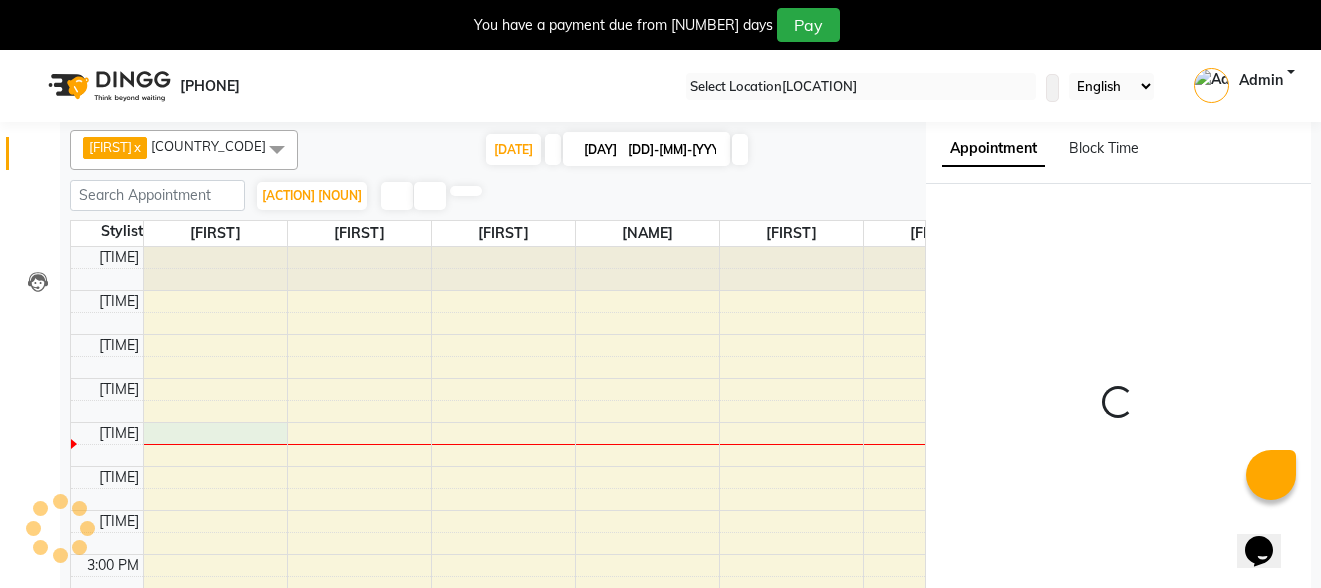 scroll, scrollTop: 8, scrollLeft: 0, axis: vertical 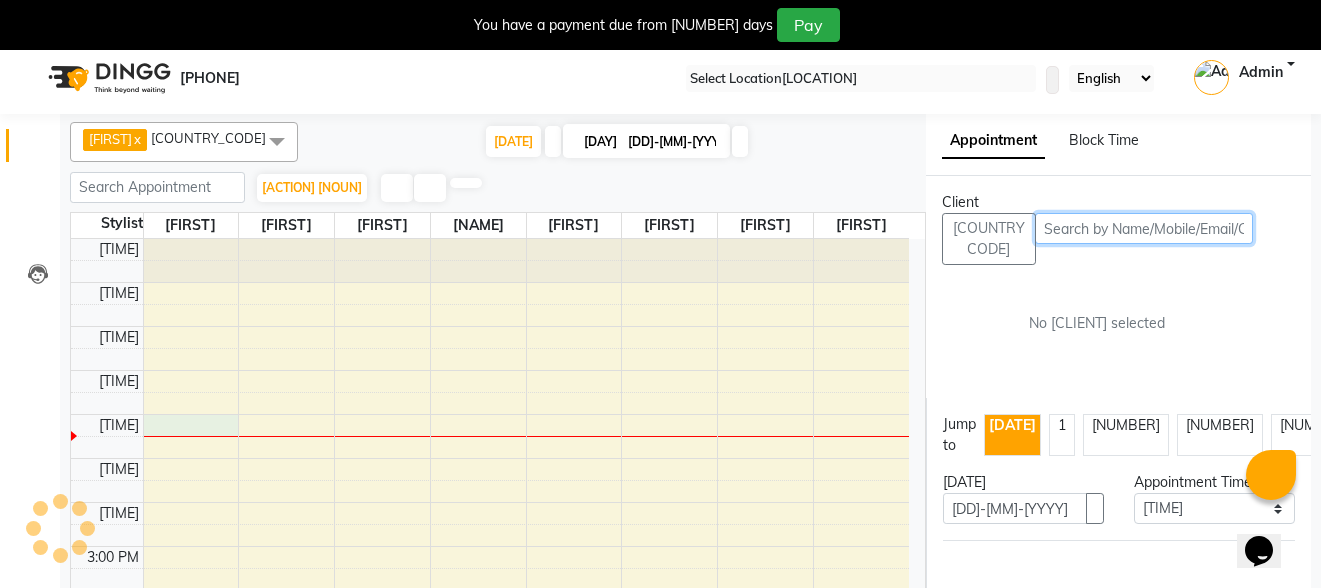 click at bounding box center (1144, 228) 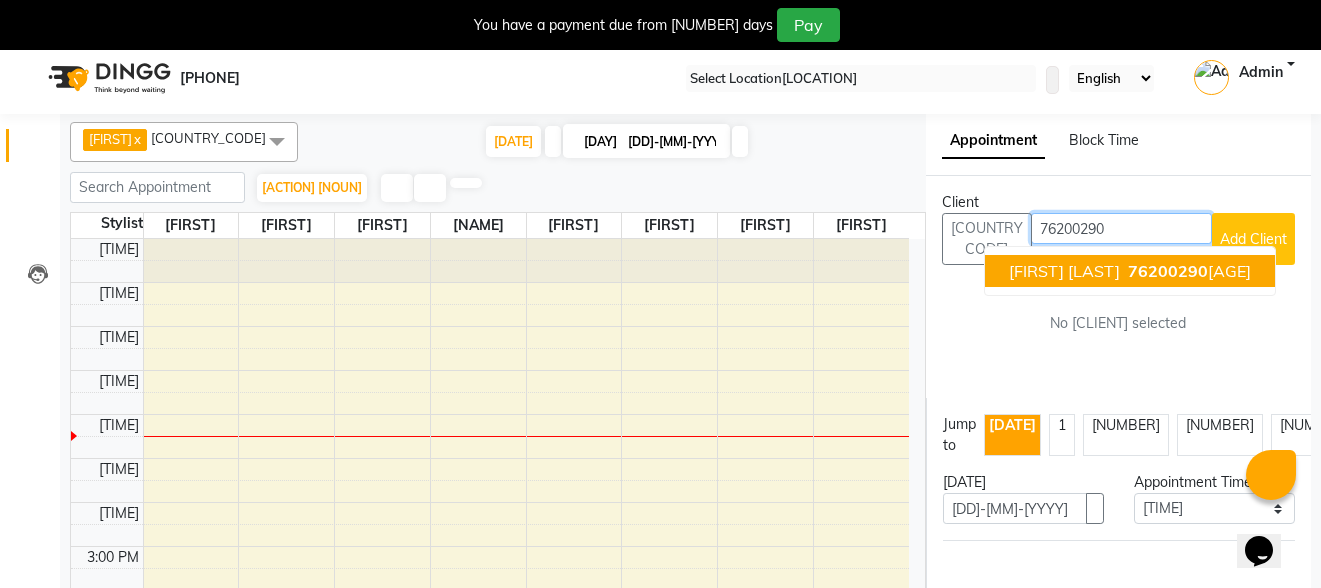 click on "[FIRST] [LAST]" at bounding box center (1064, 271) 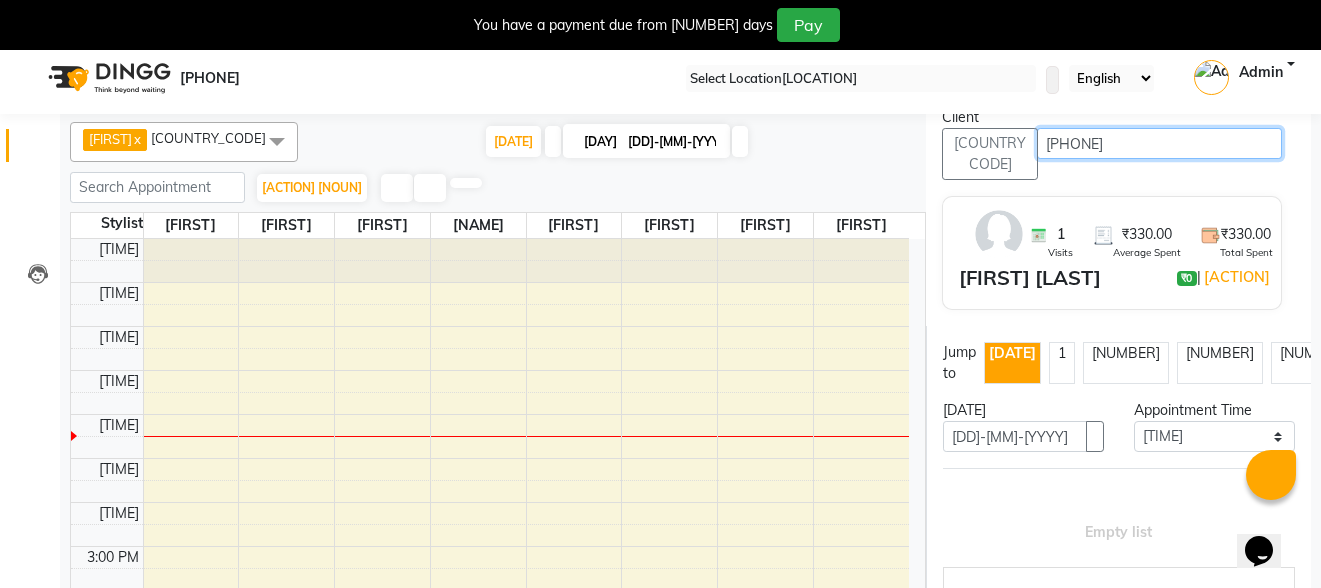 scroll, scrollTop: 200, scrollLeft: 0, axis: vertical 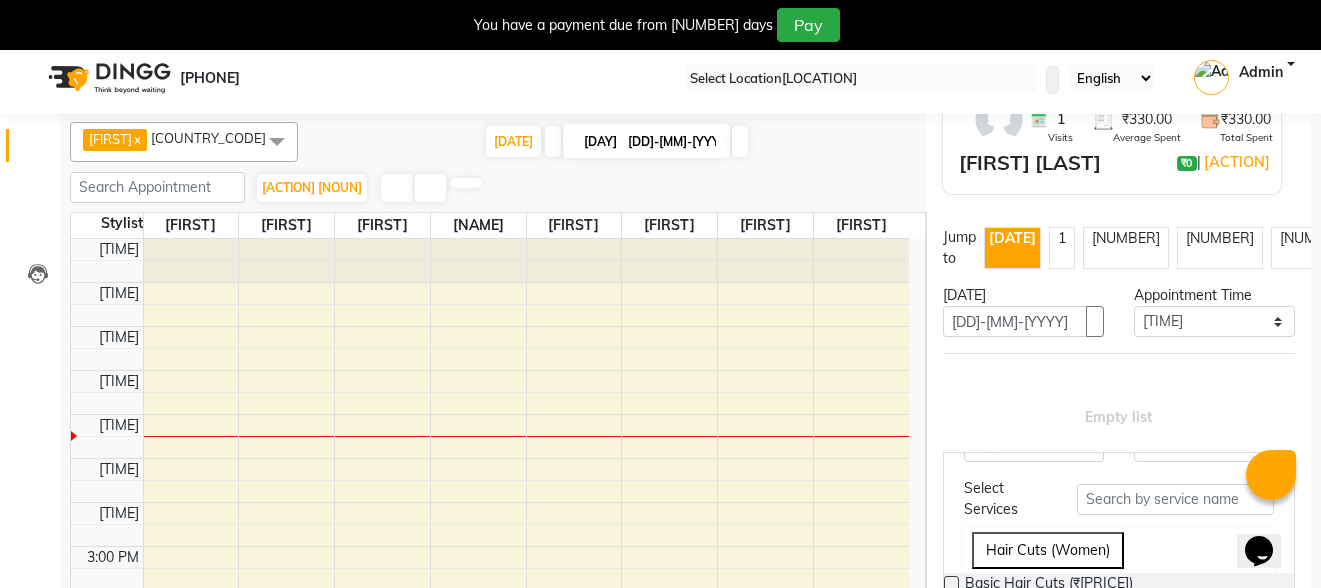 type on "[PHONE]" 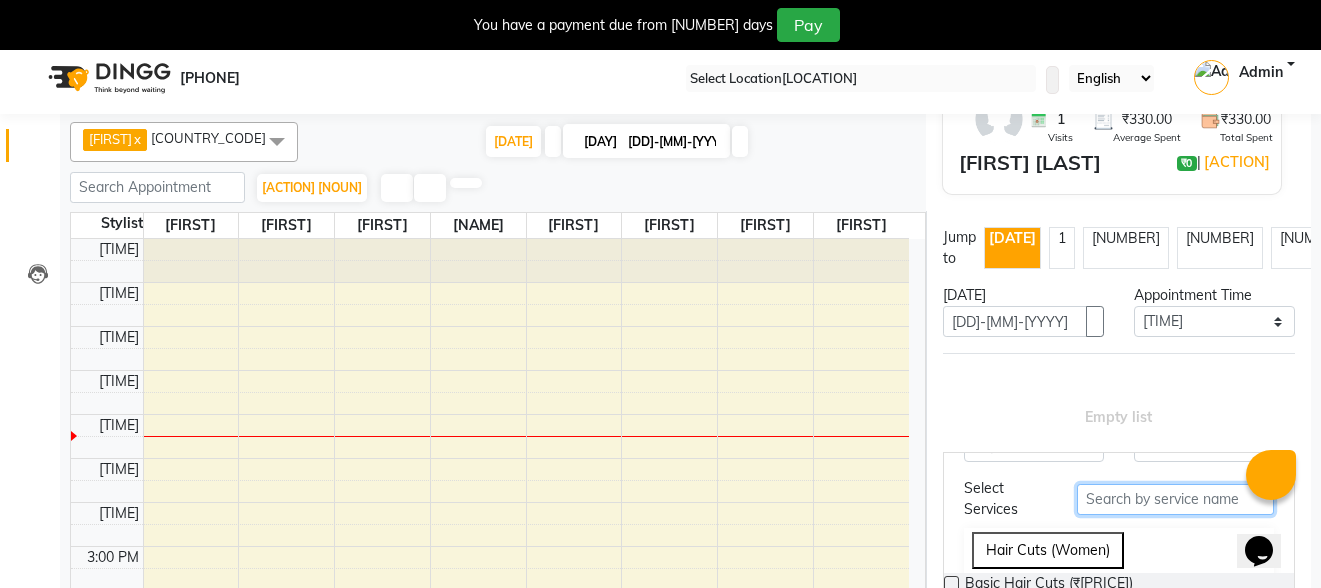 click at bounding box center (1175, 499) 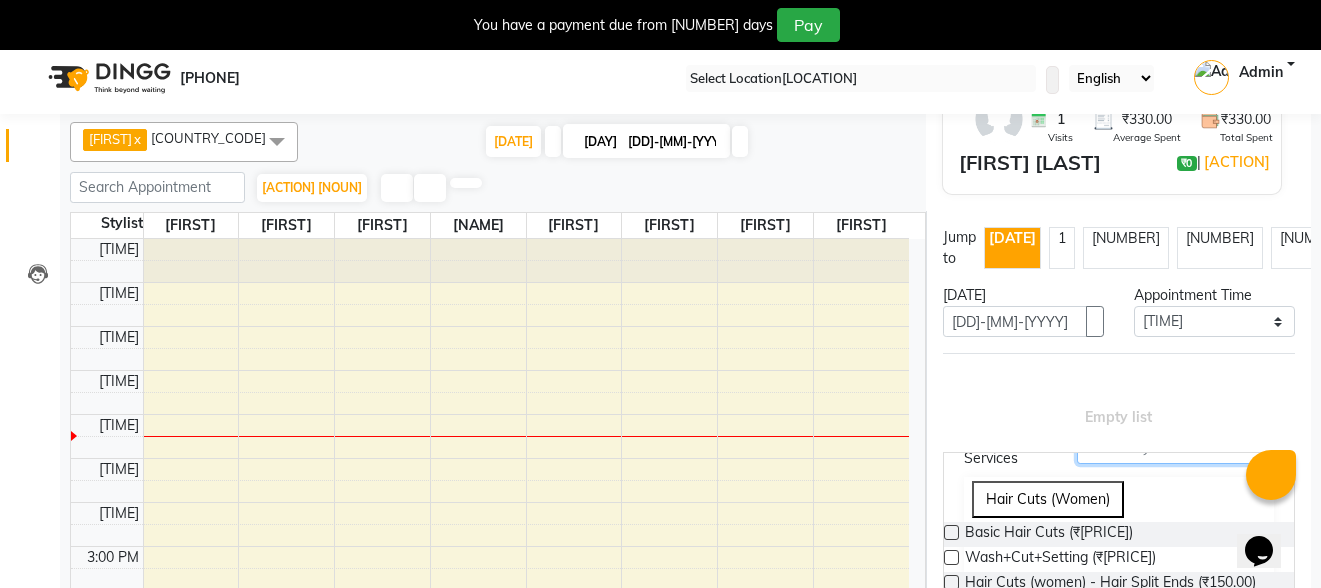 scroll, scrollTop: 200, scrollLeft: 0, axis: vertical 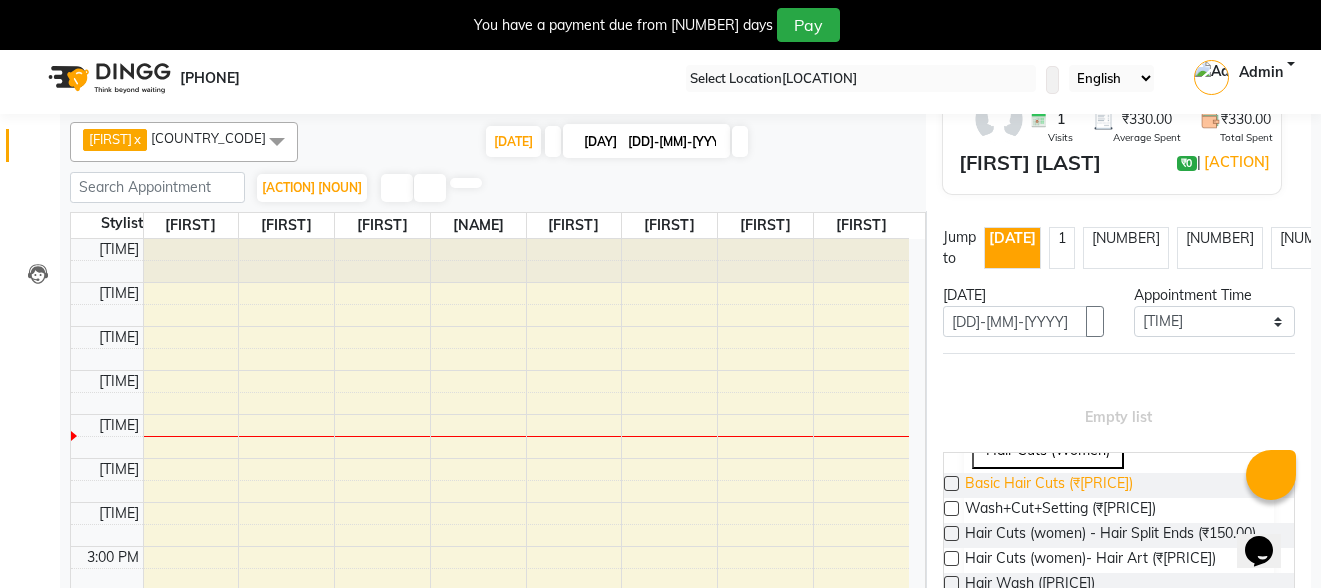 click on "Basic Hair Cuts (₹[PRICE])" at bounding box center [1049, 485] 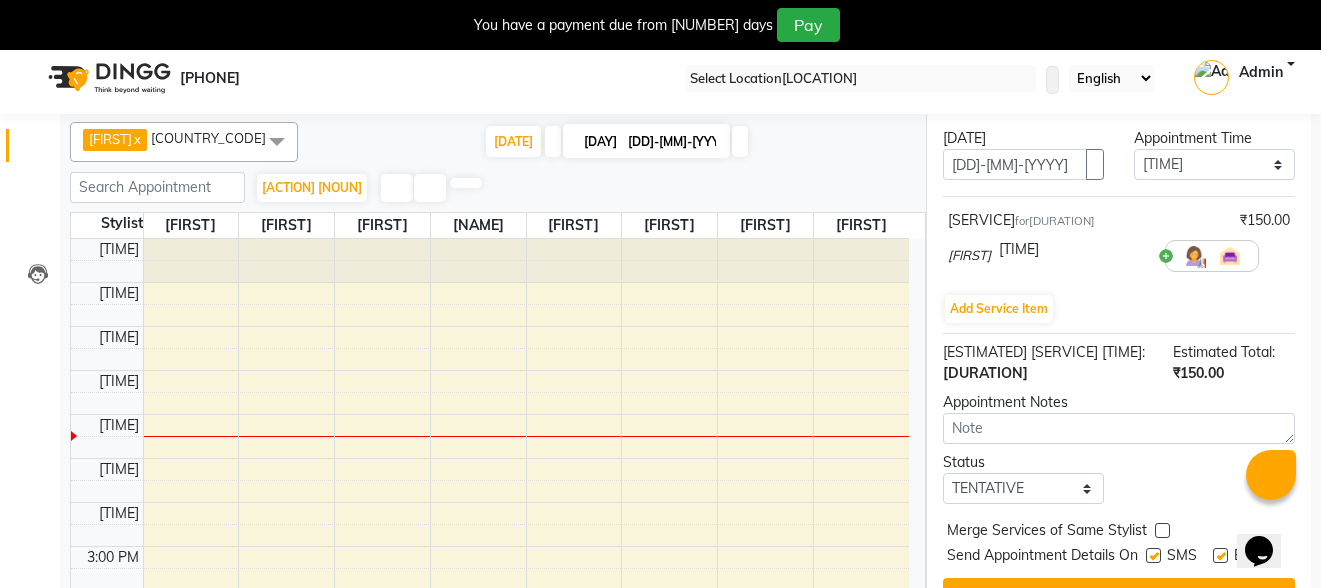 scroll, scrollTop: 392, scrollLeft: 0, axis: vertical 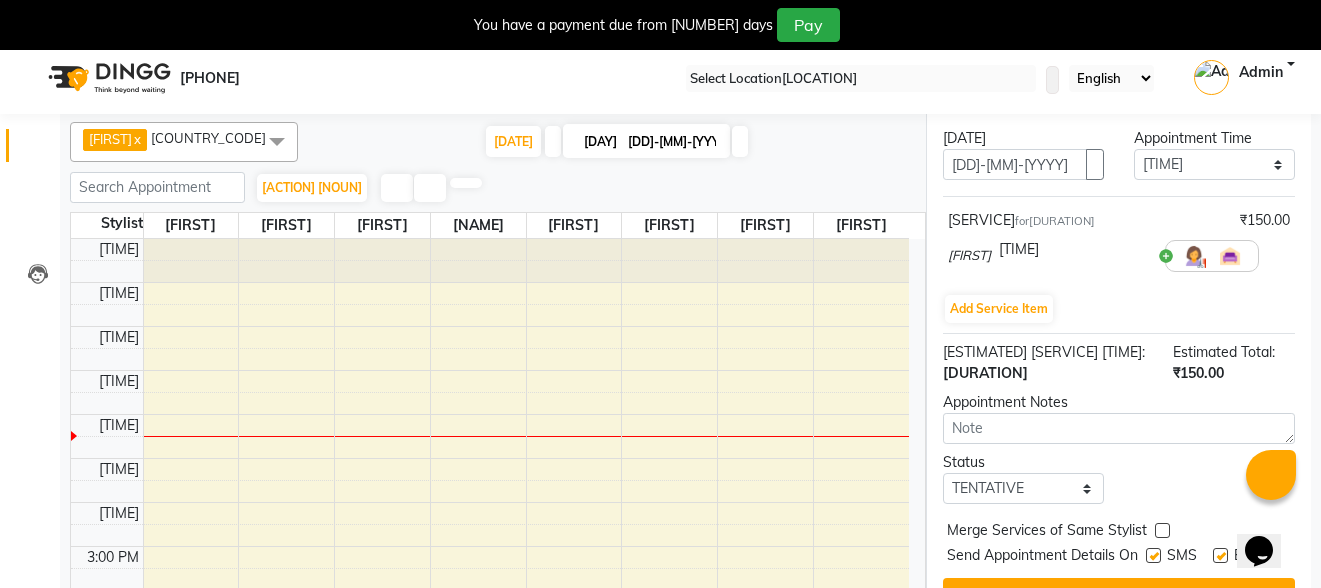 click at bounding box center (1153, 555) 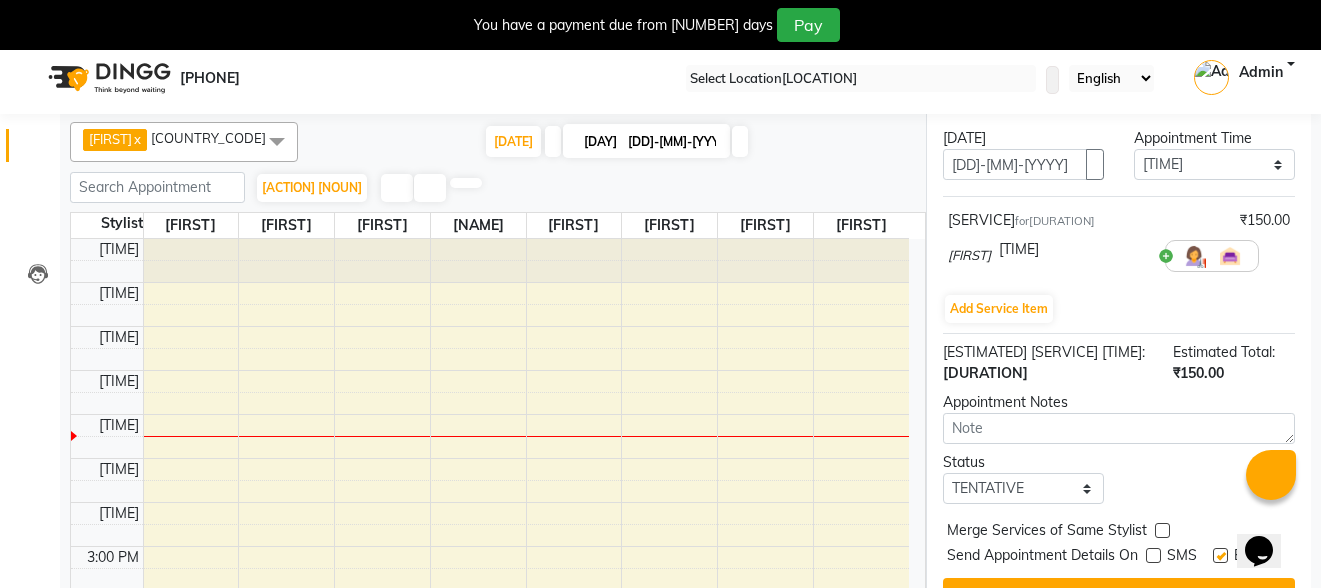 click on "SMS" at bounding box center [1179, 557] 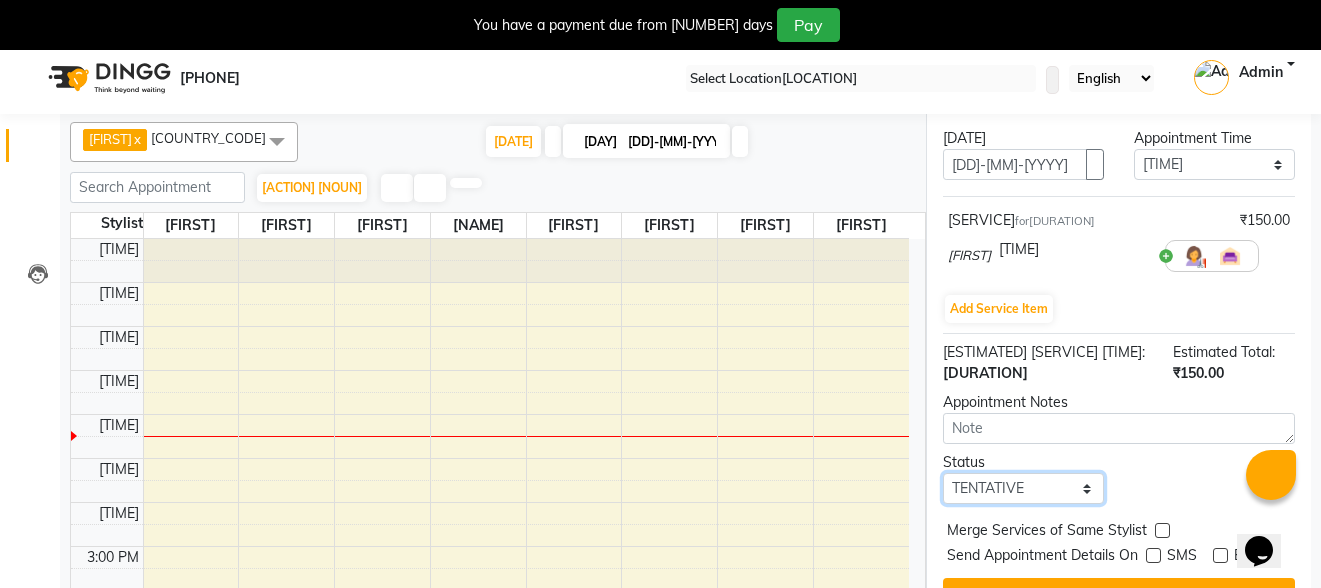 click on "Select TENTATIVE CONFIRM CHECK-IN UPCOMING" at bounding box center (1023, 488) 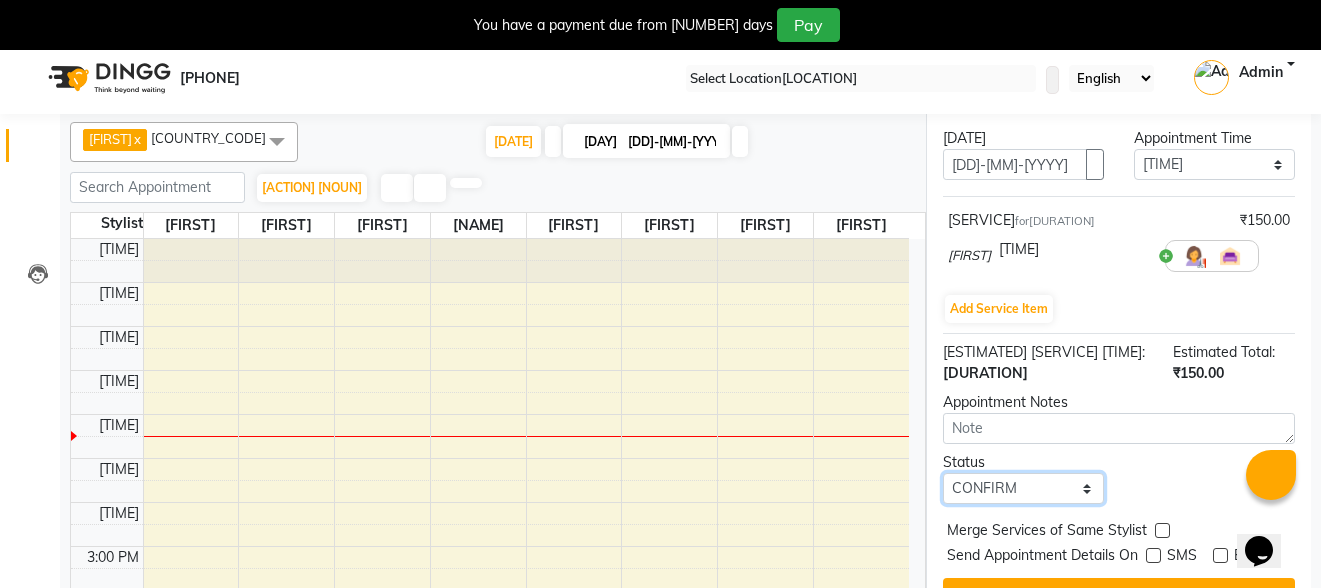 click on "Select TENTATIVE CONFIRM CHECK-IN UPCOMING" at bounding box center (1023, 488) 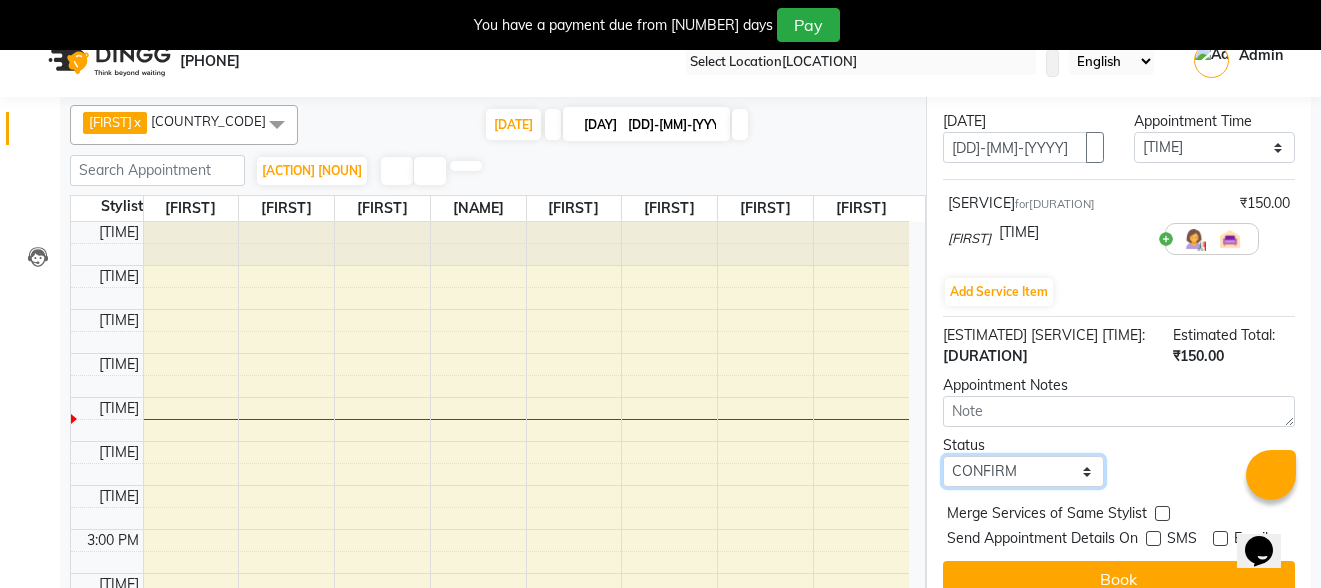 scroll, scrollTop: 55, scrollLeft: 0, axis: vertical 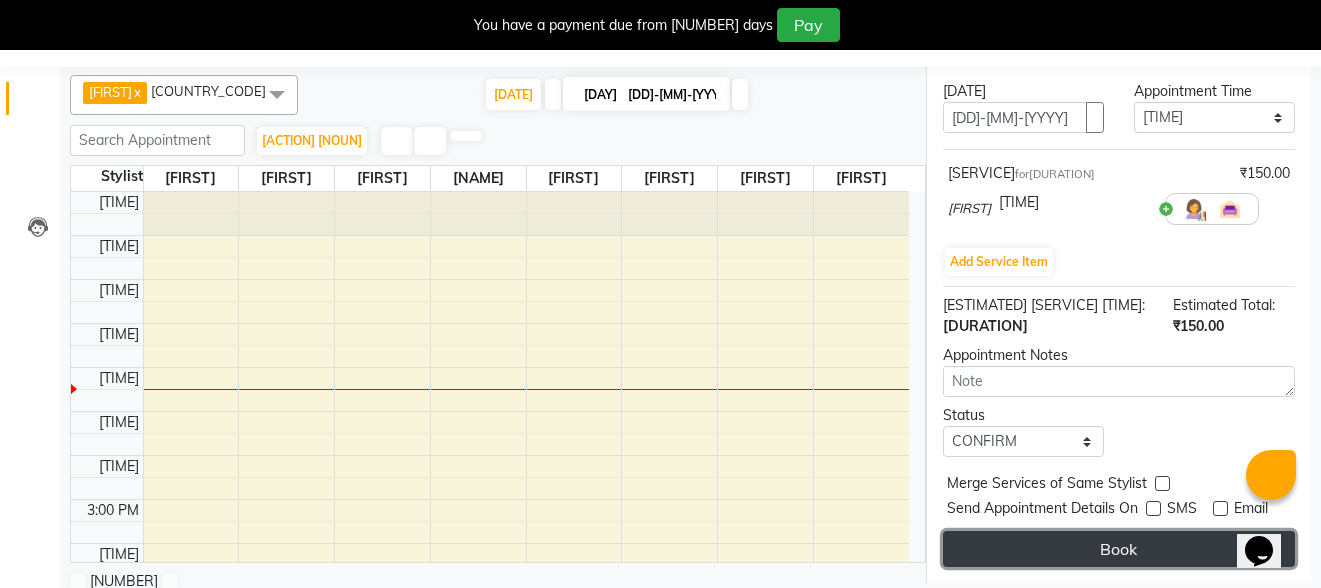 click on "Book" at bounding box center [1119, 549] 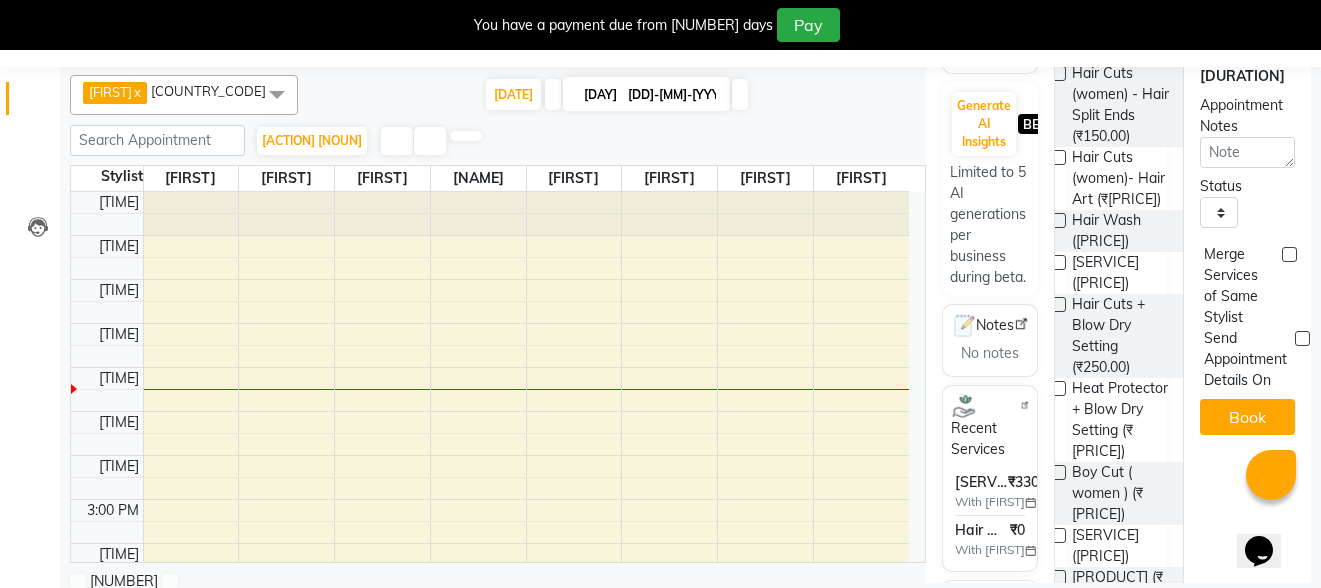 scroll, scrollTop: 0, scrollLeft: 0, axis: both 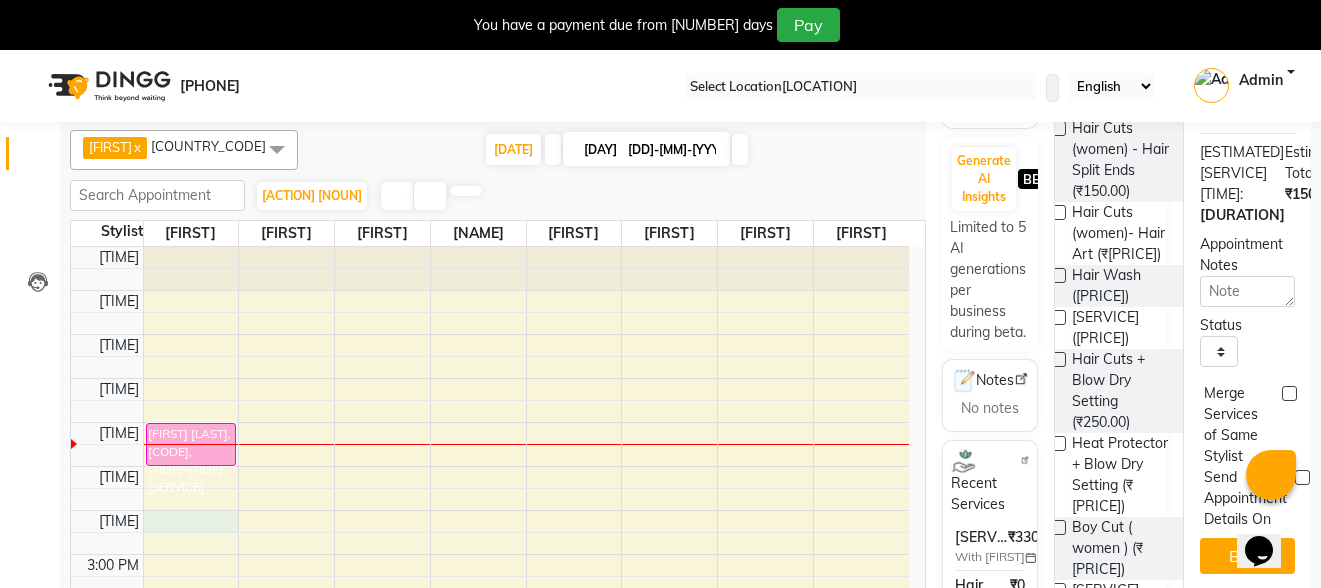 click on "[TIME]-[TIME], Basic Hair Cuts" at bounding box center (490, 532) 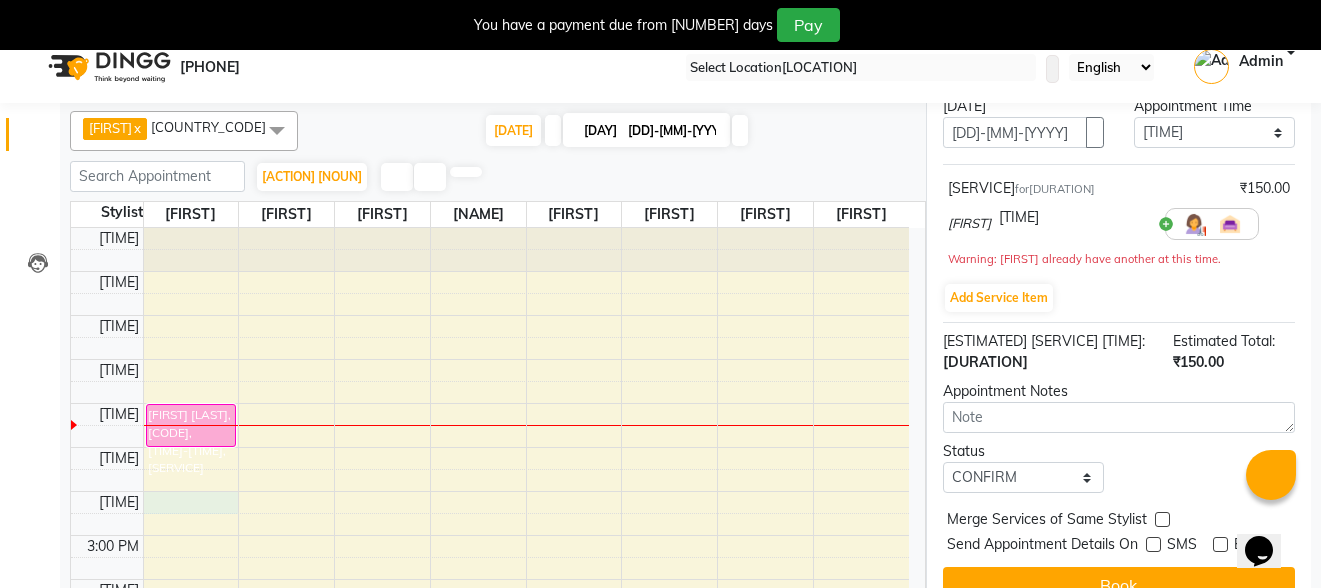 scroll, scrollTop: 0, scrollLeft: 0, axis: both 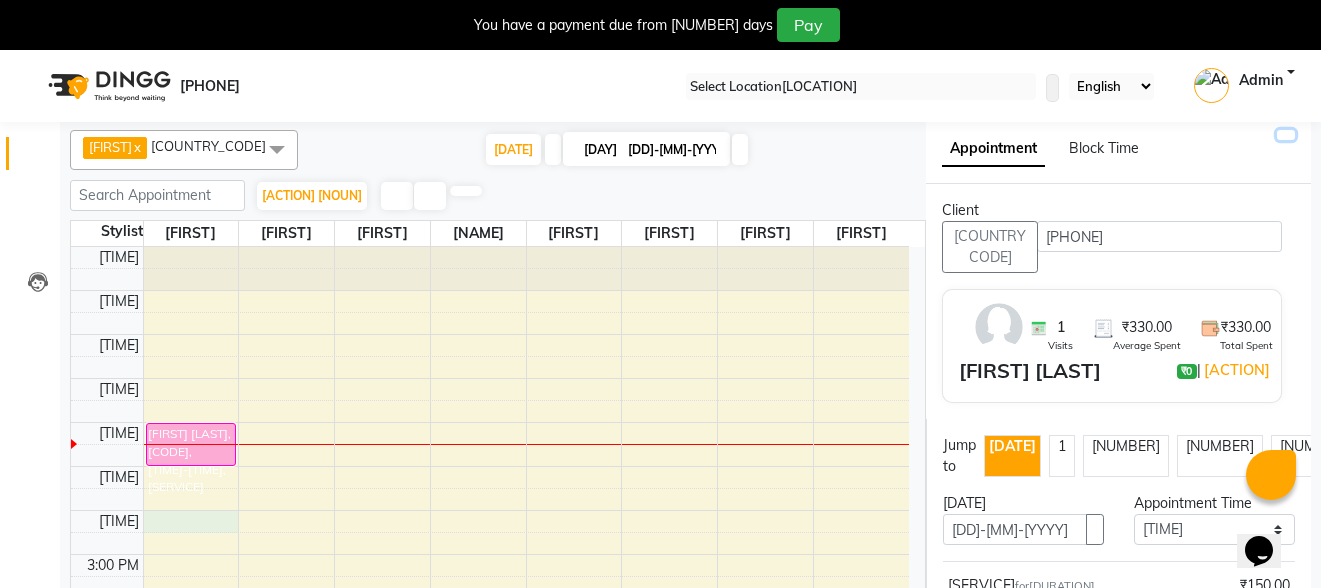 click at bounding box center [1286, 135] 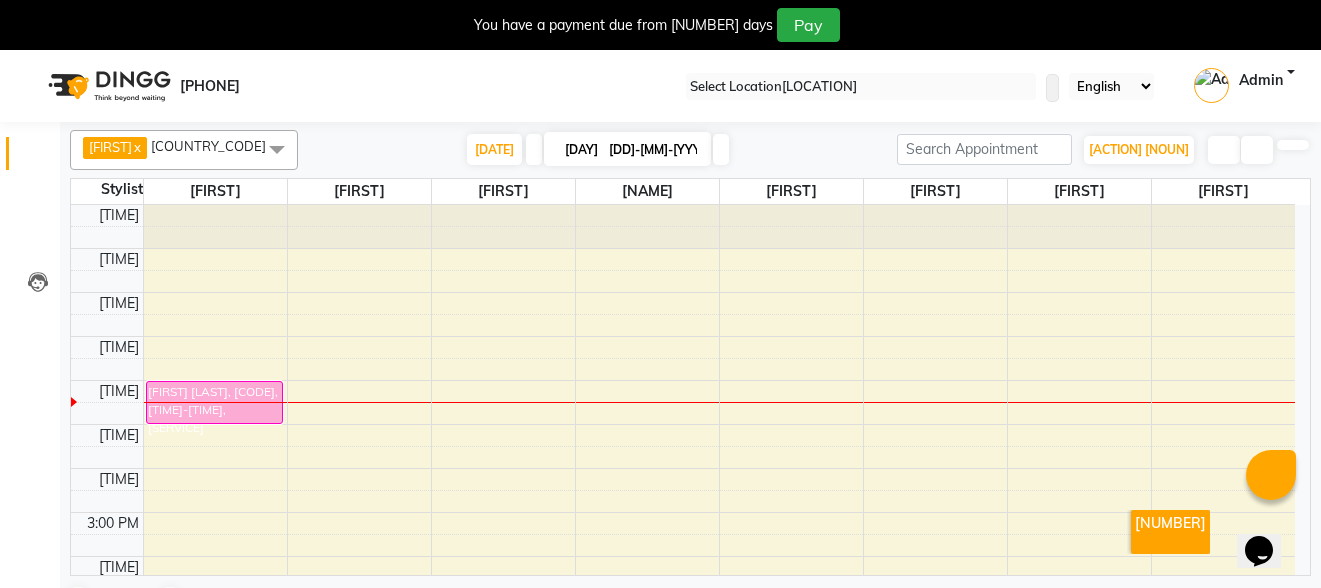 click on "[TIME]-[TIME], Basic Hair Cuts" at bounding box center [683, 490] 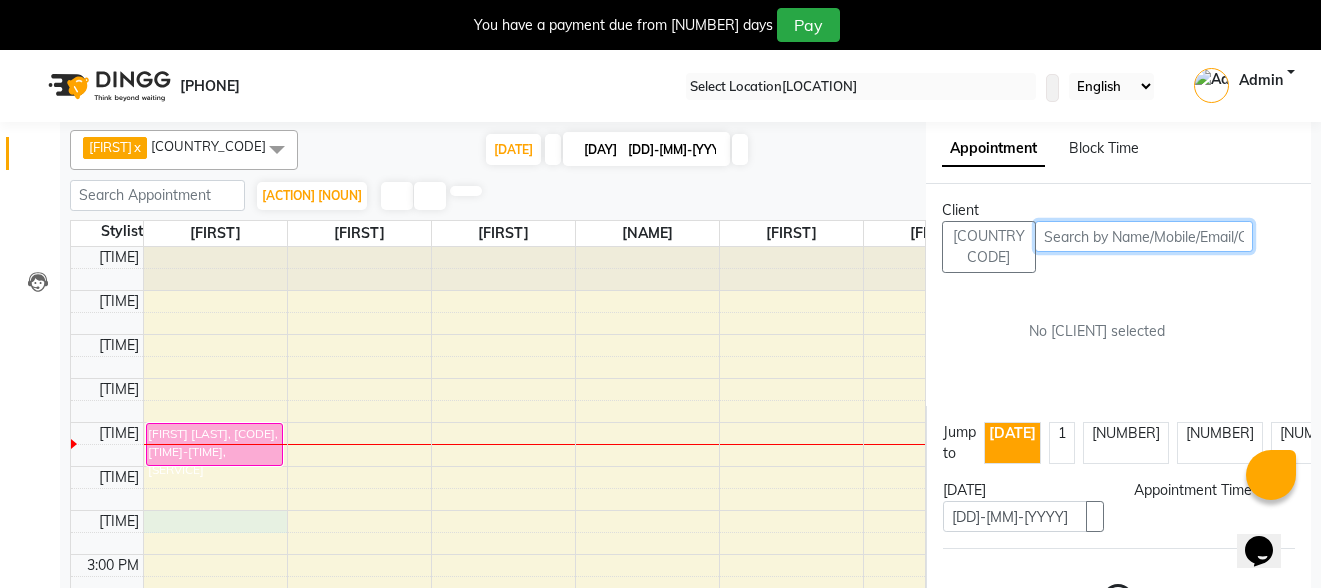 scroll, scrollTop: 19, scrollLeft: 0, axis: vertical 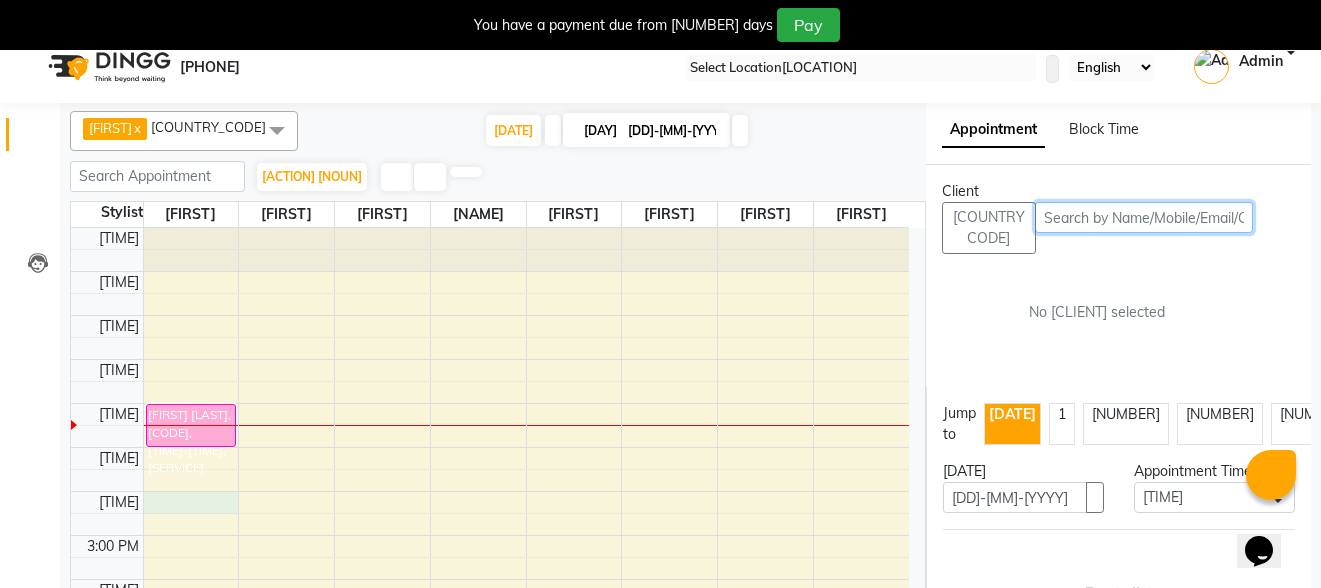 click at bounding box center (1144, 217) 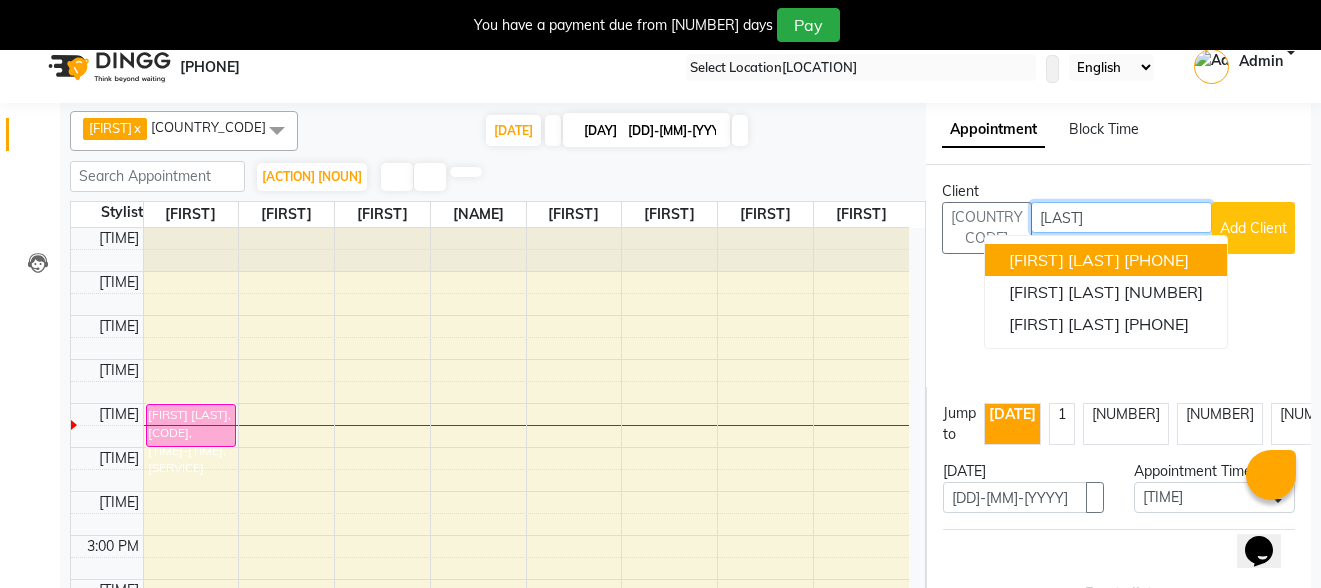 click on "[PHONE]" at bounding box center (1156, 260) 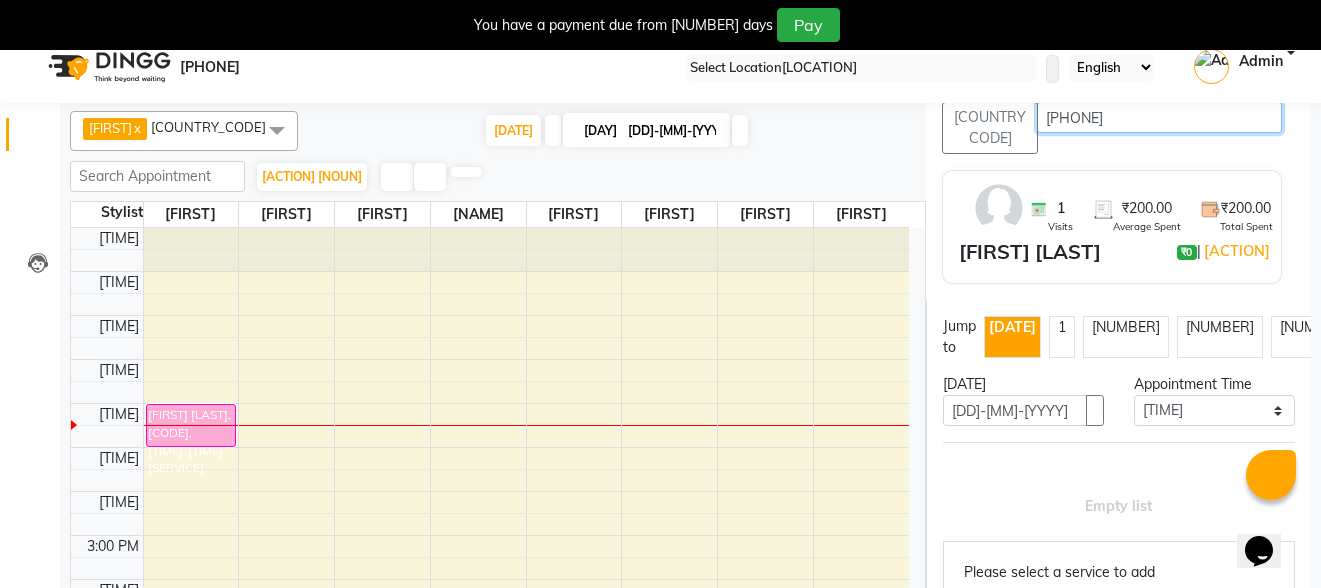 scroll, scrollTop: 200, scrollLeft: 0, axis: vertical 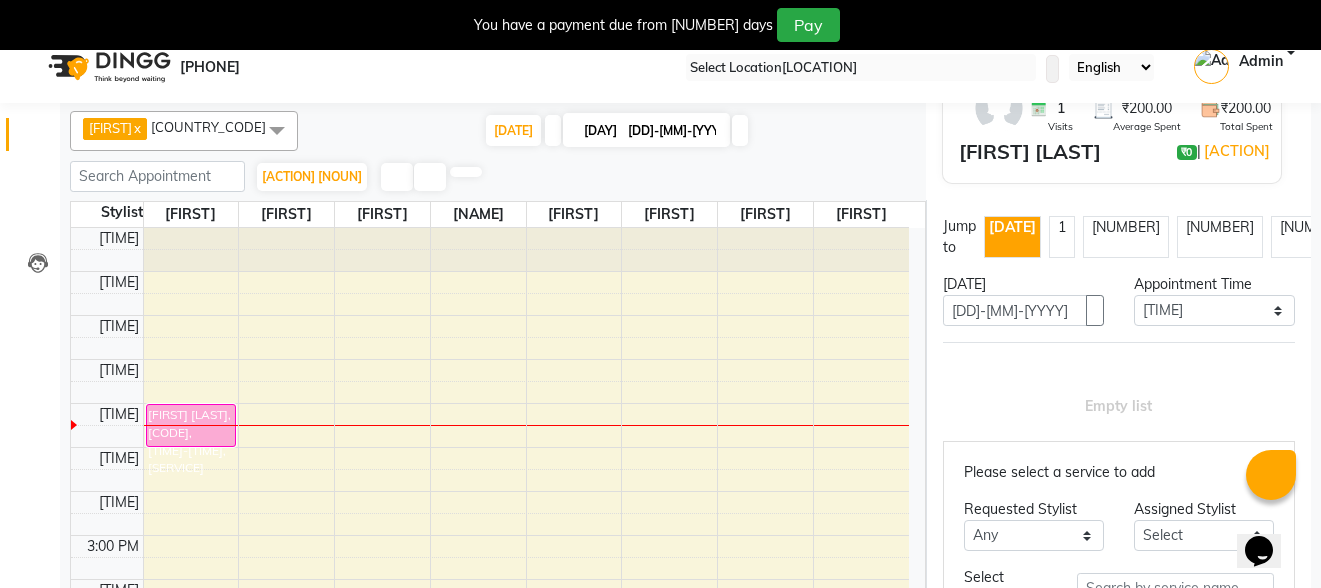 type on "[PHONE]" 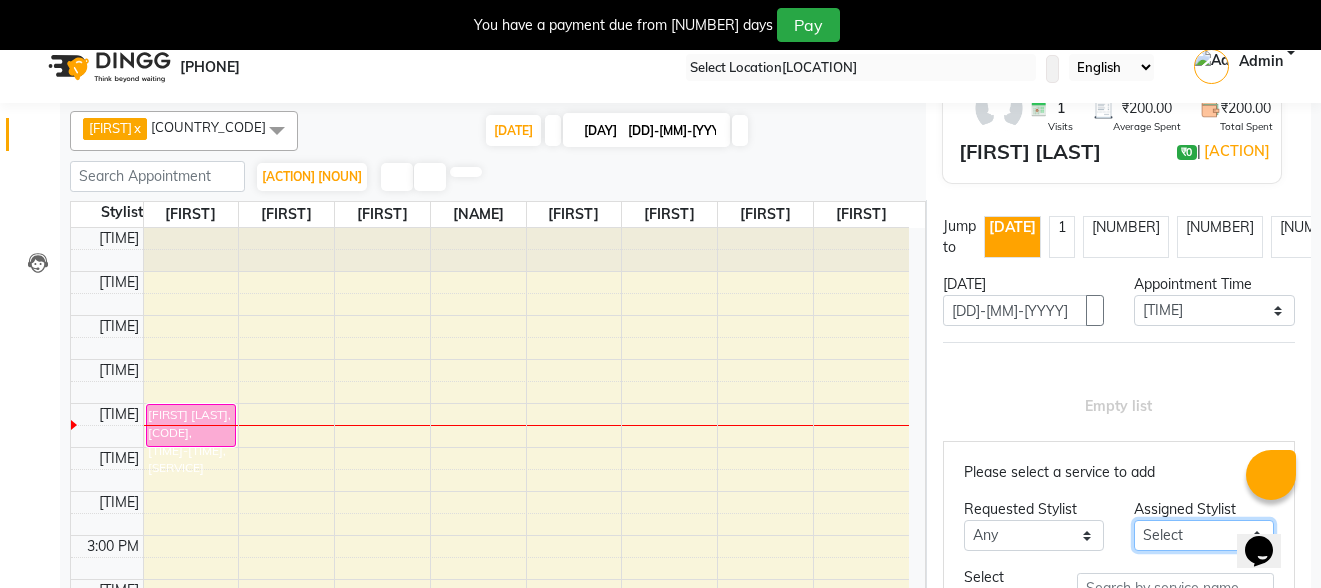 click on "Select [FIRST] [FIRST] [FIRST] [FIRST] [FIRST] [FIRST] [FIRST] [FIRST] [FIRST]" at bounding box center (1034, 535) 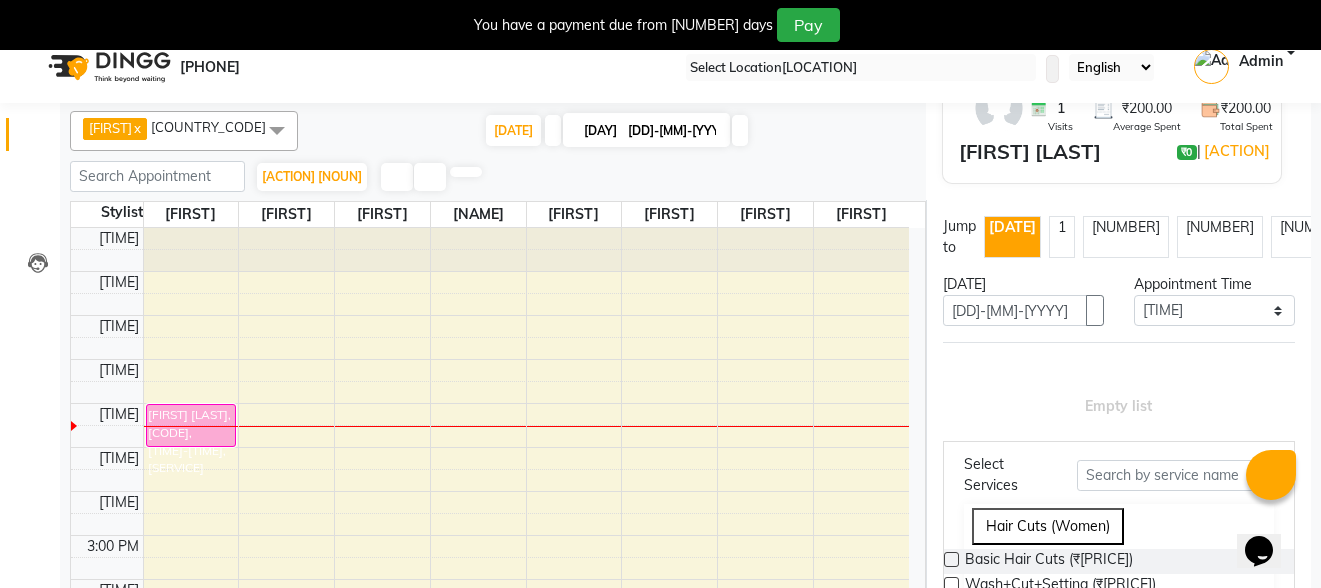 scroll, scrollTop: 200, scrollLeft: 0, axis: vertical 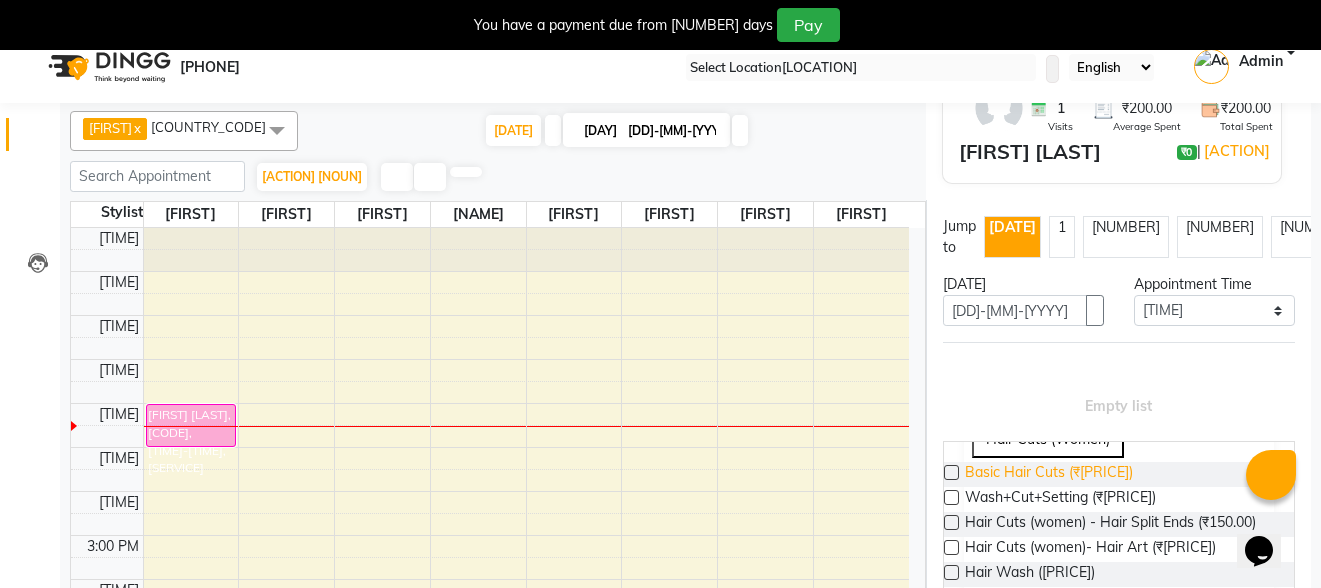 click on "Basic Hair Cuts (₹[PRICE])" at bounding box center [1049, 474] 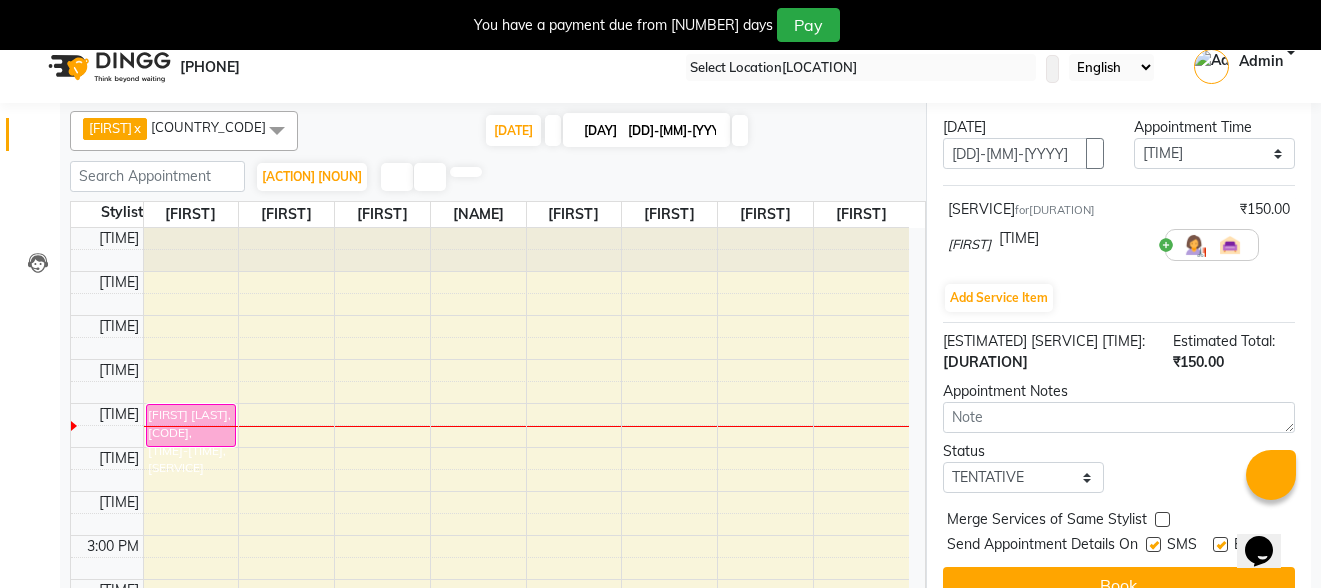 scroll, scrollTop: 392, scrollLeft: 0, axis: vertical 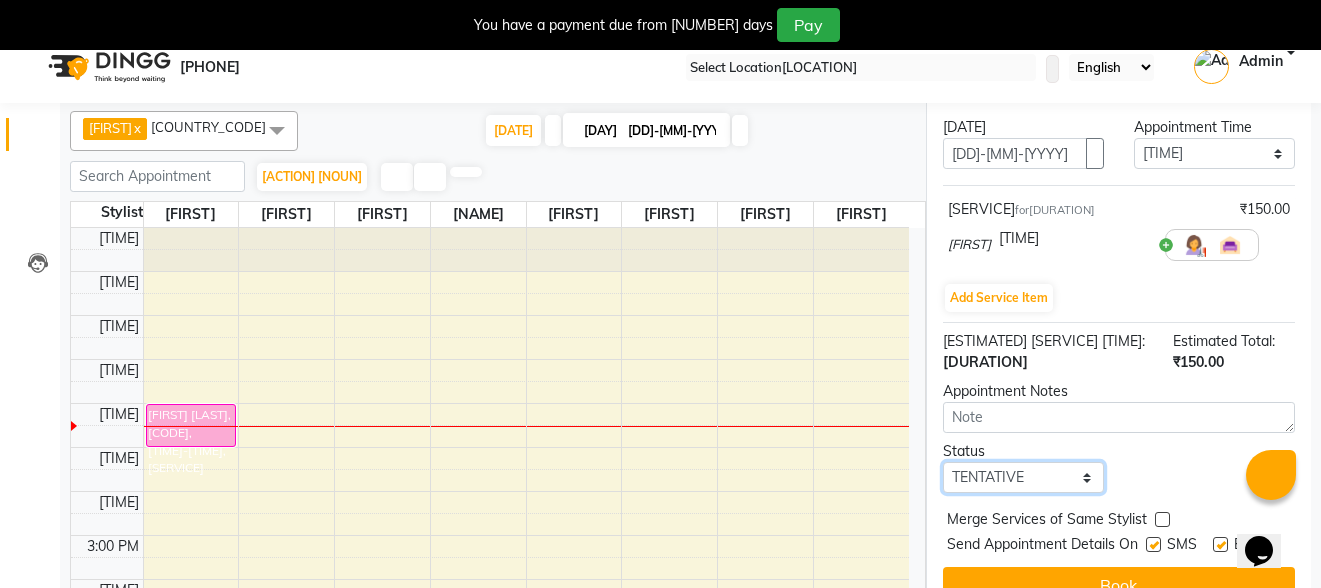 click on "Select TENTATIVE CONFIRM CHECK-IN UPCOMING" at bounding box center [1023, 477] 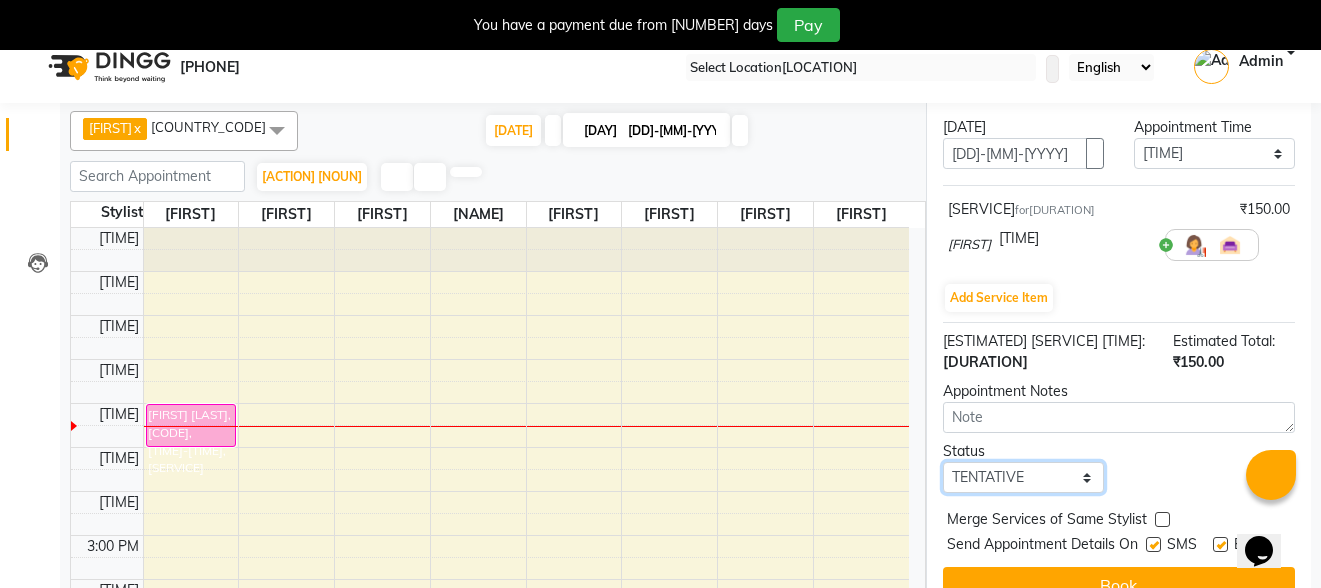 select on "confirm booking" 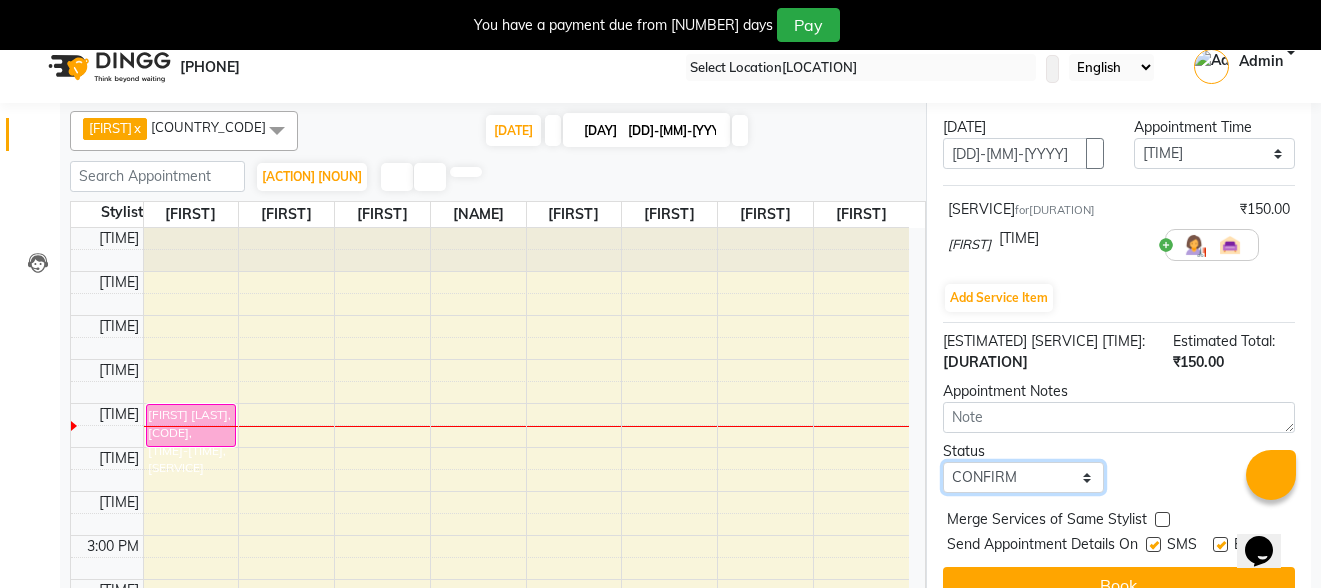 click on "Select TENTATIVE CONFIRM CHECK-IN UPCOMING" at bounding box center (1023, 477) 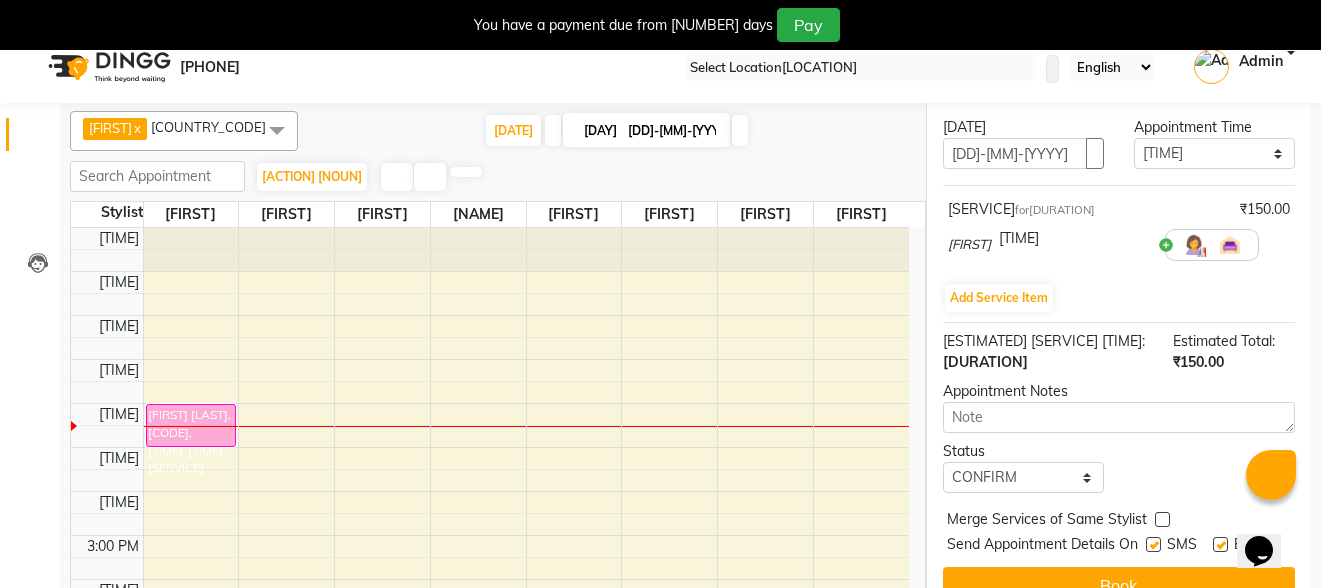 click at bounding box center [1153, 544] 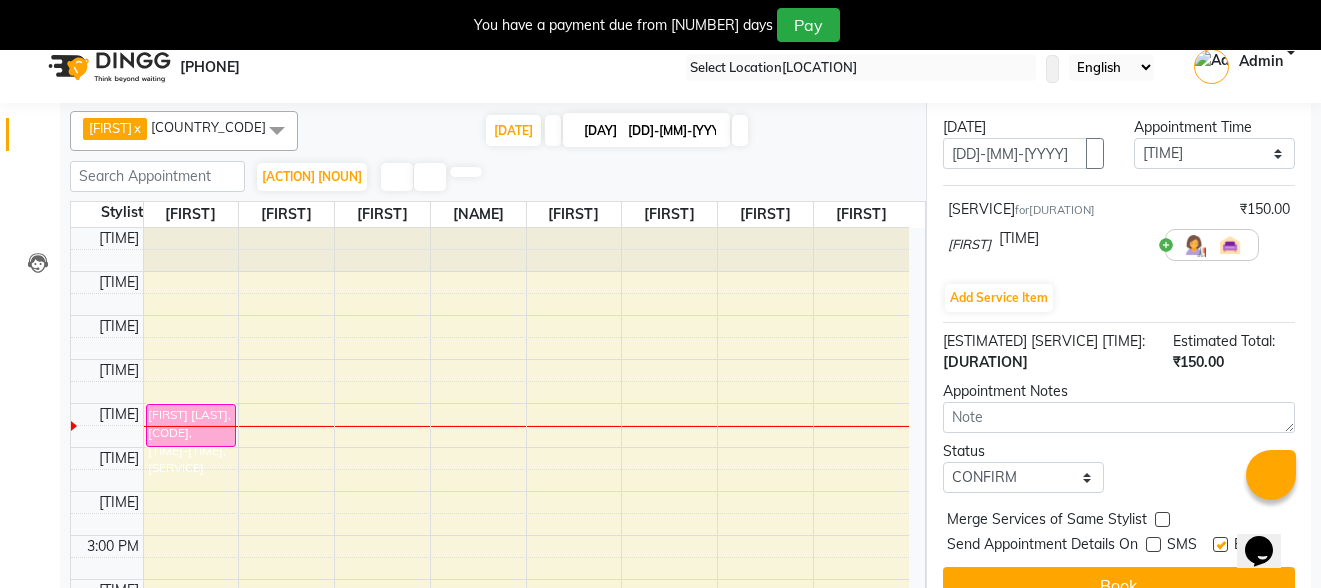 click at bounding box center (1220, 544) 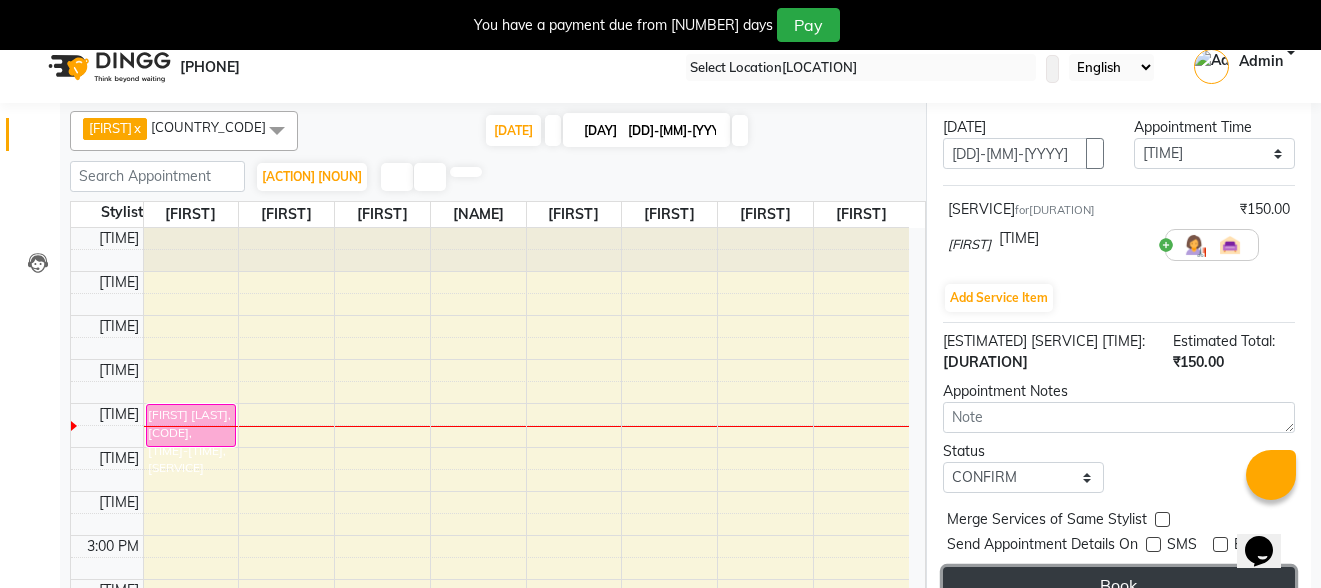 click on "Book" at bounding box center (1119, 585) 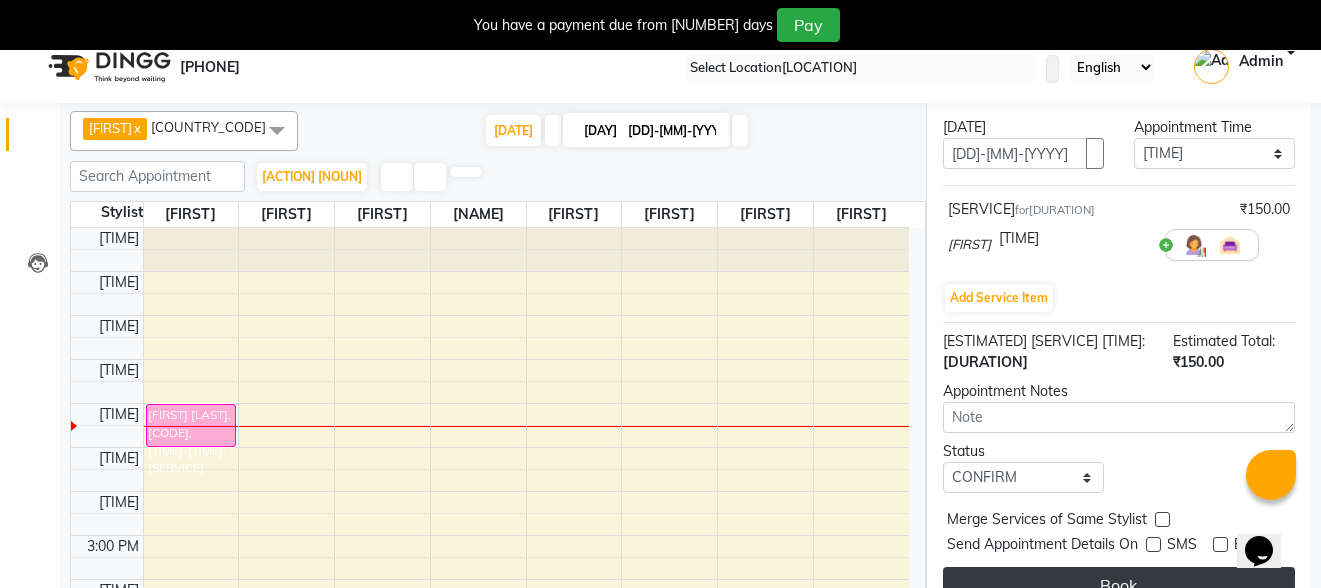 click on "Book" at bounding box center (1119, 585) 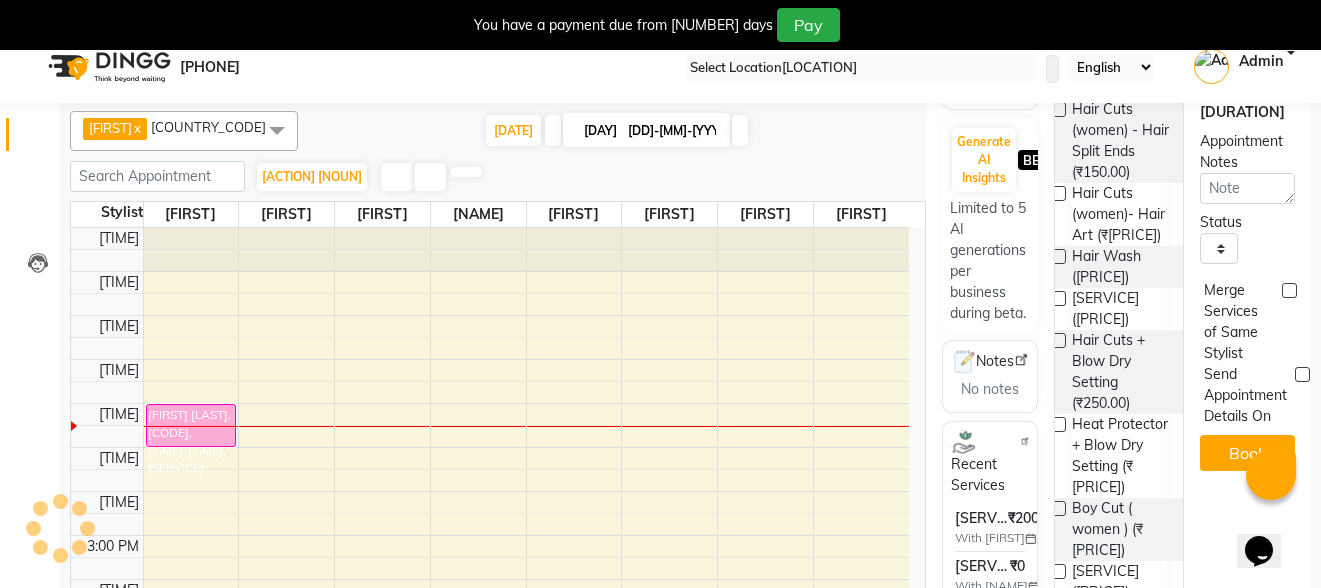 scroll, scrollTop: 0, scrollLeft: 0, axis: both 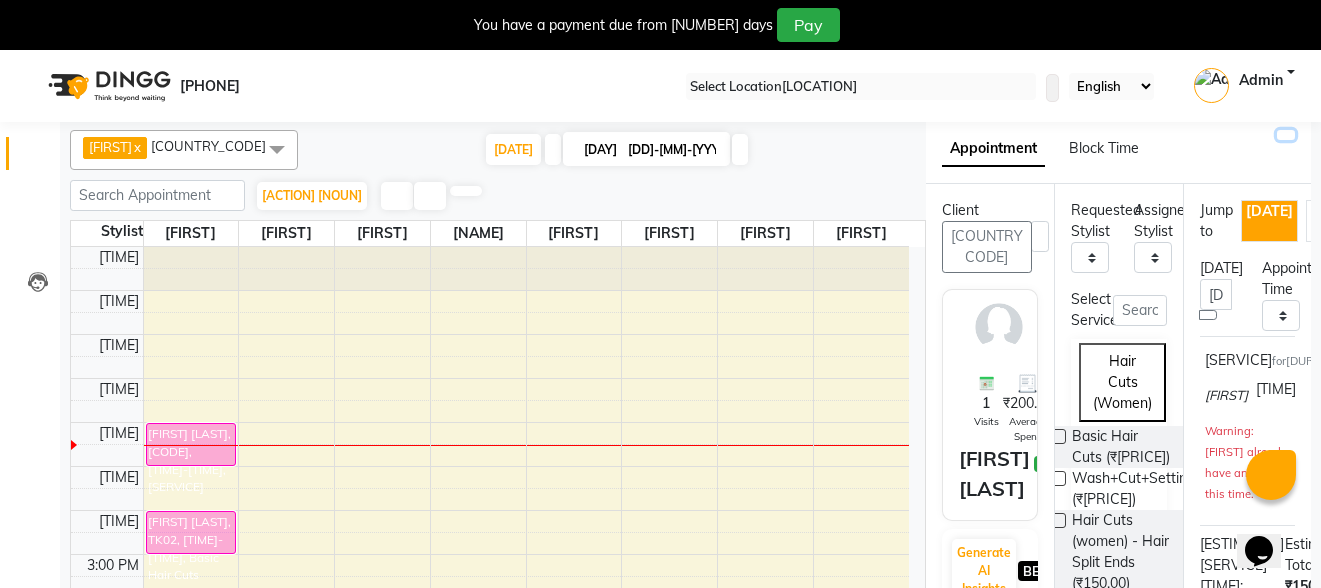 click at bounding box center (1286, 135) 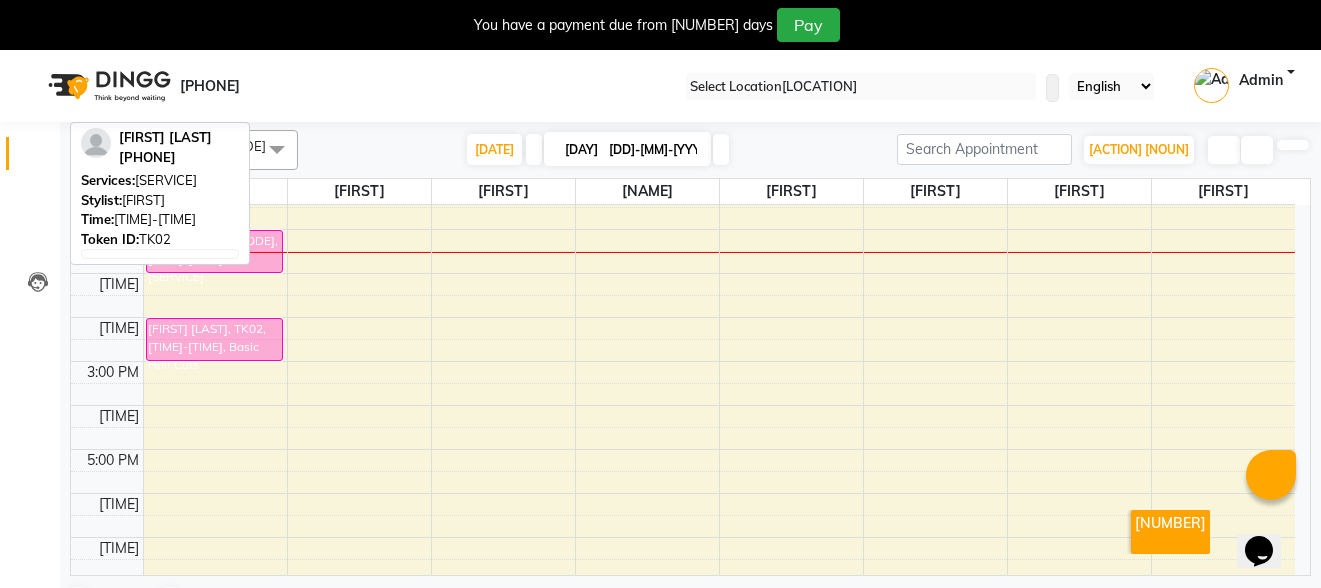 scroll, scrollTop: 201, scrollLeft: 0, axis: vertical 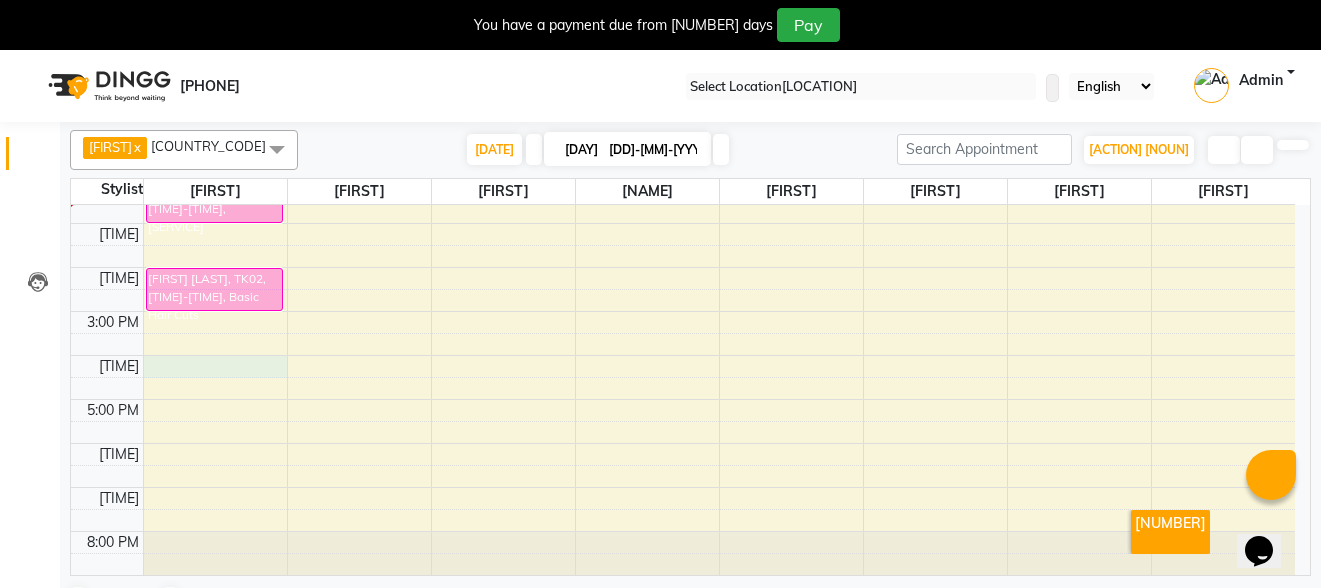 click on "[TIME] [FIRST] [LAST], [CODE], [TIME]-[TIME], [SERVICE] [TIME] [FIRST] [LAST], [CODE], [TIME]-[TIME], [SERVICE]" at bounding box center (683, 289) 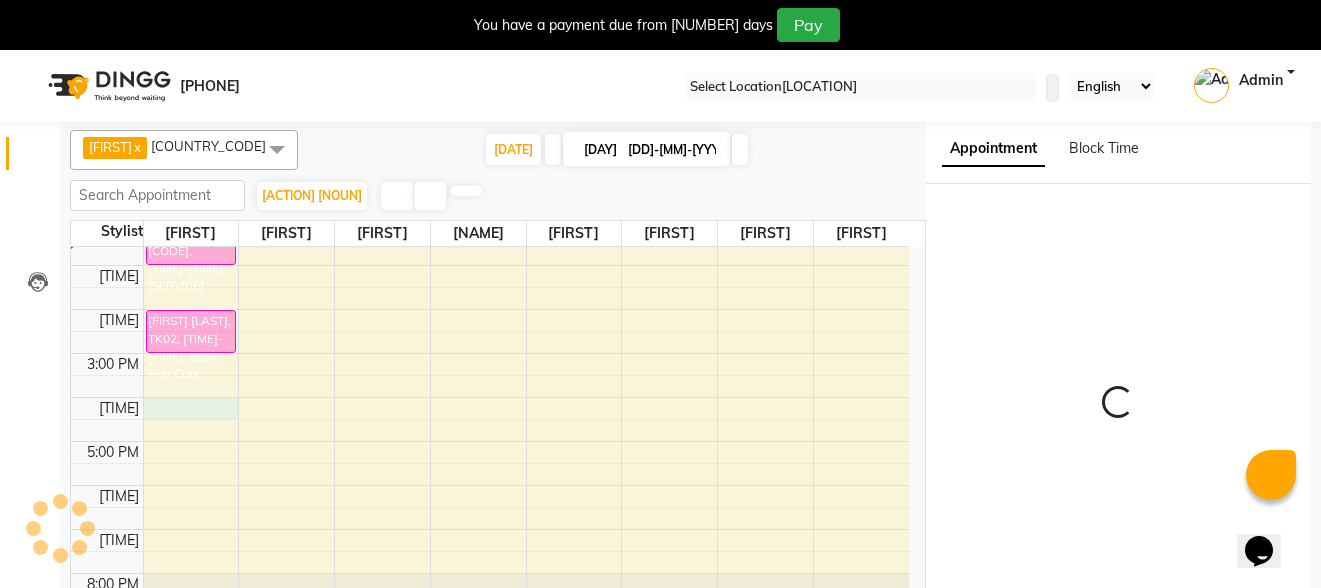 scroll, scrollTop: 8, scrollLeft: 0, axis: vertical 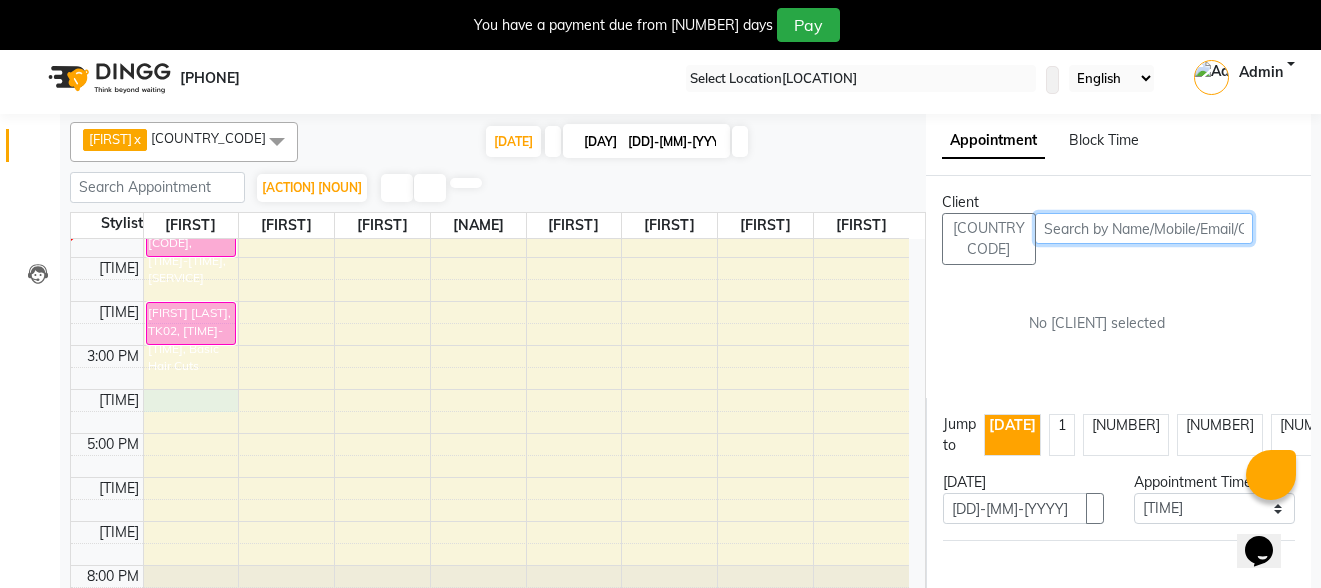 click at bounding box center [1144, 228] 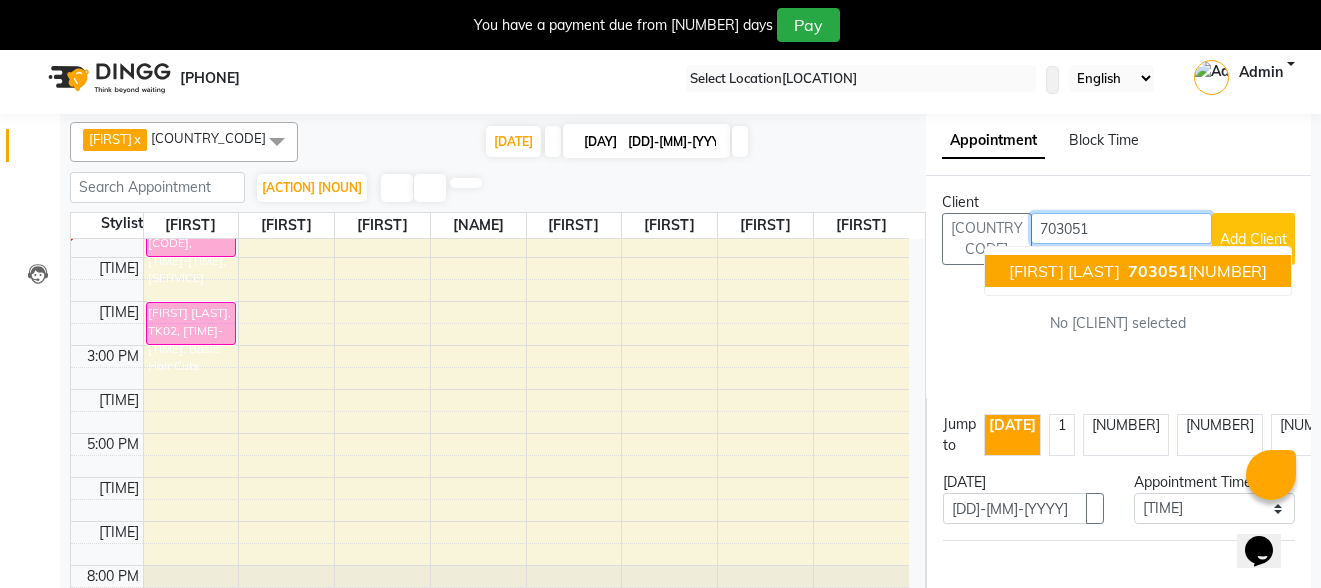 click on "[FIRST] [LAST]   [PHONE]" at bounding box center [1138, 271] 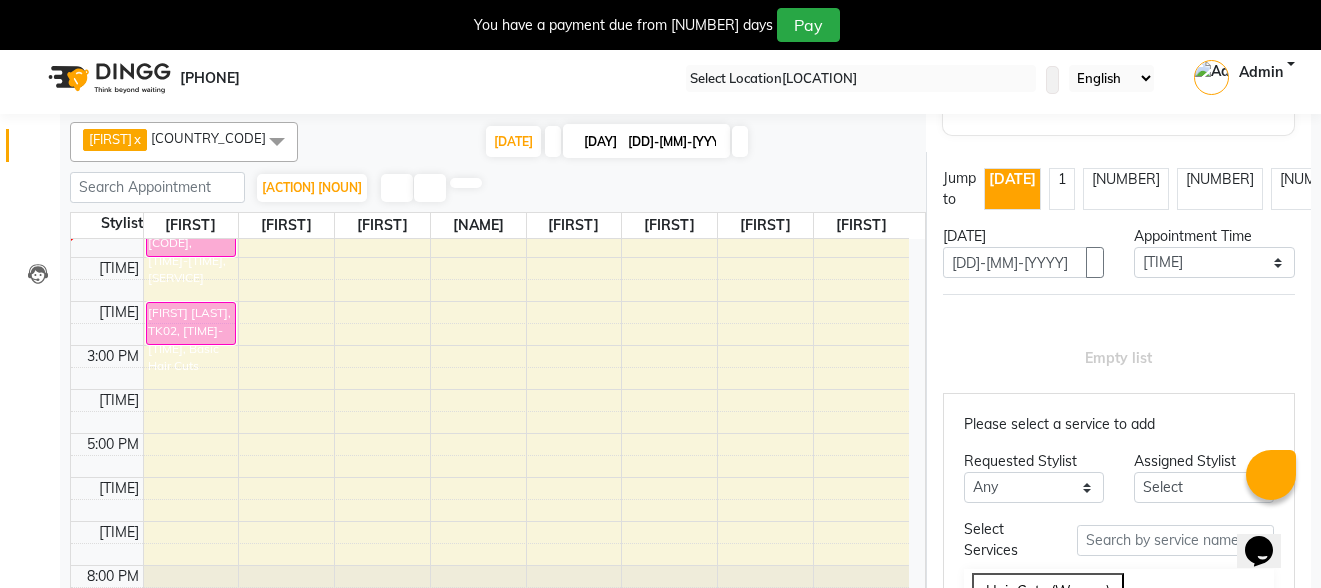 scroll, scrollTop: 300, scrollLeft: 0, axis: vertical 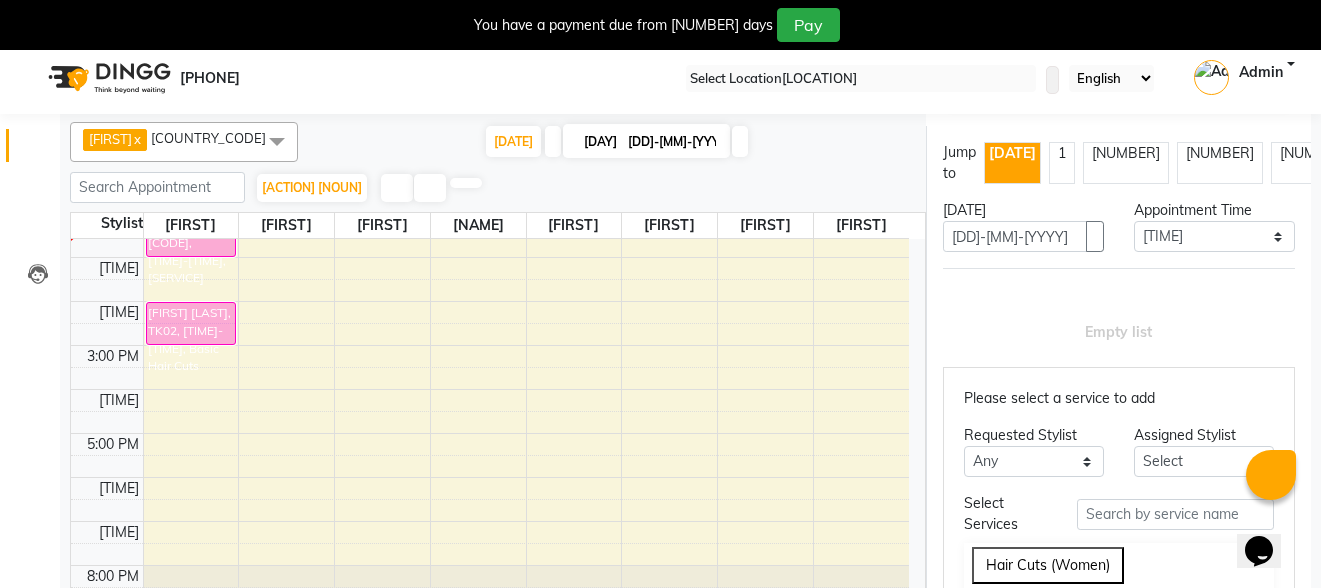 type on "[PHONE]" 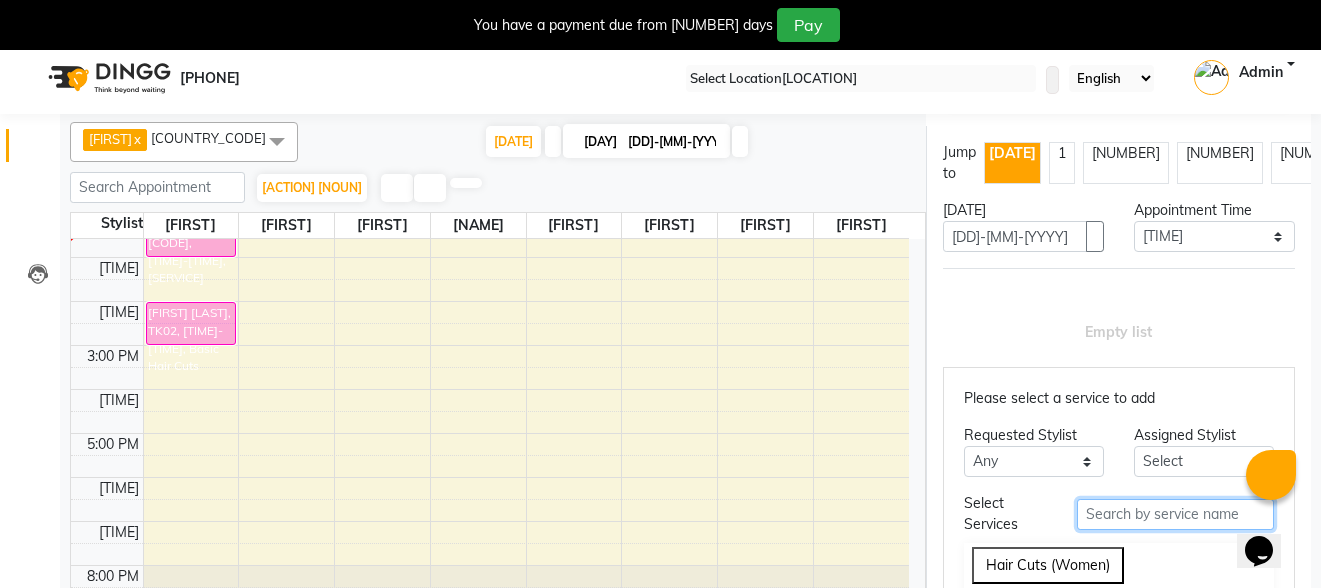 click at bounding box center (1175, 514) 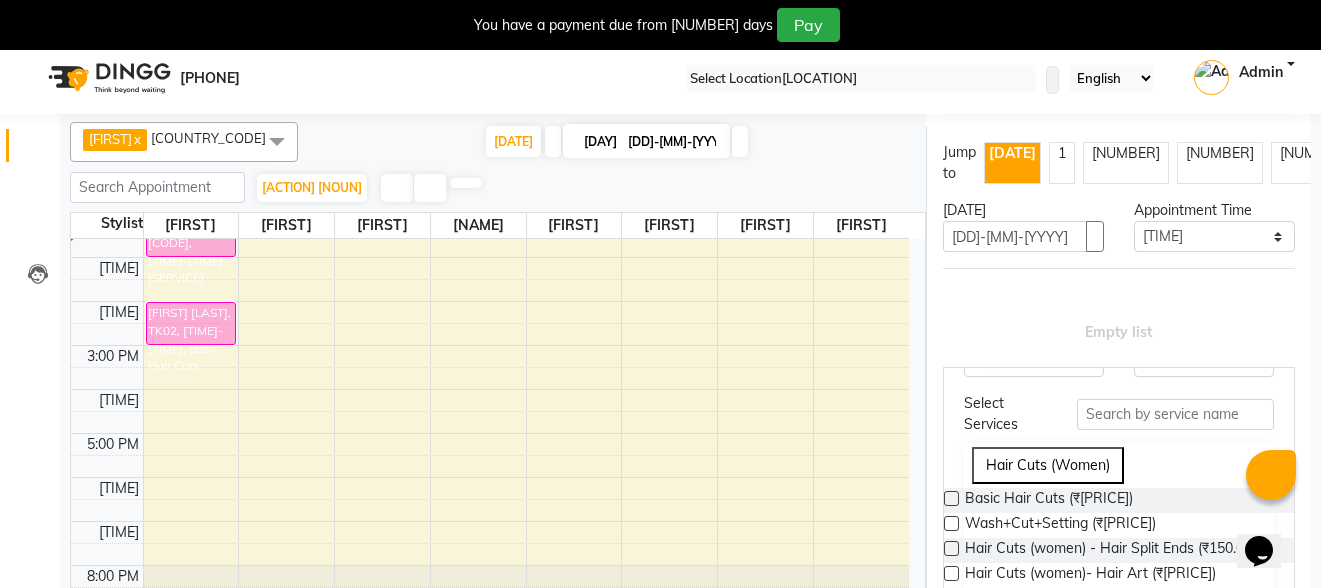 click on "Basic Hair Cuts (₹[PRICE])" at bounding box center [1049, 500] 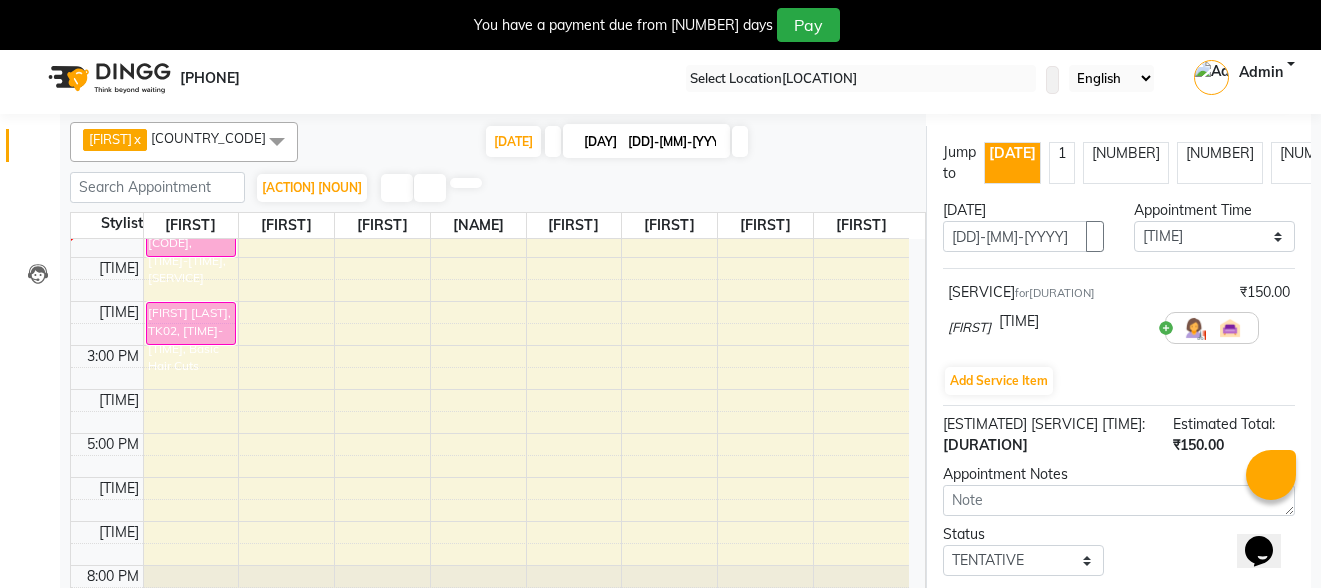 scroll, scrollTop: 392, scrollLeft: 0, axis: vertical 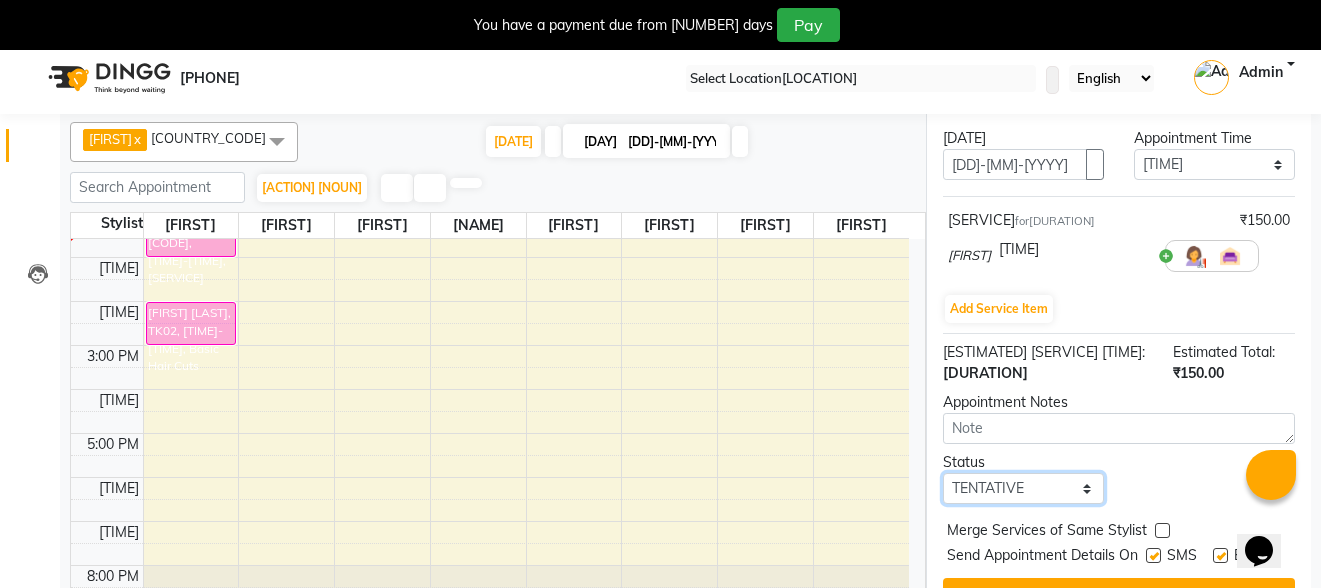 click on "Select TENTATIVE CONFIRM CHECK-IN UPCOMING" at bounding box center [1023, 488] 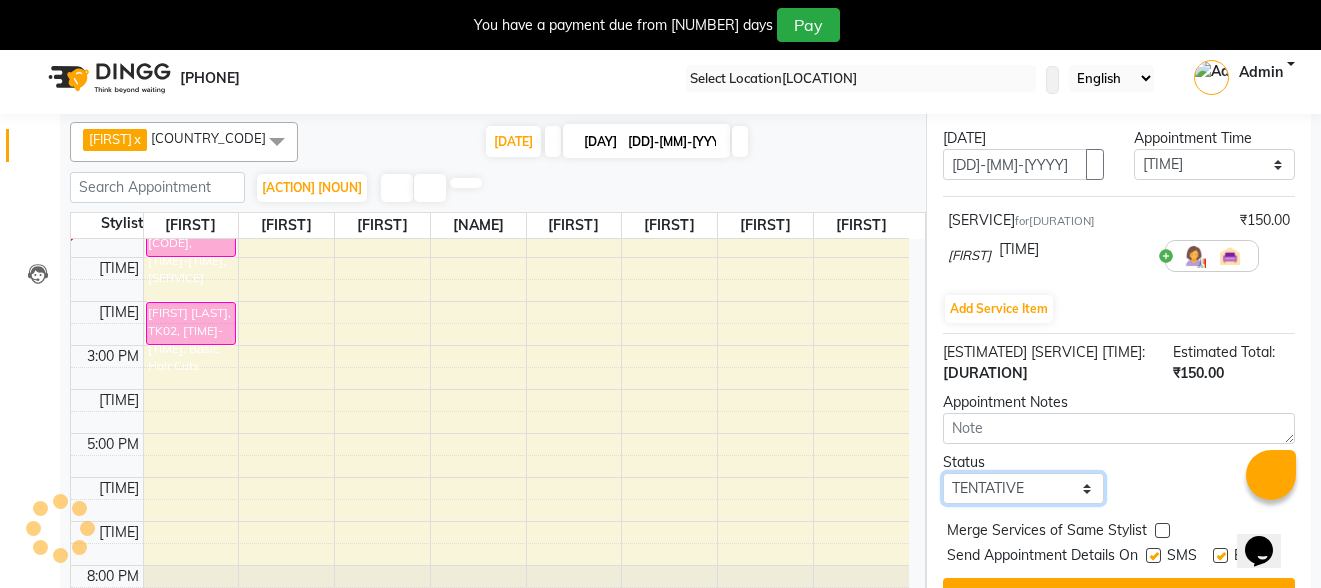 select on "confirm booking" 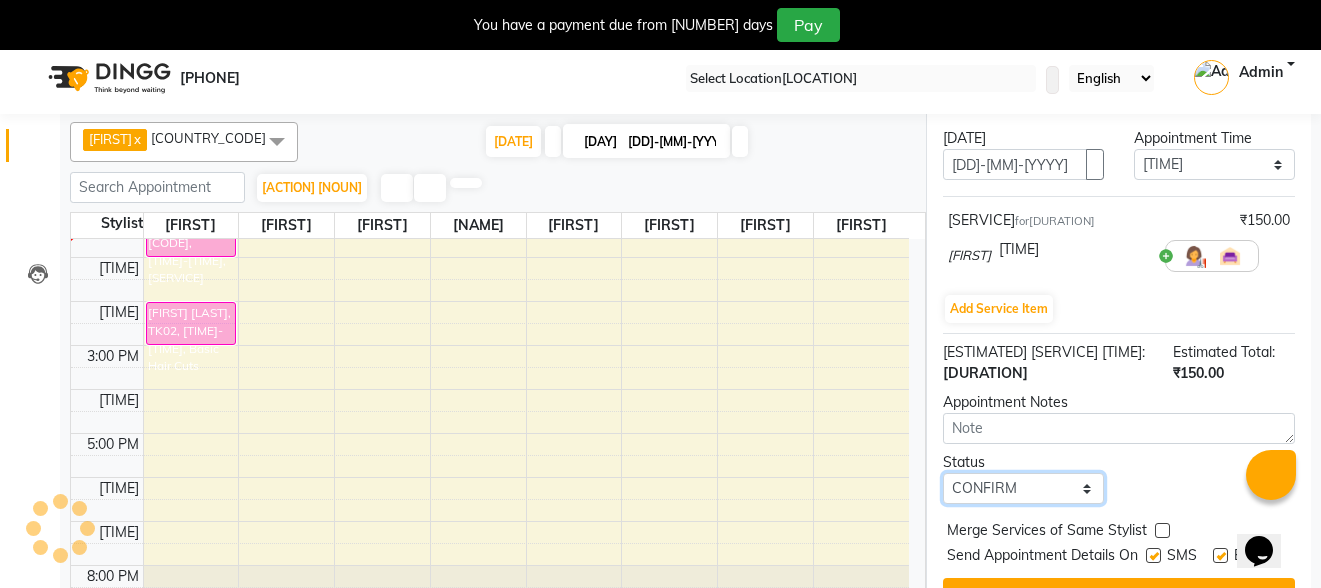 click on "Select TENTATIVE CONFIRM CHECK-IN UPCOMING" at bounding box center [1023, 488] 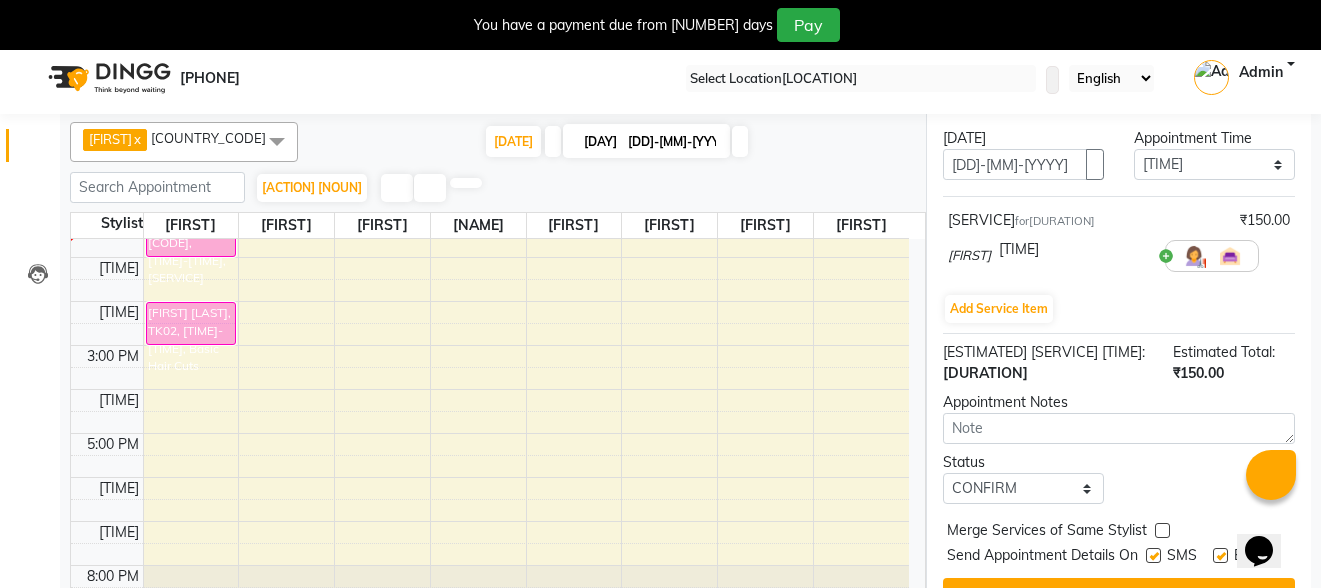 click on "Send Appointment Details On SMS Email" at bounding box center (1121, 557) 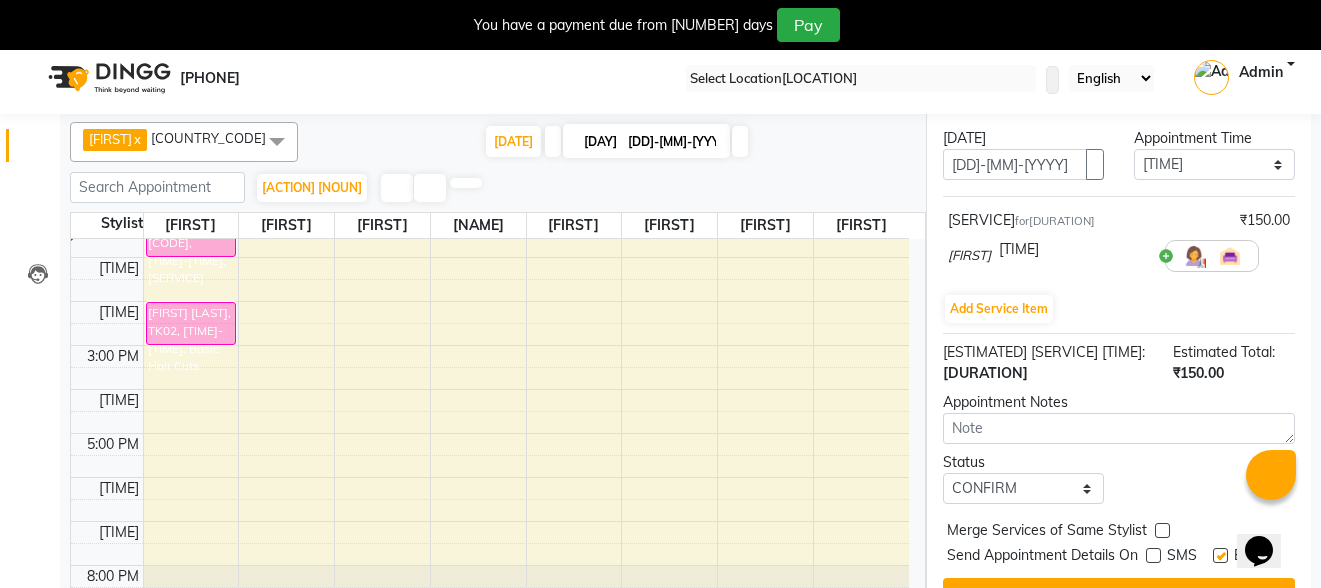 click at bounding box center [1220, 555] 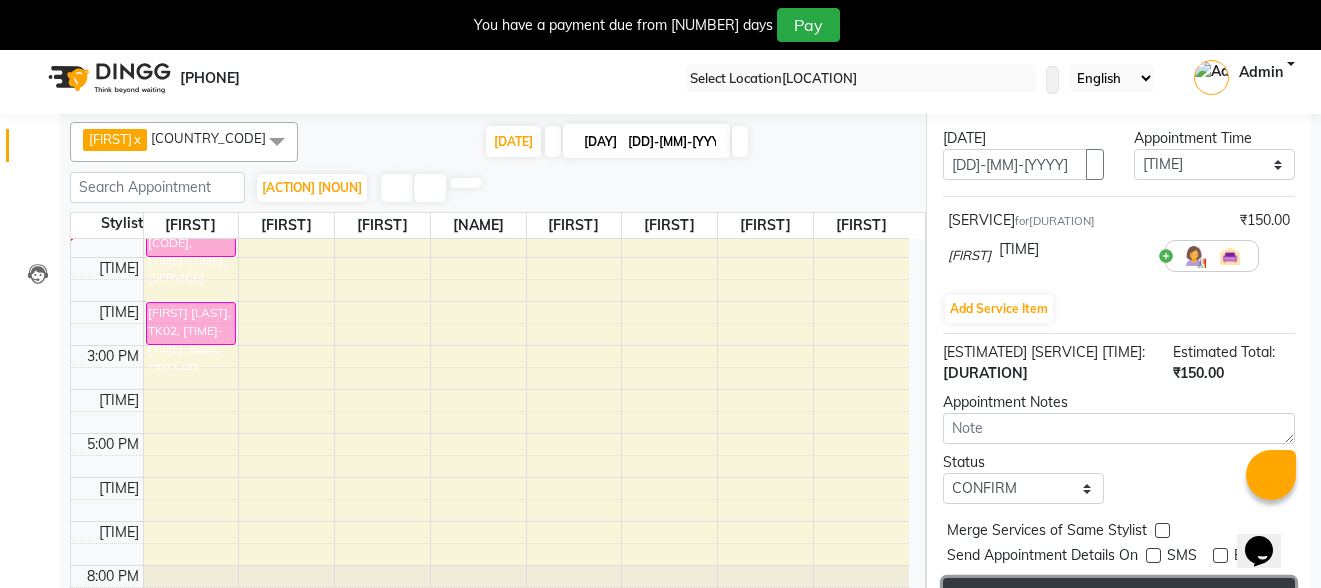 click on "Book" at bounding box center (1119, 596) 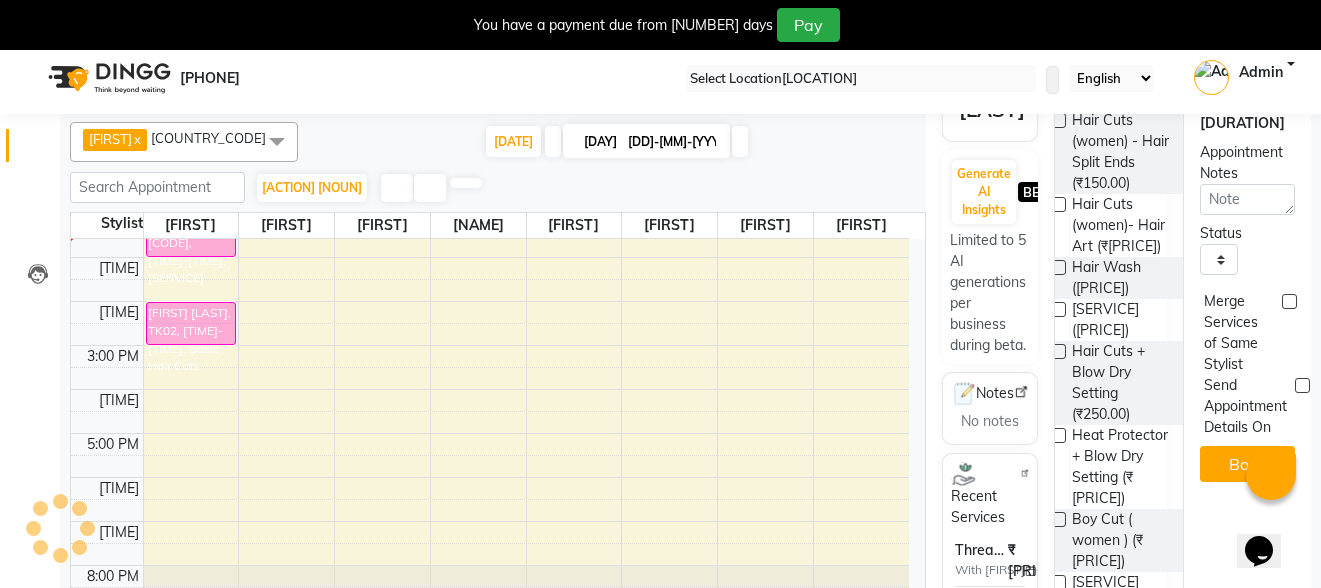 scroll, scrollTop: 0, scrollLeft: 0, axis: both 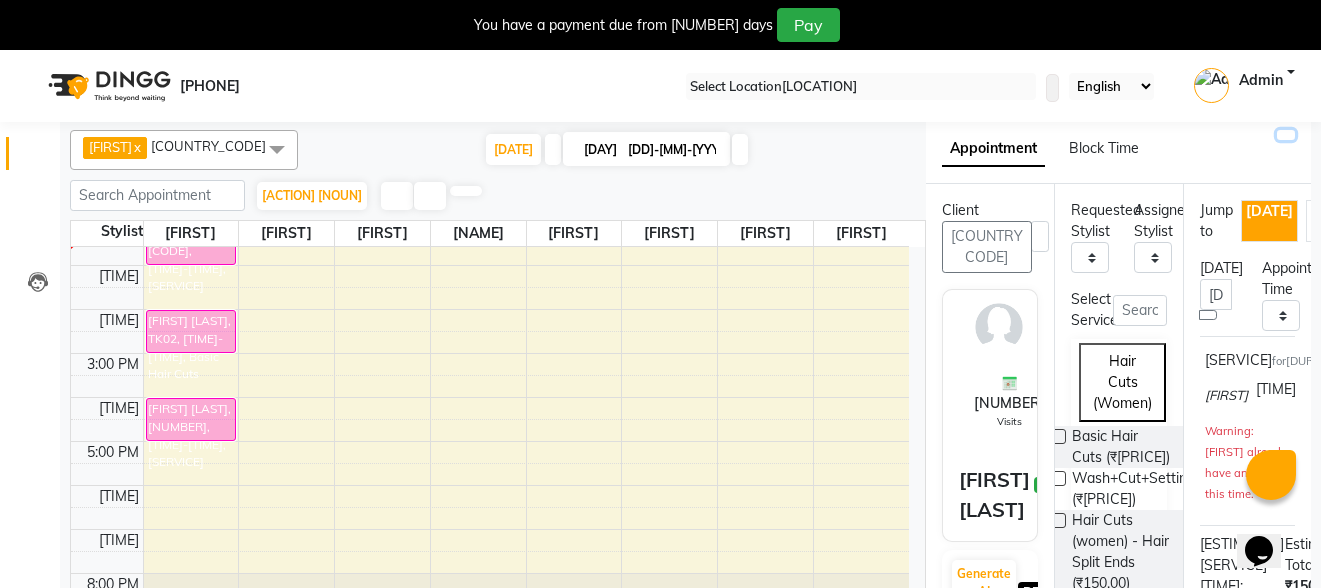 click at bounding box center (1286, 135) 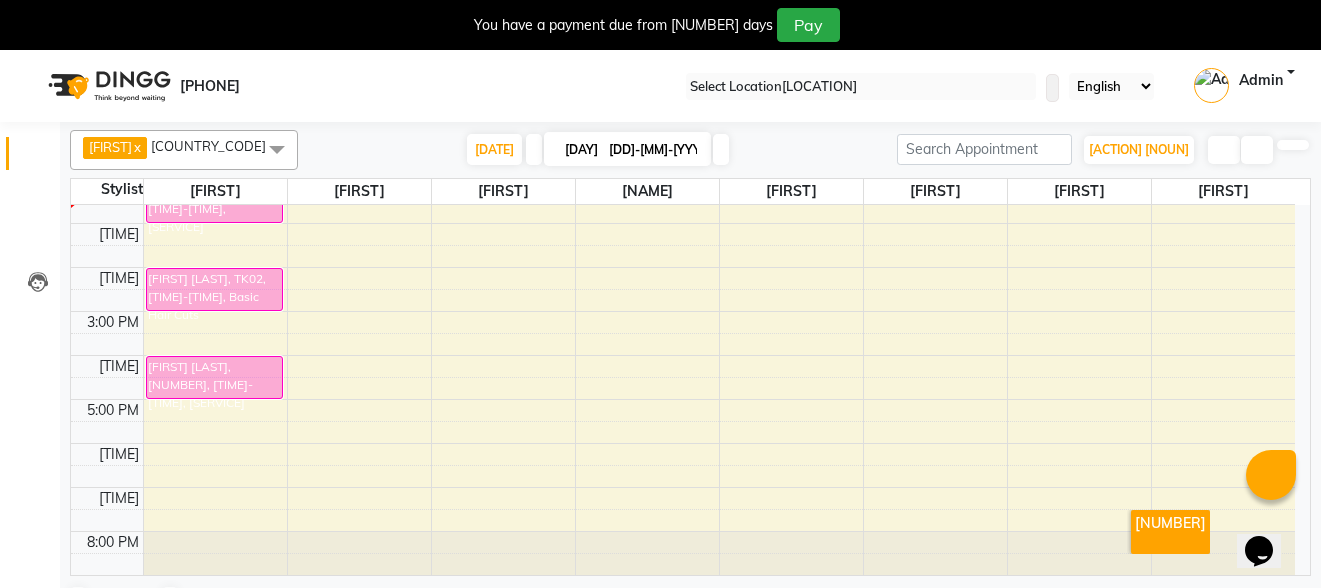 click on "[TIME]-[TIME], Basic Hair Cuts [TIME]-[TIME], Basic Hair Cuts [TIME]-[TIME], Basic Hair Cuts" at bounding box center [683, 289] 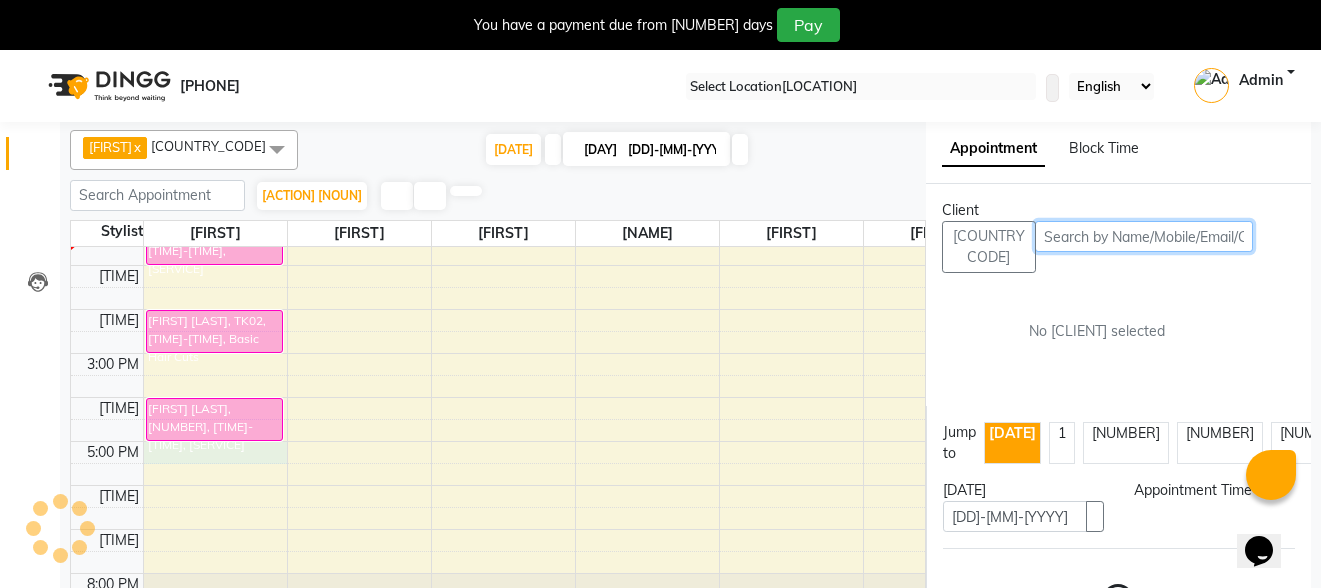 scroll, scrollTop: 8, scrollLeft: 0, axis: vertical 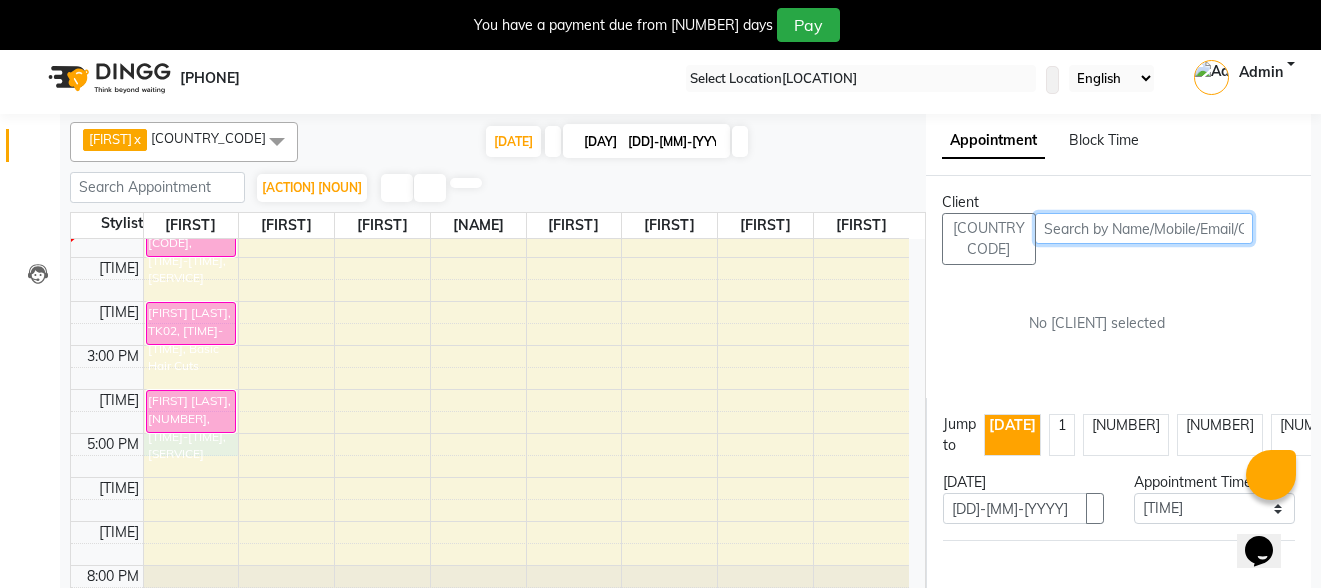 click at bounding box center [1144, 228] 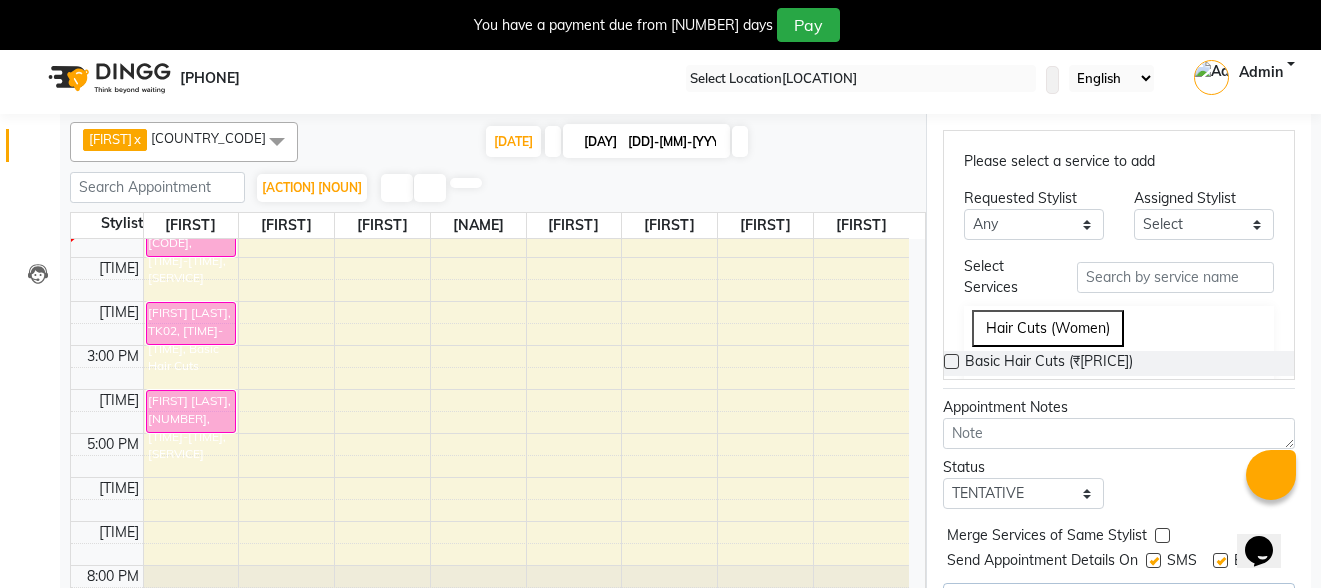 scroll, scrollTop: 536, scrollLeft: 0, axis: vertical 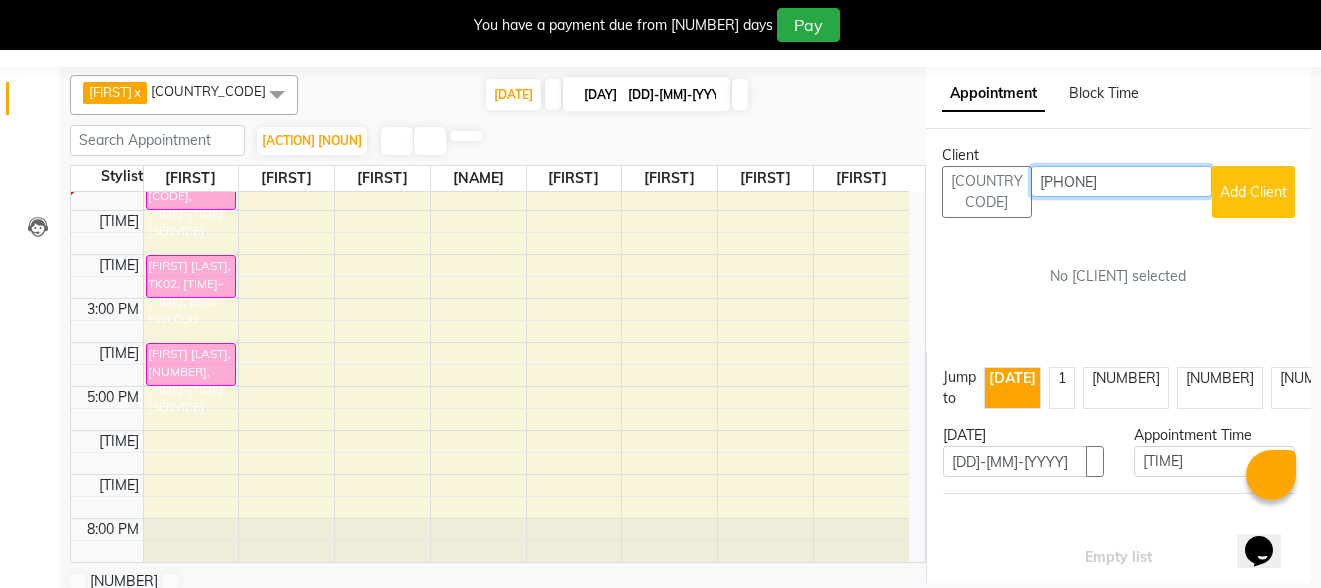 type on "[PHONE]" 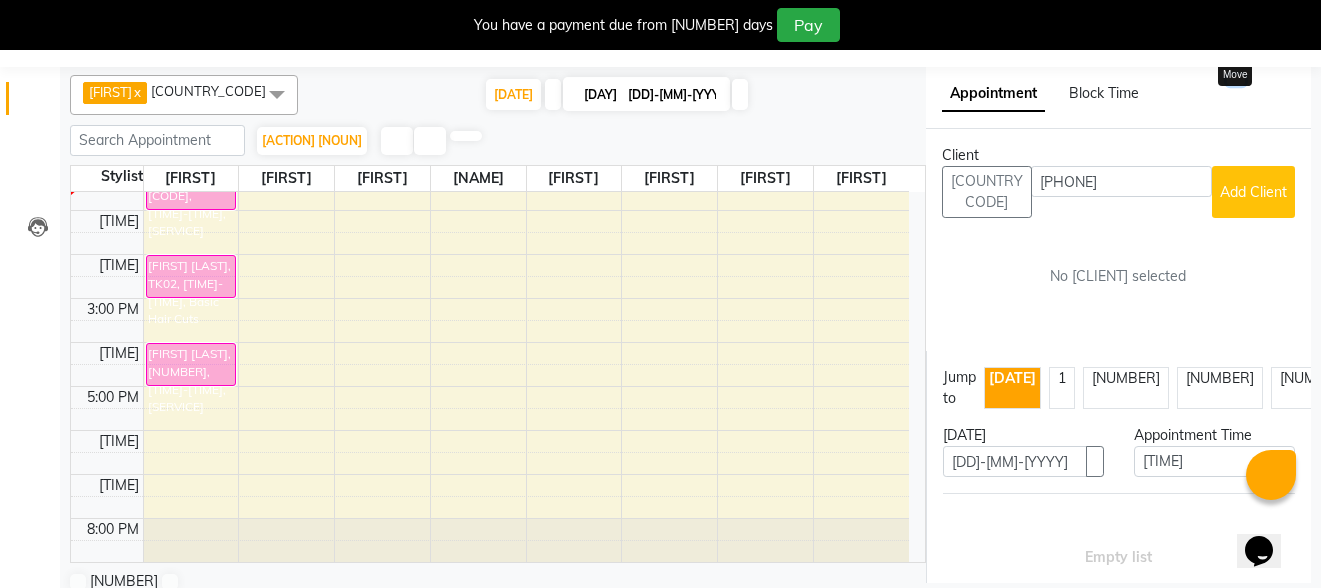 click at bounding box center [1236, 80] 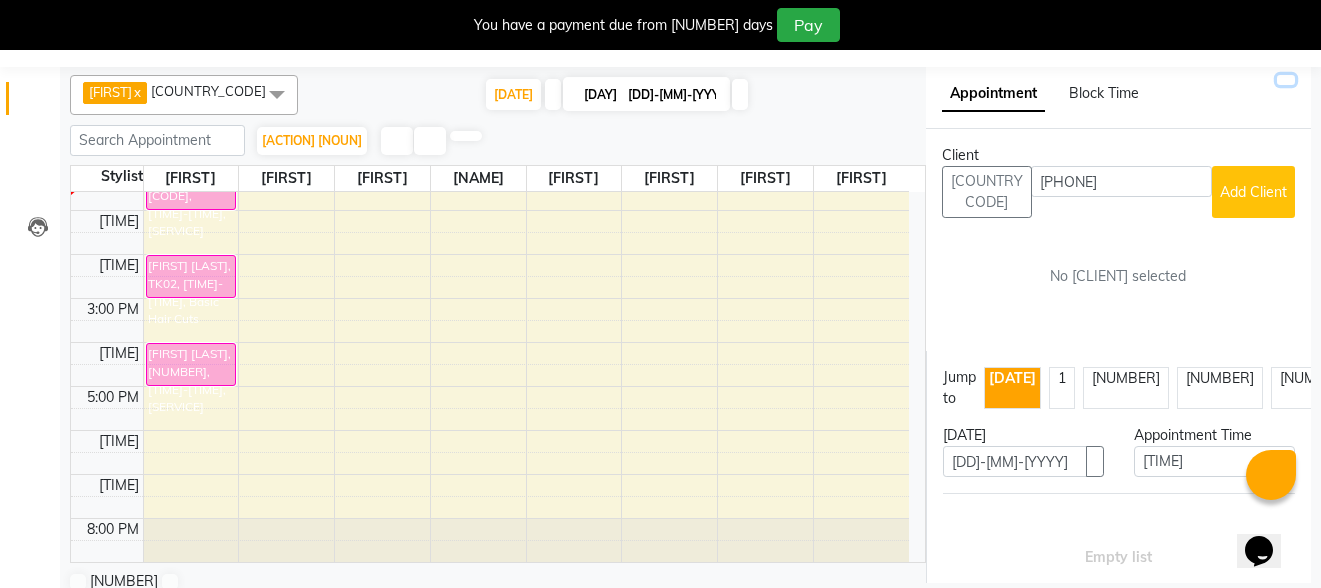 click at bounding box center [1286, 80] 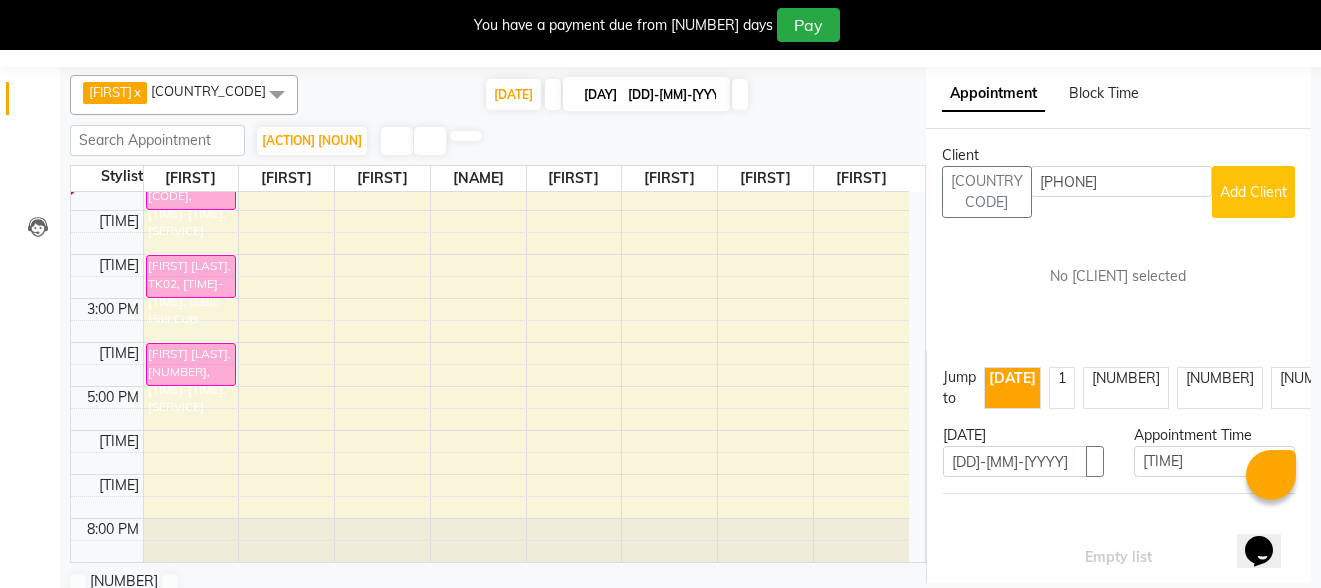 scroll, scrollTop: 50, scrollLeft: 0, axis: vertical 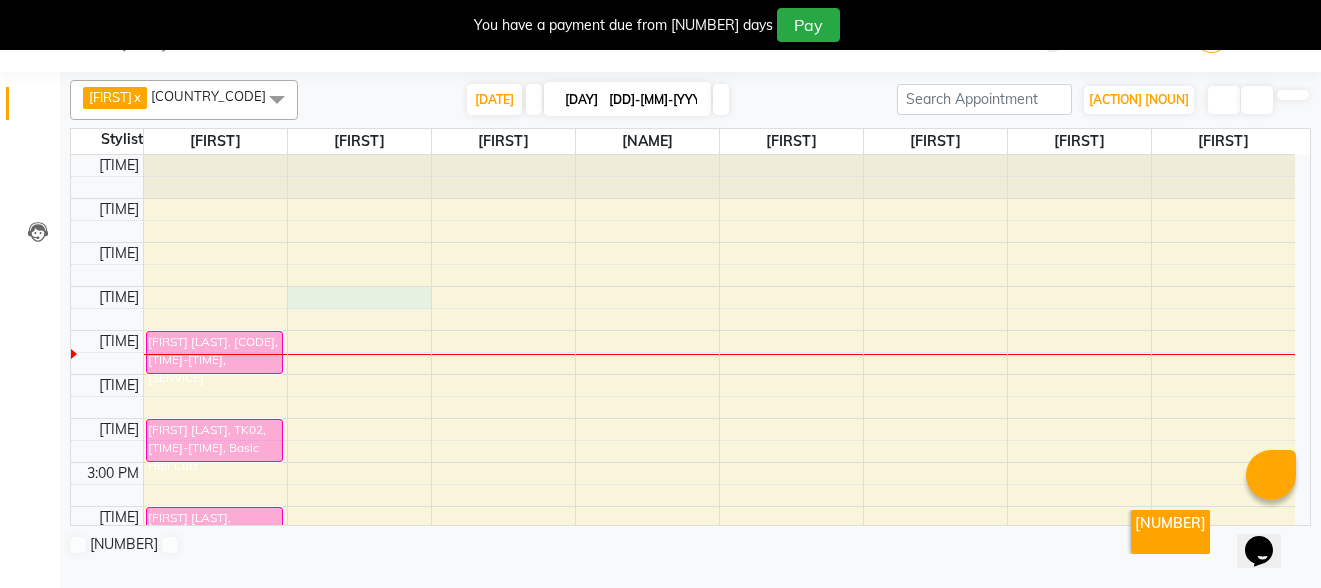 click on "[TIME]-[TIME], Basic Hair Cuts [TIME]-[TIME], Basic Hair Cuts [TIME]-[TIME], Basic Hair Cuts" at bounding box center (683, 440) 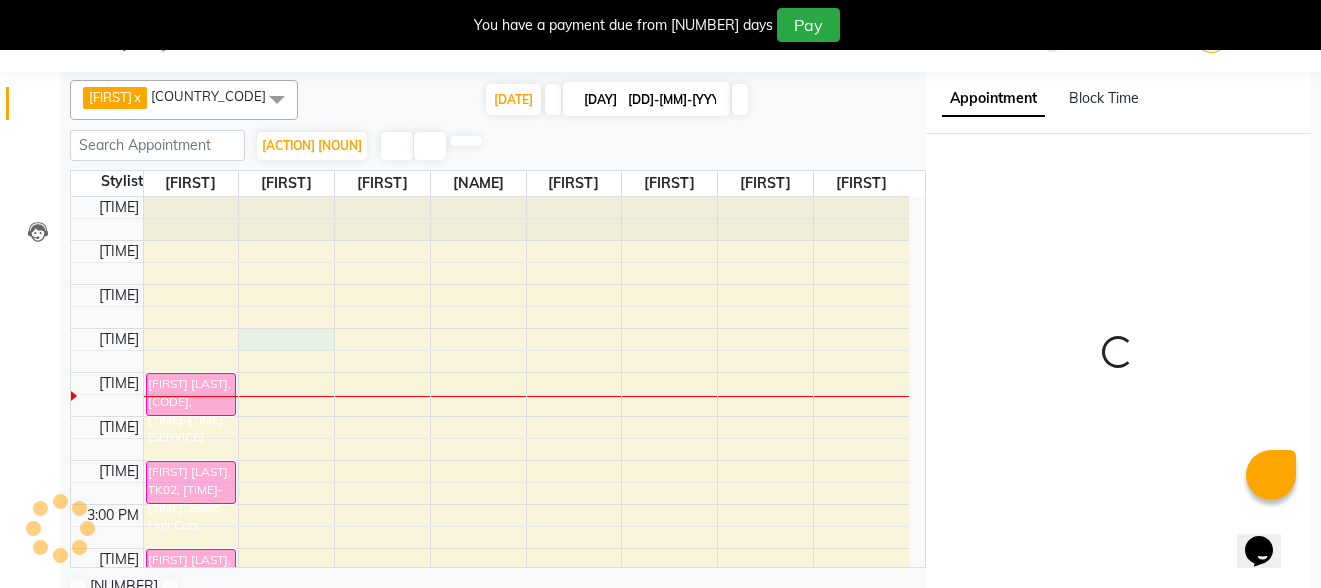 scroll, scrollTop: 55, scrollLeft: 0, axis: vertical 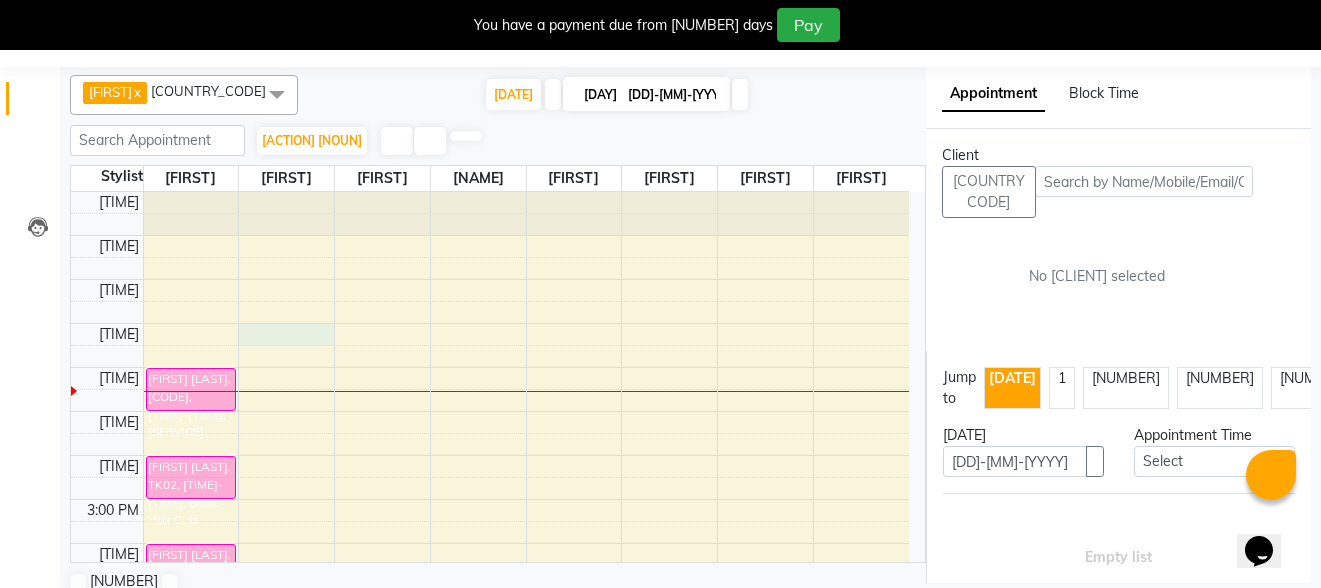 click at bounding box center [1144, 181] 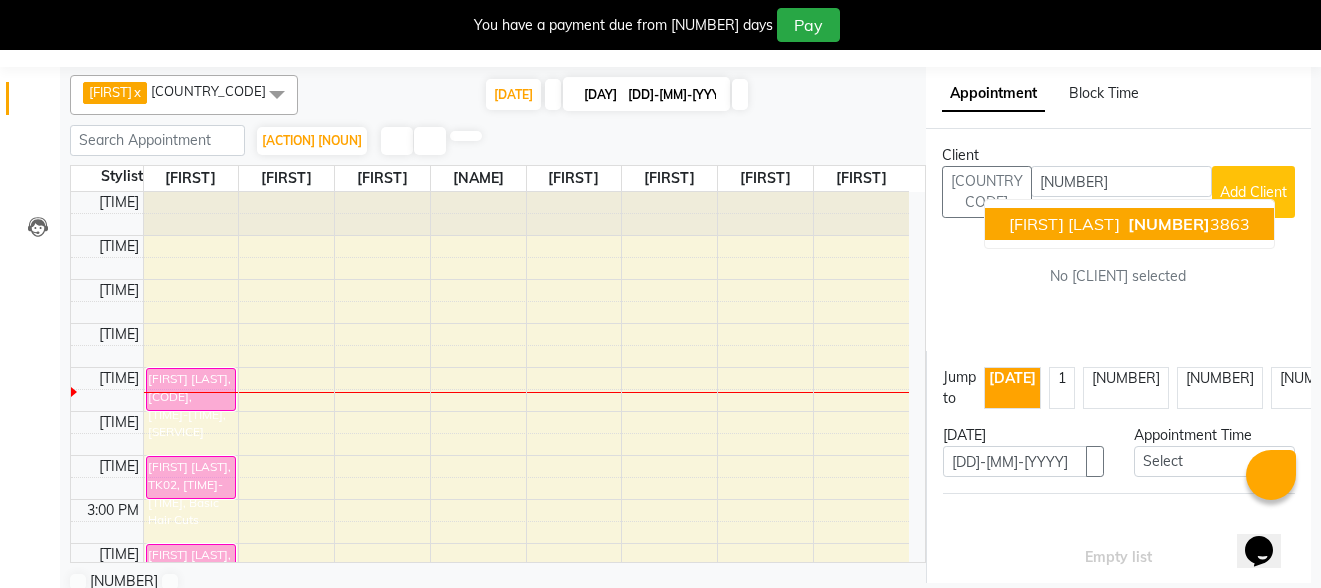 click on "[NUMBER]" at bounding box center [1169, 224] 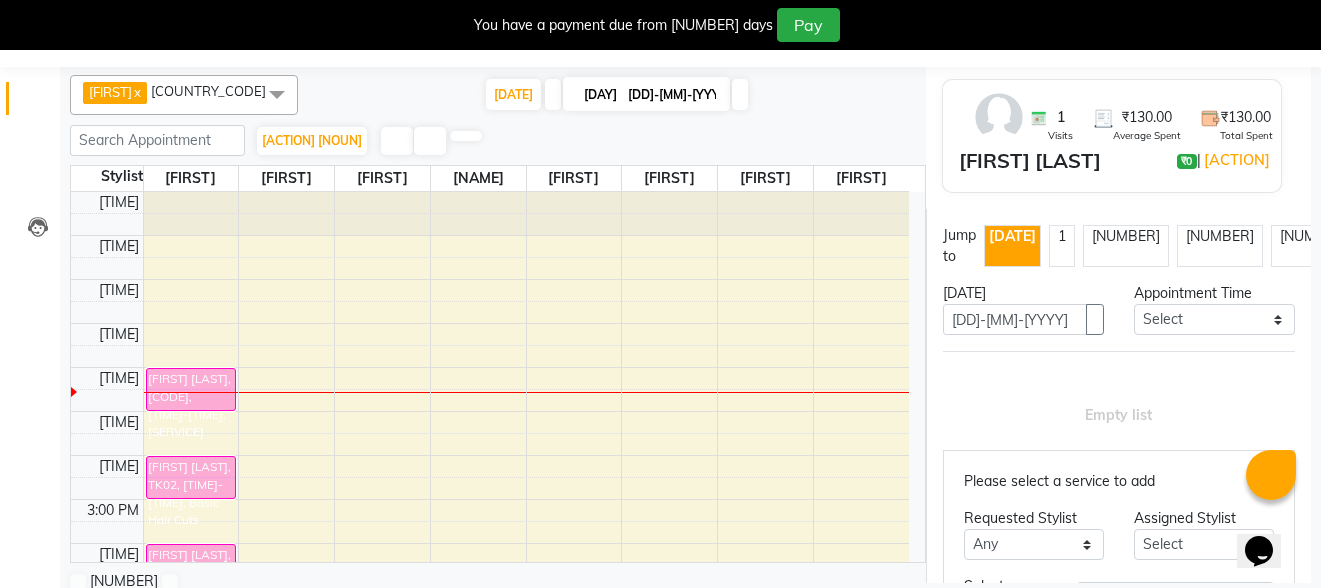 scroll, scrollTop: 200, scrollLeft: 0, axis: vertical 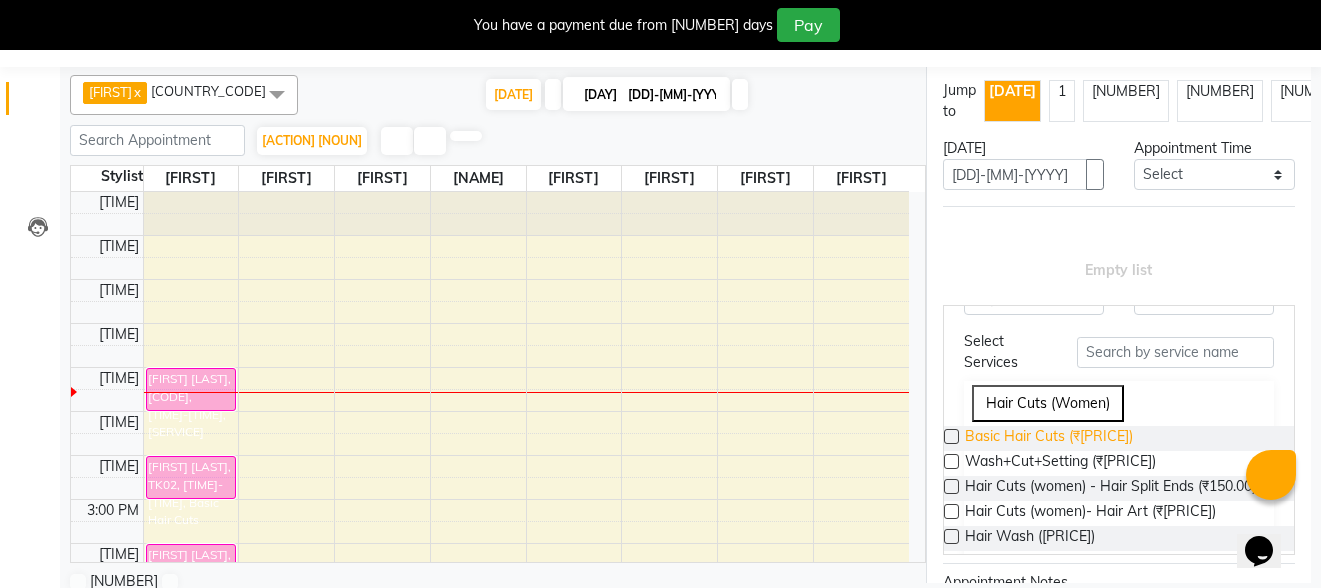 type on "[PHONE]" 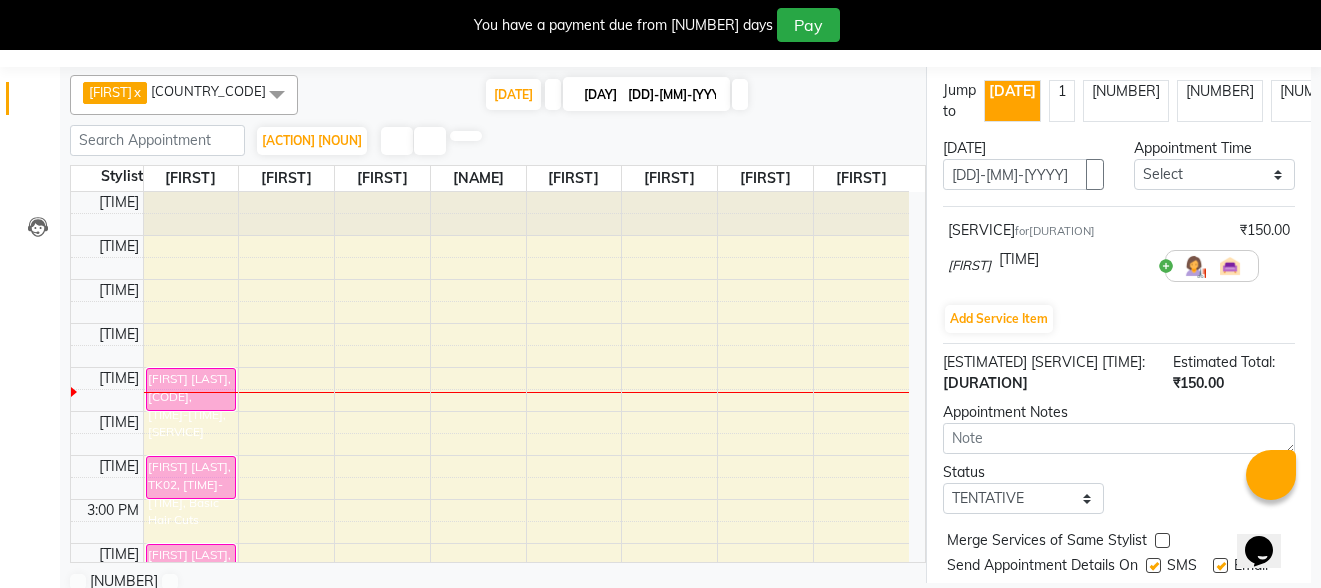 scroll, scrollTop: 392, scrollLeft: 0, axis: vertical 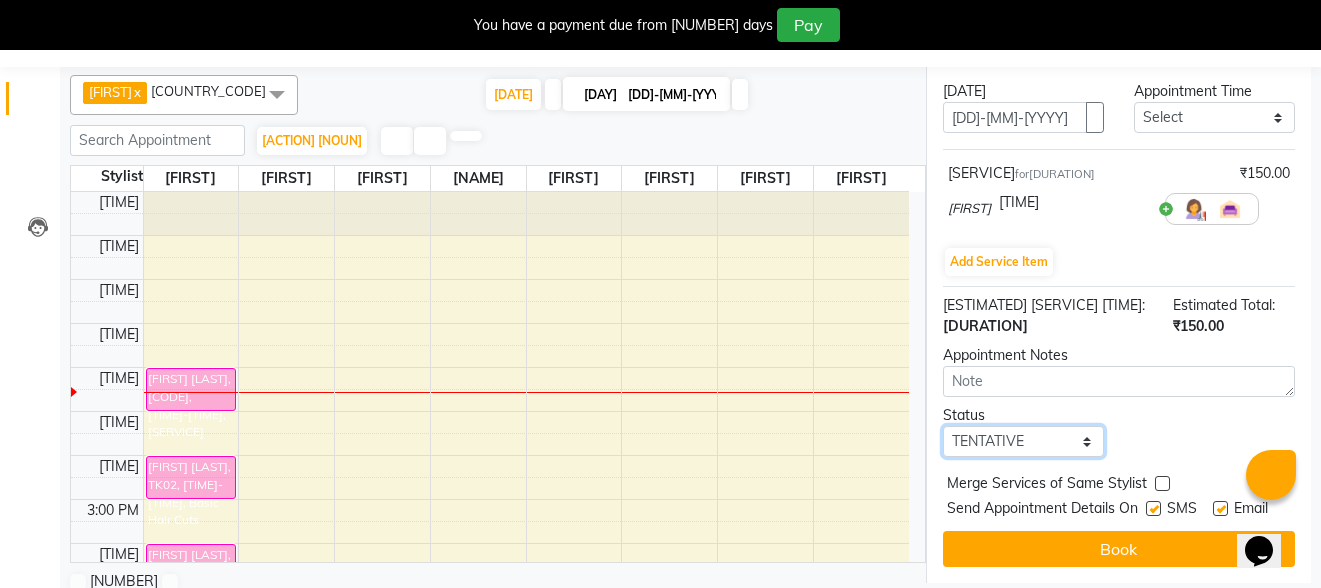 click on "Select TENTATIVE CONFIRM CHECK-IN UPCOMING" at bounding box center (1023, 441) 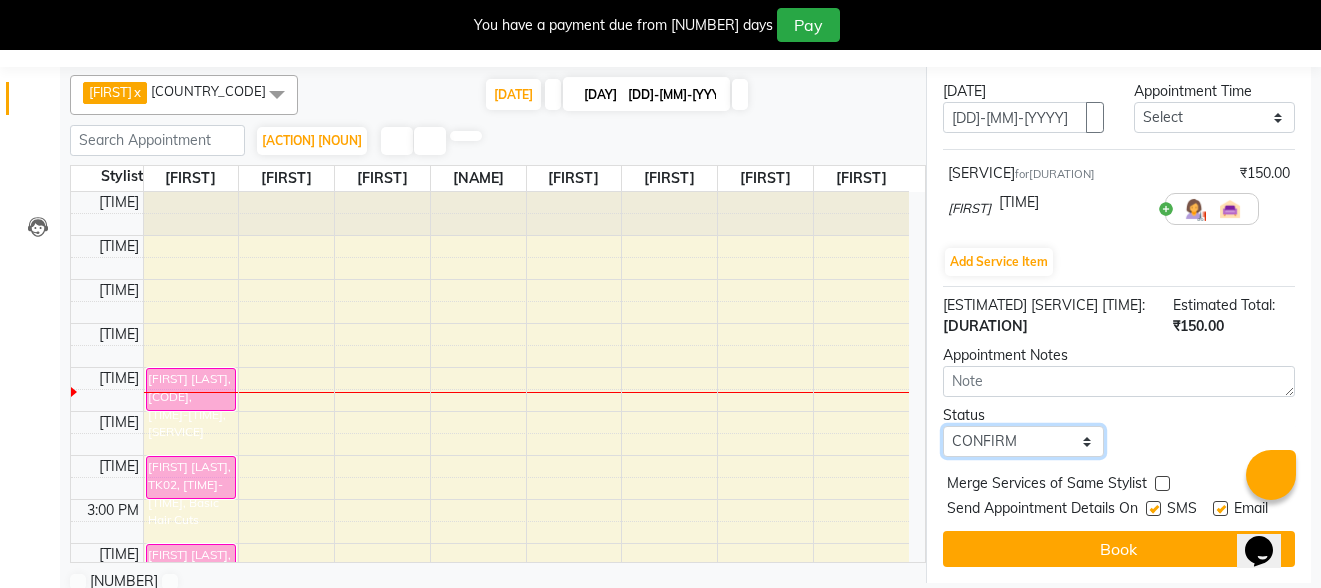 click on "Select TENTATIVE CONFIRM CHECK-IN UPCOMING" at bounding box center (1023, 441) 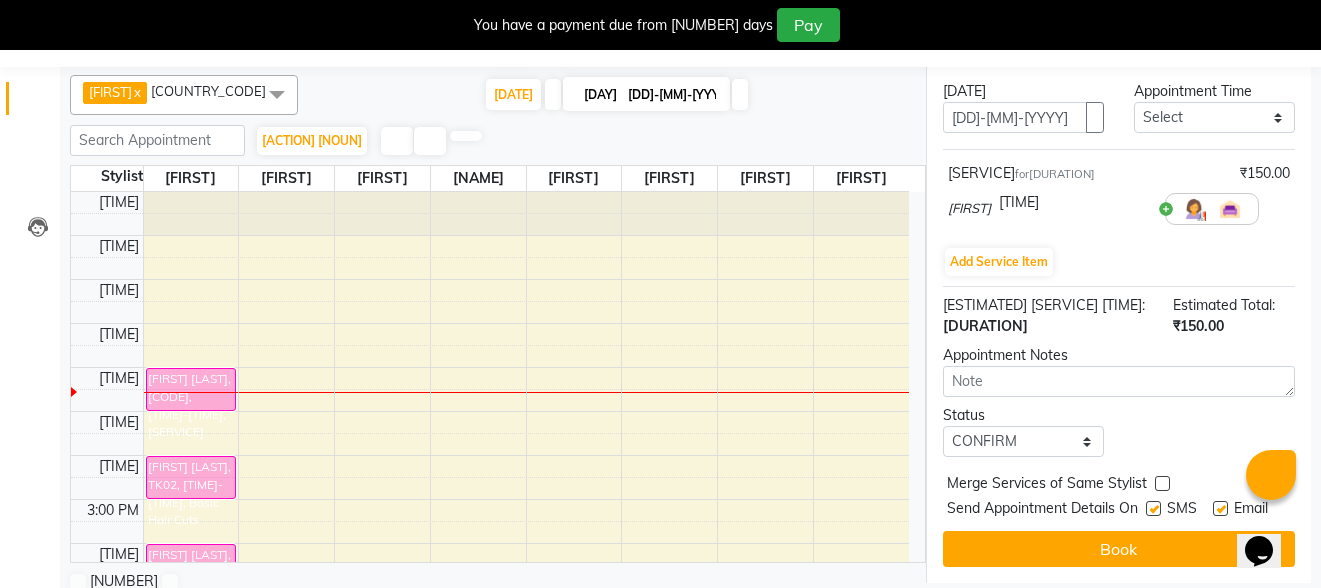 click at bounding box center [1153, 508] 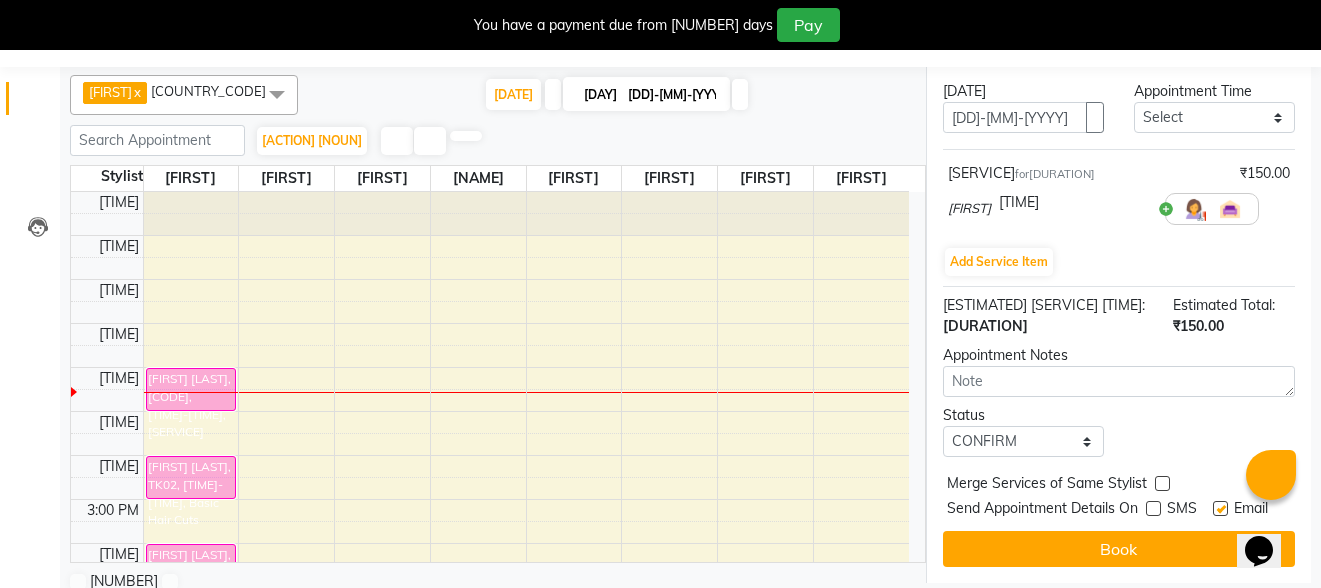click at bounding box center (1220, 508) 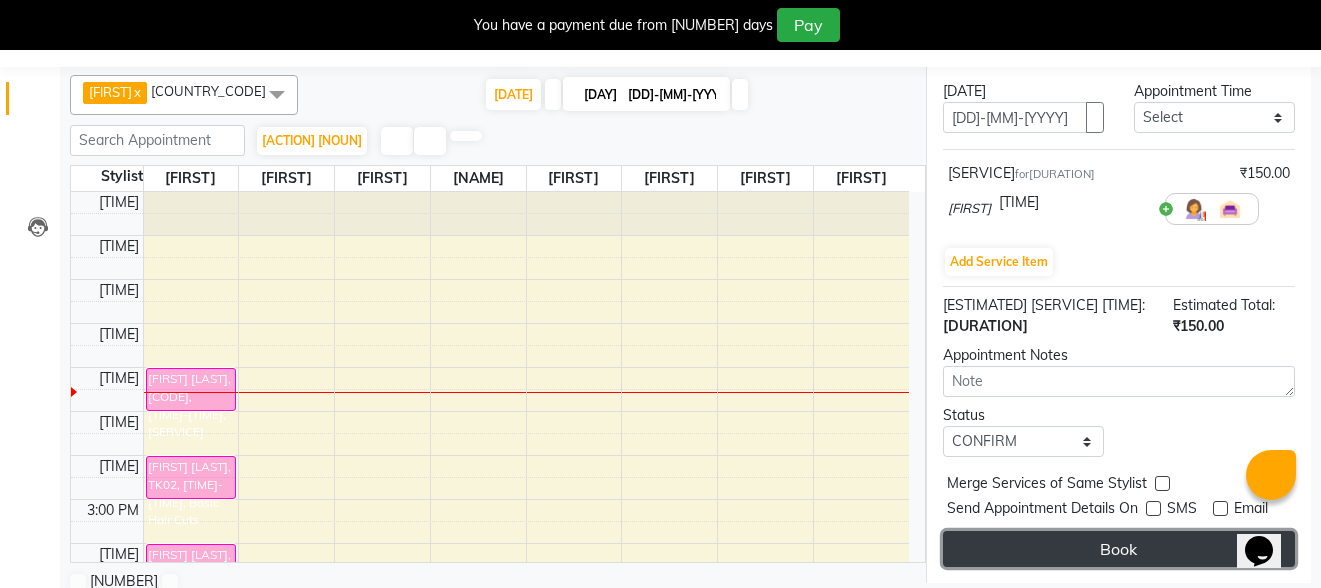 click on "Book" at bounding box center [1119, 549] 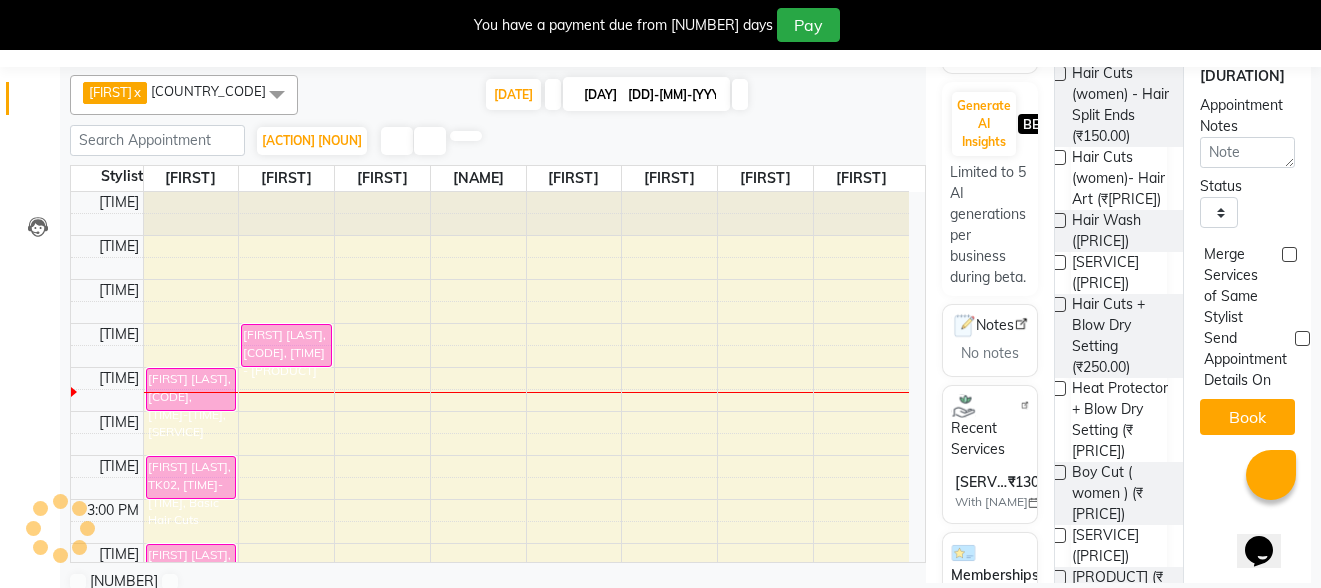 scroll, scrollTop: 0, scrollLeft: 0, axis: both 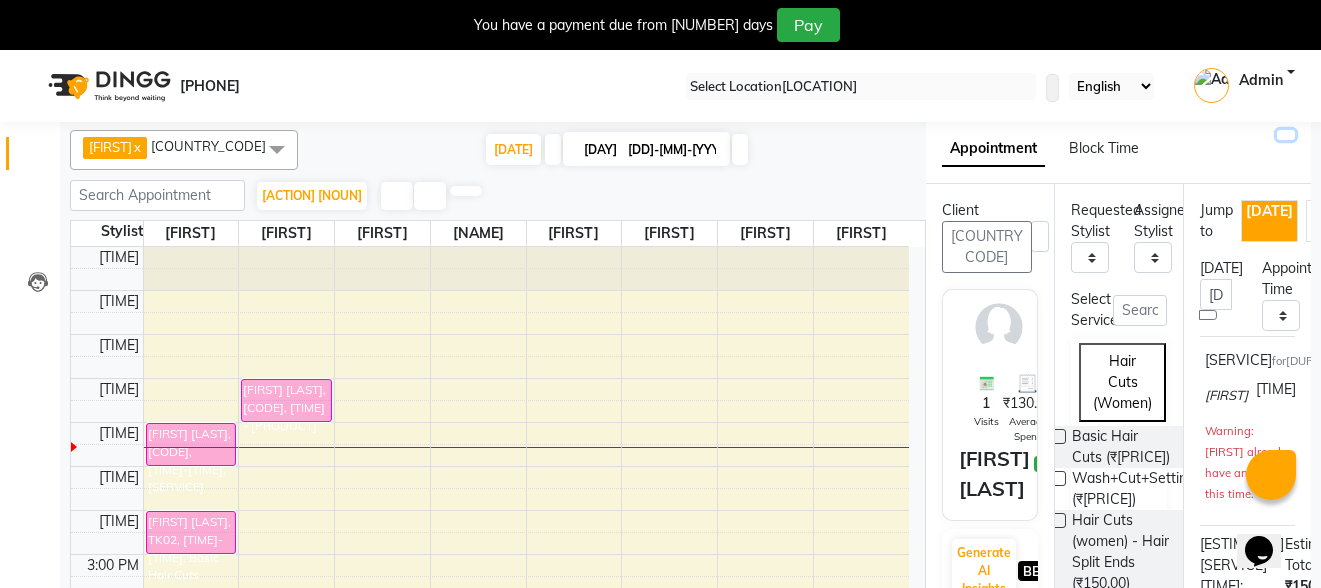 click at bounding box center [1286, 135] 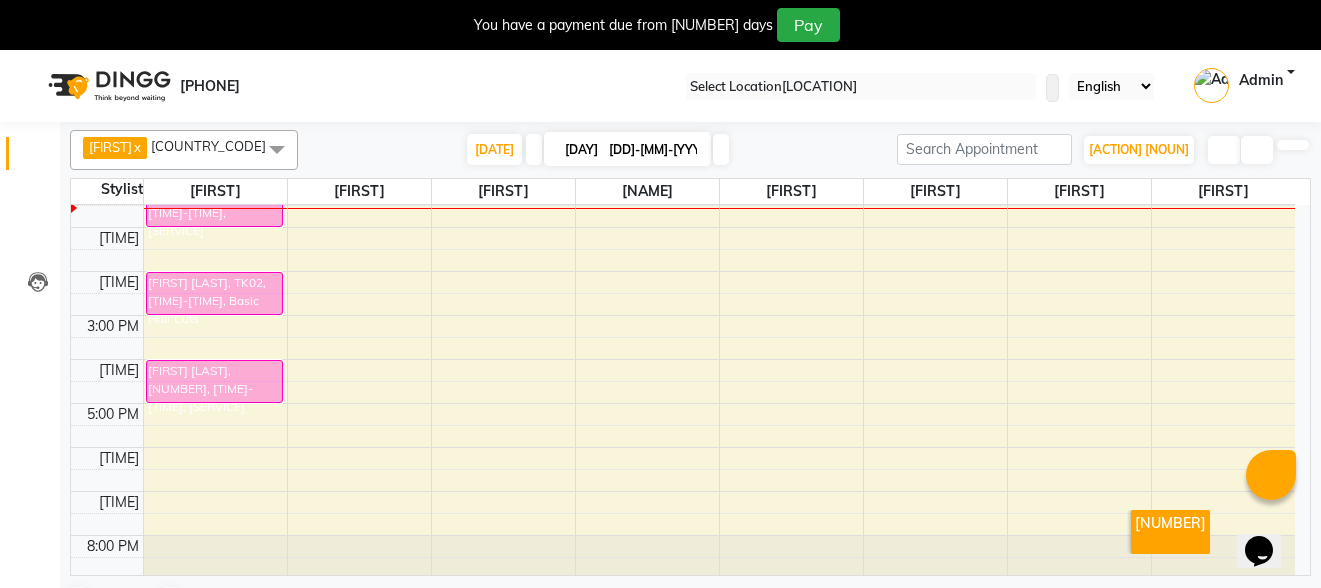 scroll, scrollTop: 200, scrollLeft: 0, axis: vertical 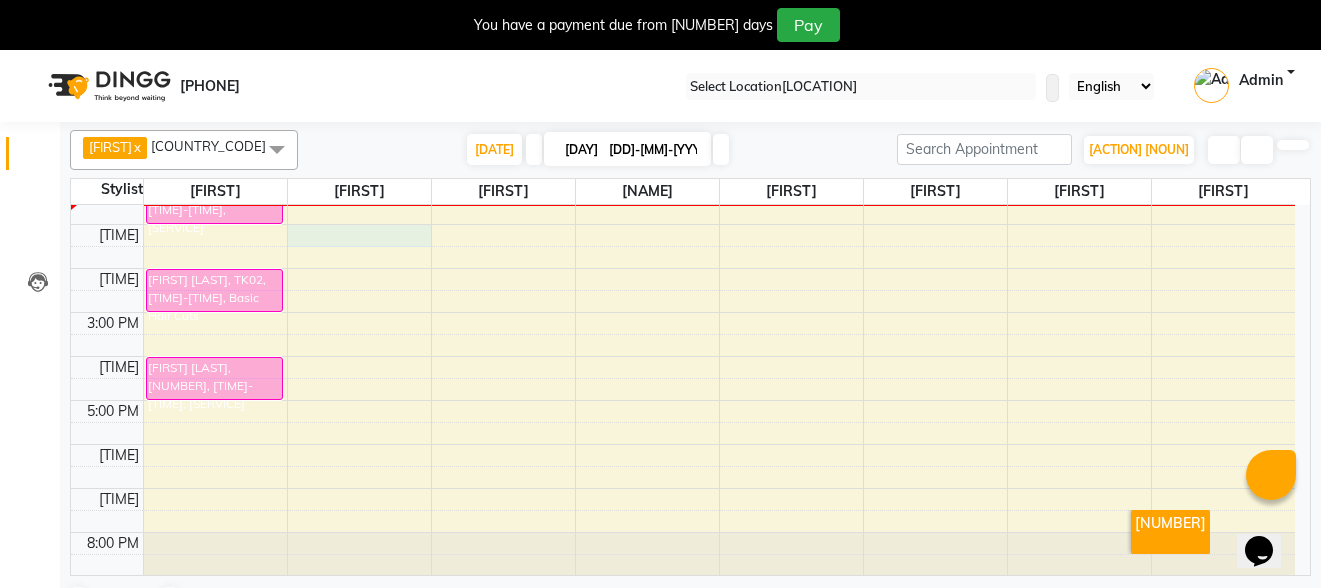click on "8:00 AM 9:00 AM 10:00 AM 11:00 AM 12:00 PM 1:00 PM 2:00 PM 3:00 PM 4:00 PM 5:00 PM 6:00 PM 7:00 PM 8:00 PM     [FIRST] [LAST], TK01, 12:00 PM-01:00 PM,  Basic Hair Cuts     [FIRST] [LAST], TK02, 02:00 PM-03:00 PM,  Basic Hair Cuts     [FIRST] [LAST], TK03, 04:00 PM-05:00 PM,  Basic Hair Cuts     [FIRST] [LAST], TK04, 11:00 AM-12:00 PM,  Basic Hair Cuts" at bounding box center (683, 290) 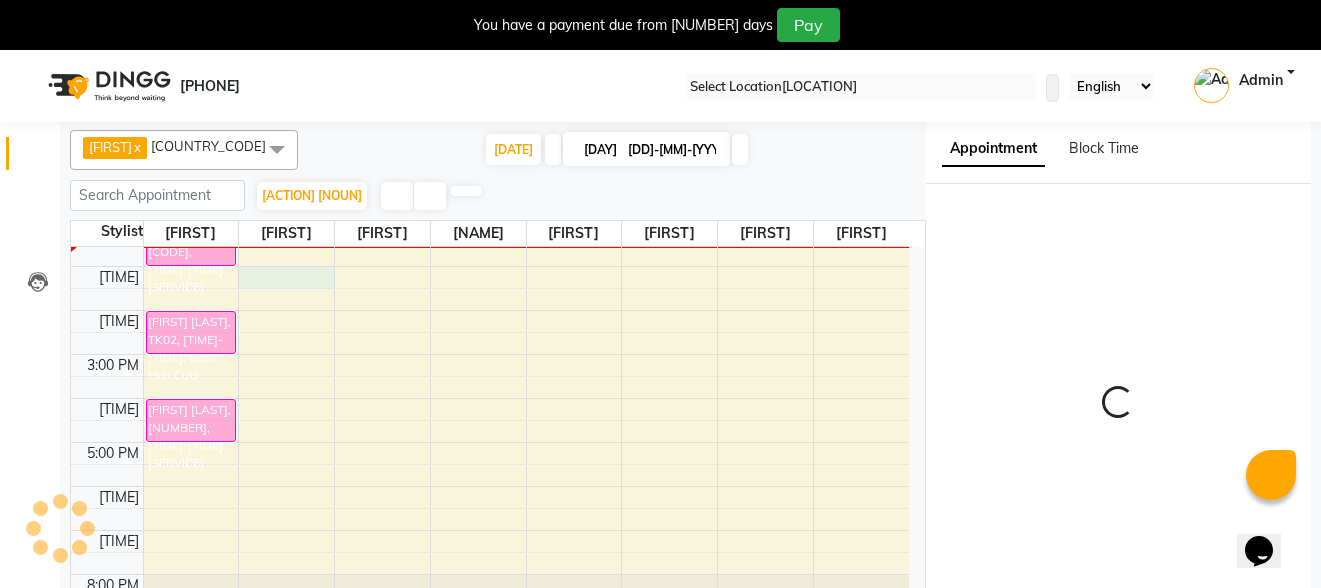 scroll, scrollTop: 43, scrollLeft: 0, axis: vertical 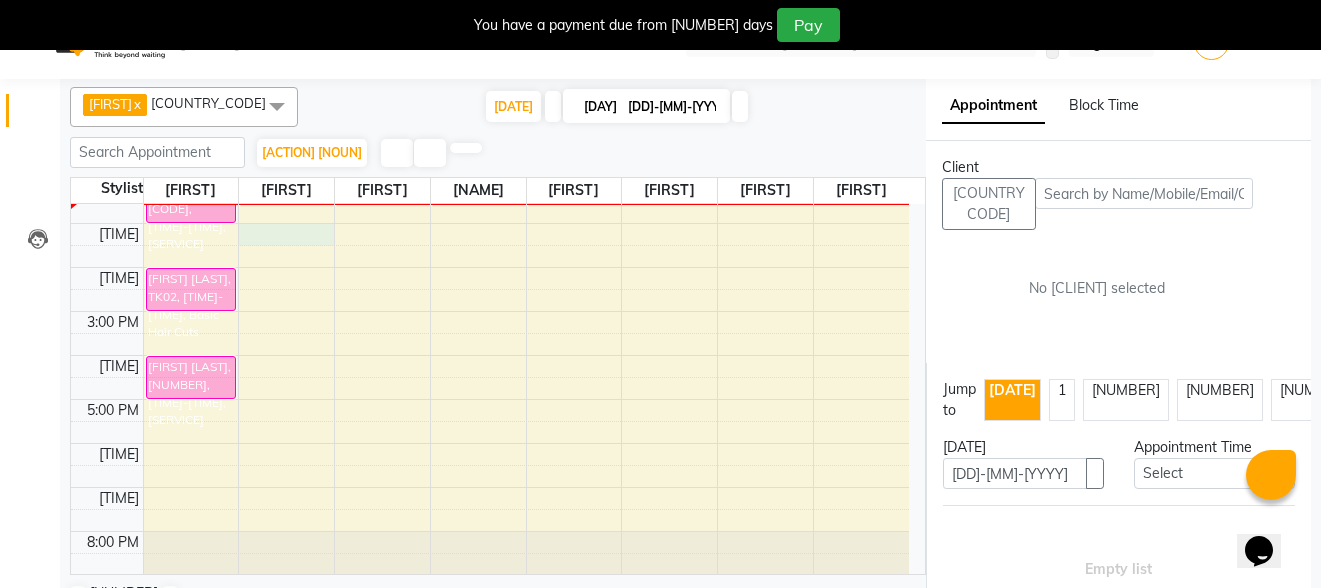 click at bounding box center (1144, 193) 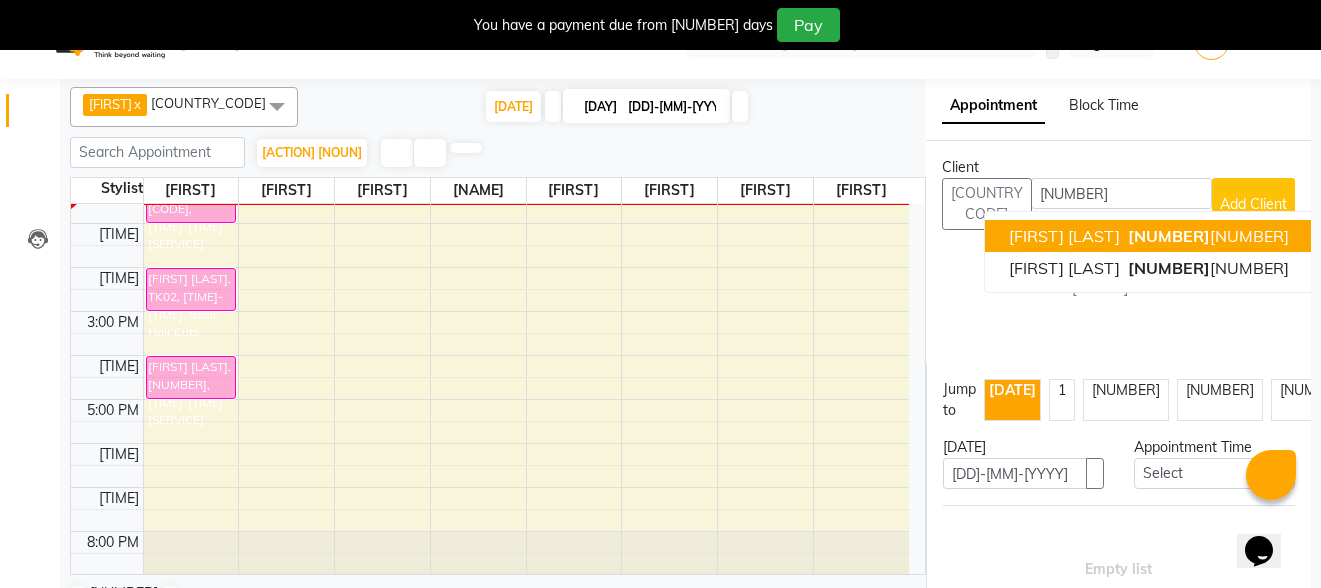 click on "[FIRST] [LAST]" at bounding box center [1064, 236] 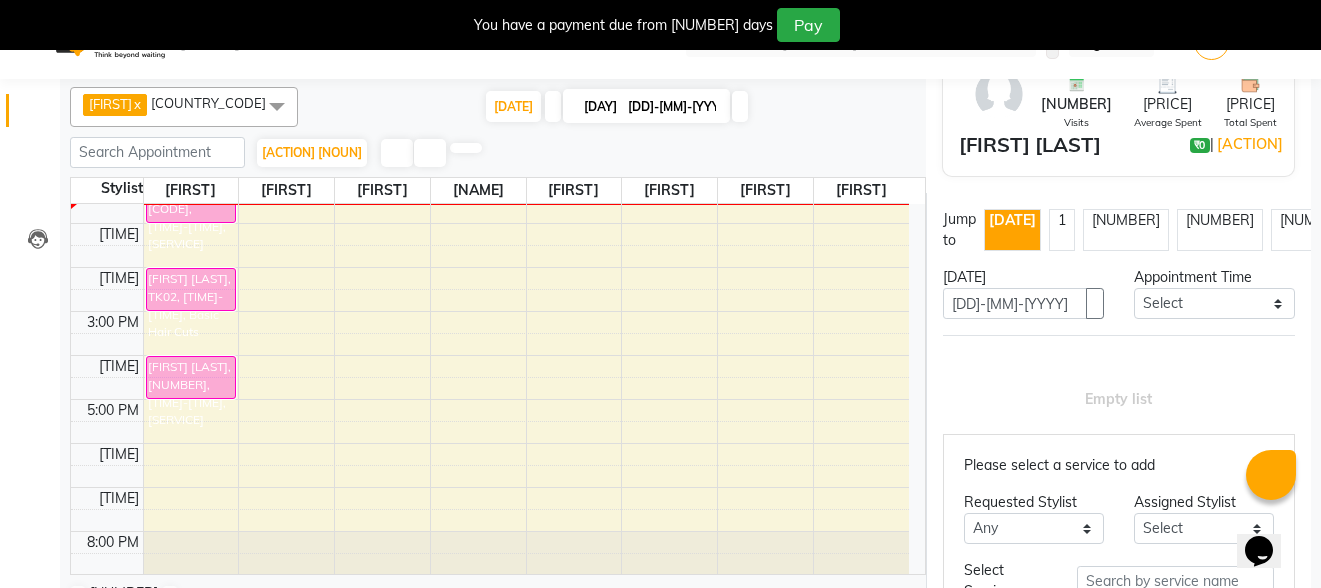 scroll, scrollTop: 200, scrollLeft: 0, axis: vertical 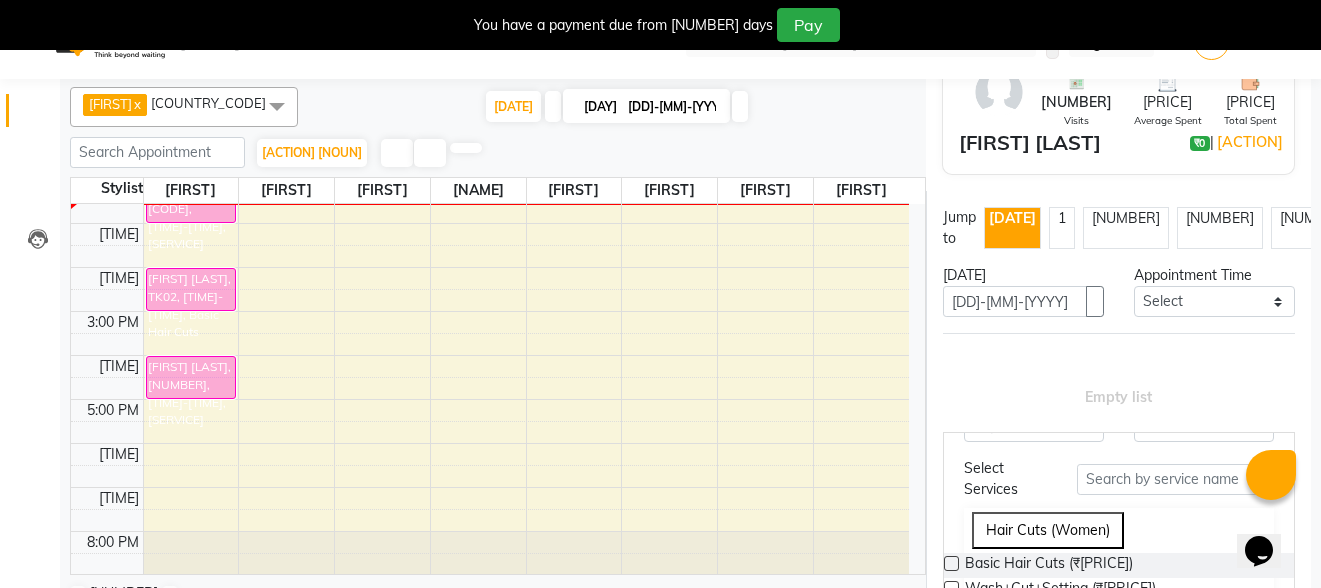 type on "[PHONE]" 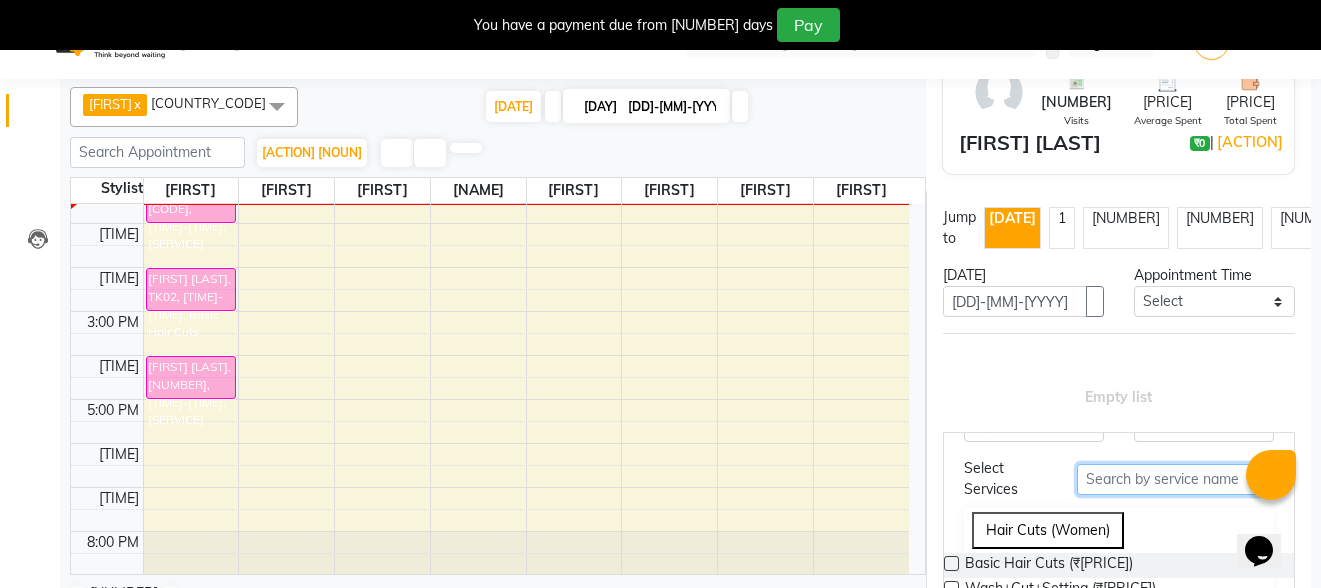 click at bounding box center [1175, 479] 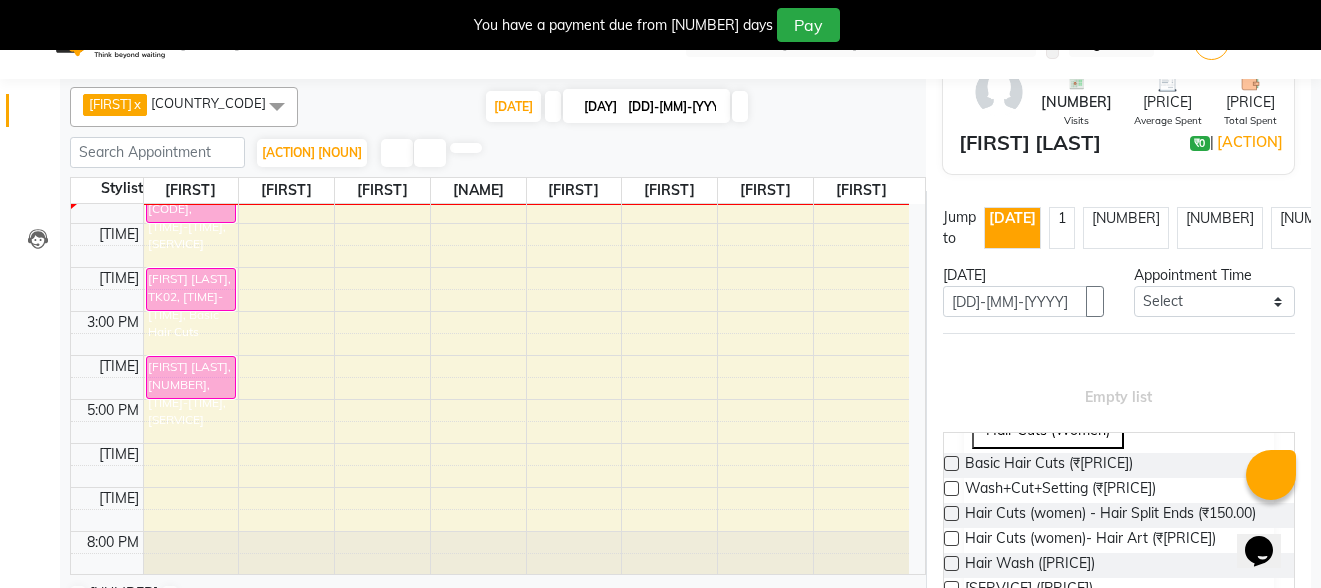 click on "Basic Hair Cuts (₹[PRICE])" at bounding box center (1049, 465) 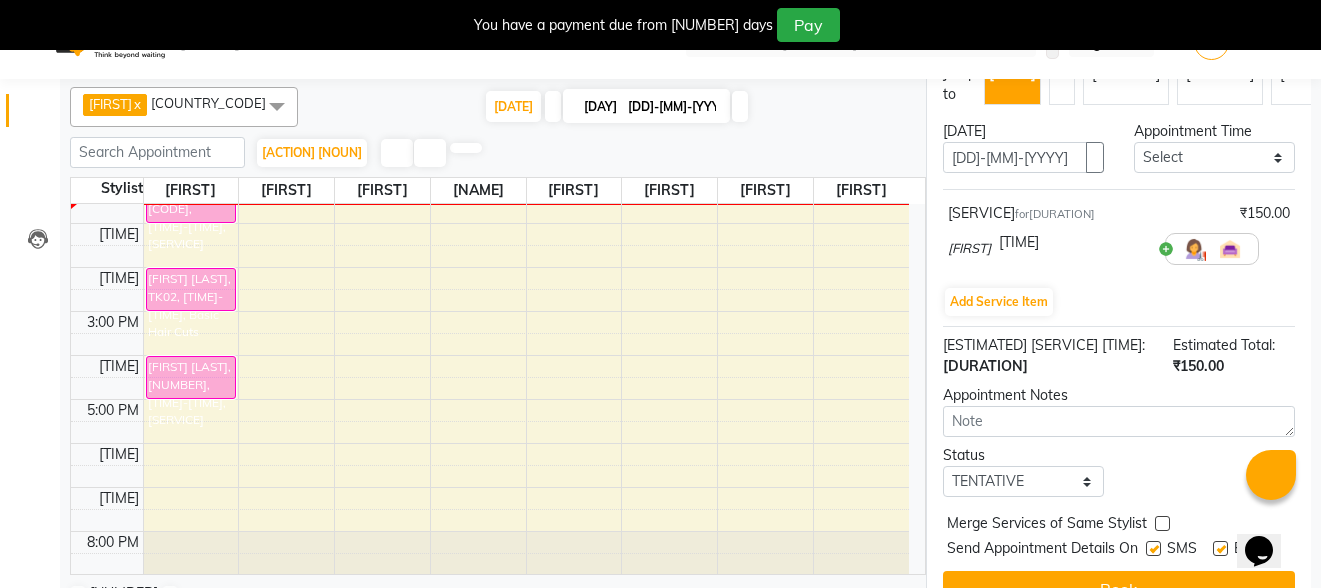 scroll, scrollTop: 392, scrollLeft: 0, axis: vertical 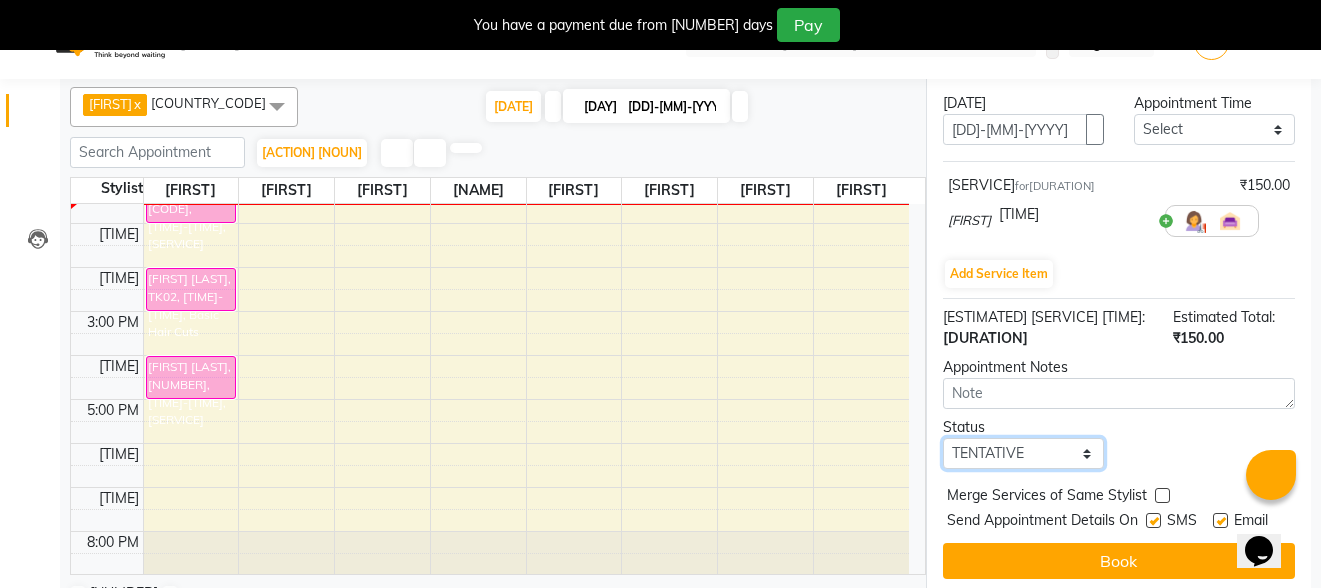 click on "Select TENTATIVE CONFIRM CHECK-IN UPCOMING" at bounding box center [1023, 453] 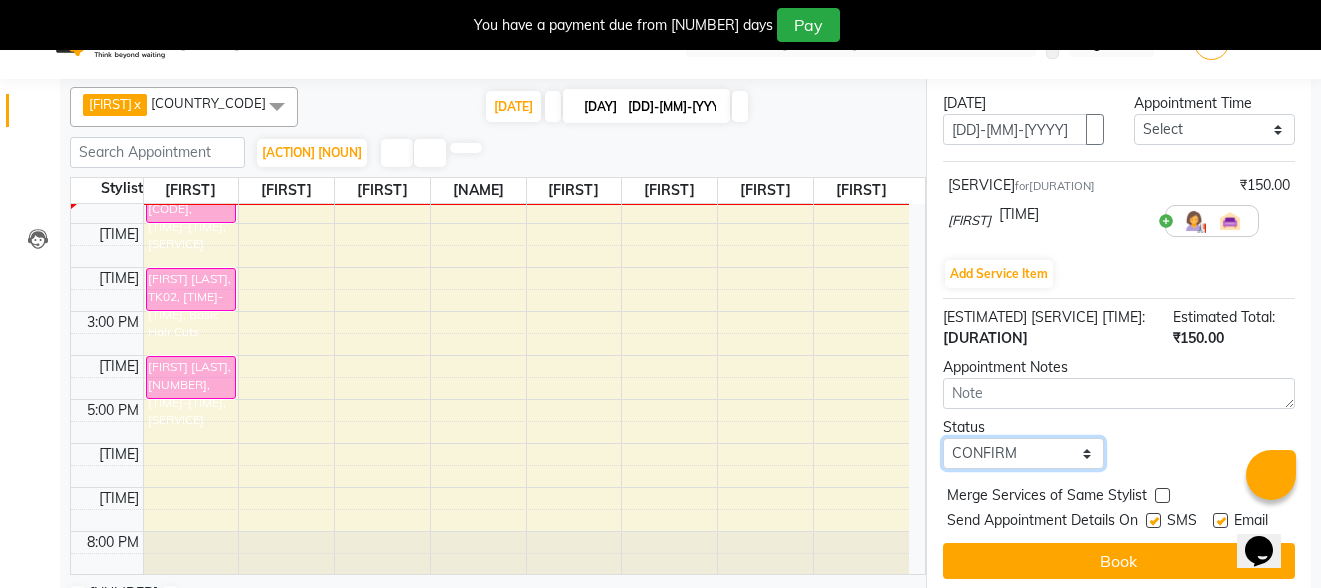 click on "Select TENTATIVE CONFIRM CHECK-IN UPCOMING" at bounding box center [1023, 453] 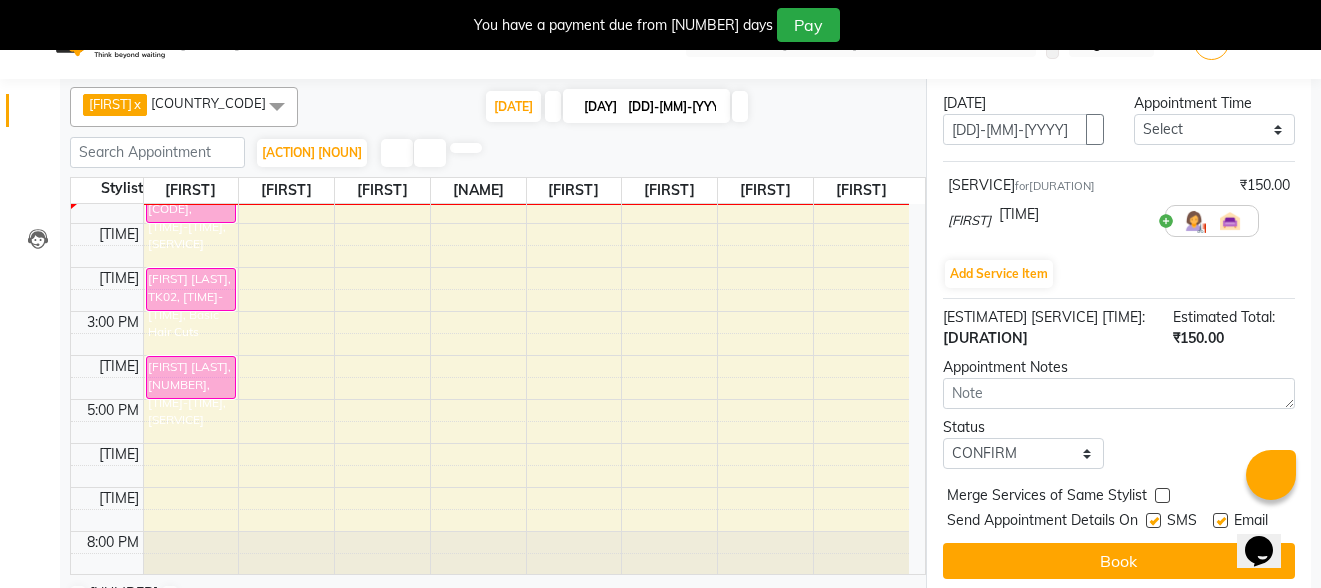 click at bounding box center [1153, 520] 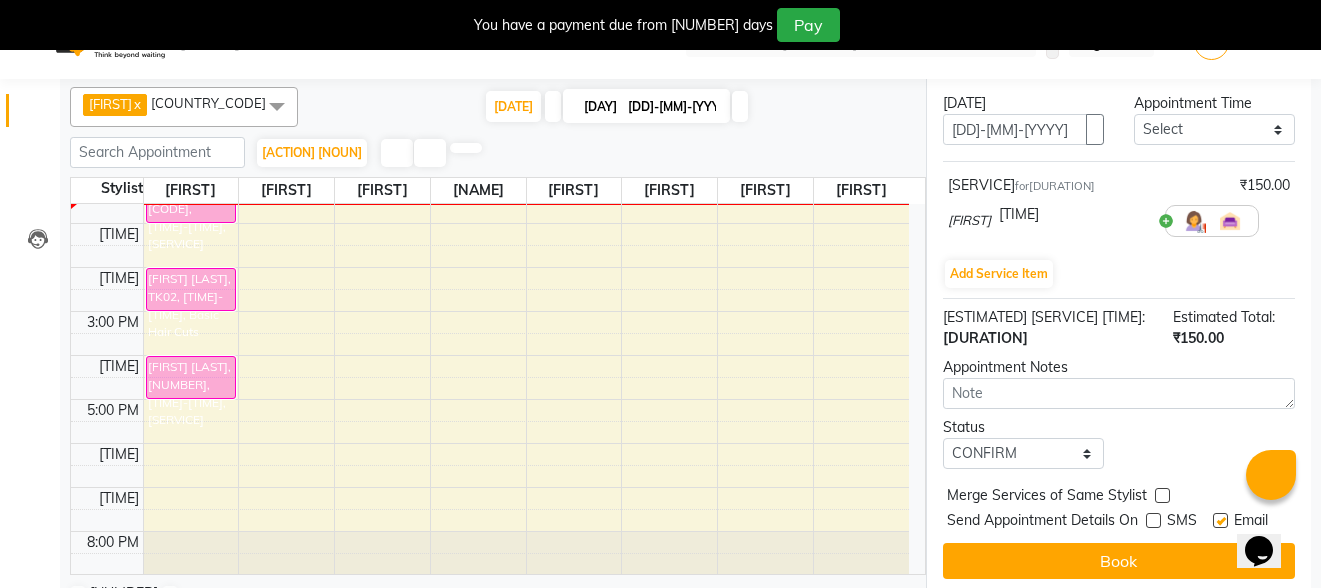 click on "Email" at bounding box center [1248, 522] 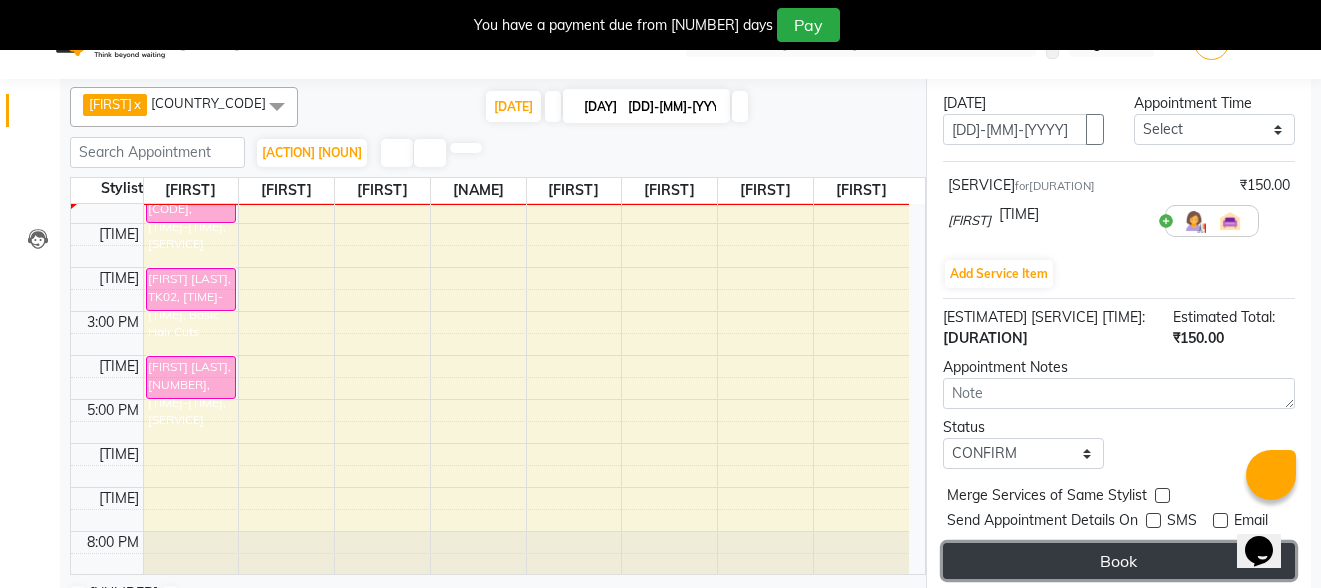 click on "Book" at bounding box center (1119, 561) 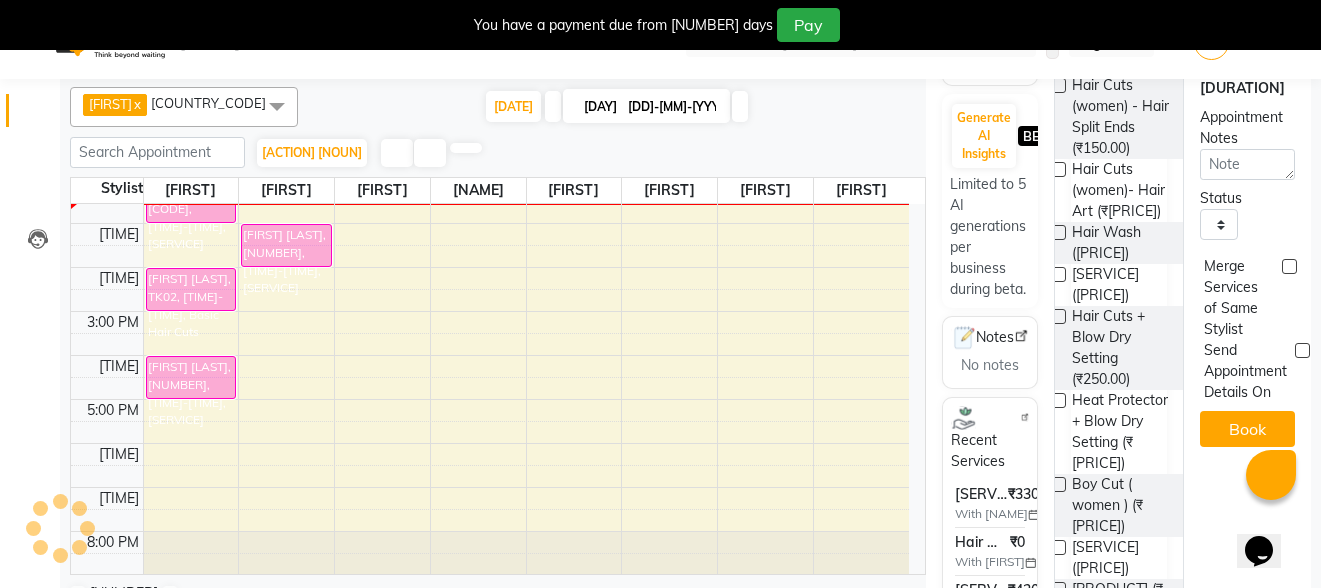 scroll, scrollTop: 0, scrollLeft: 0, axis: both 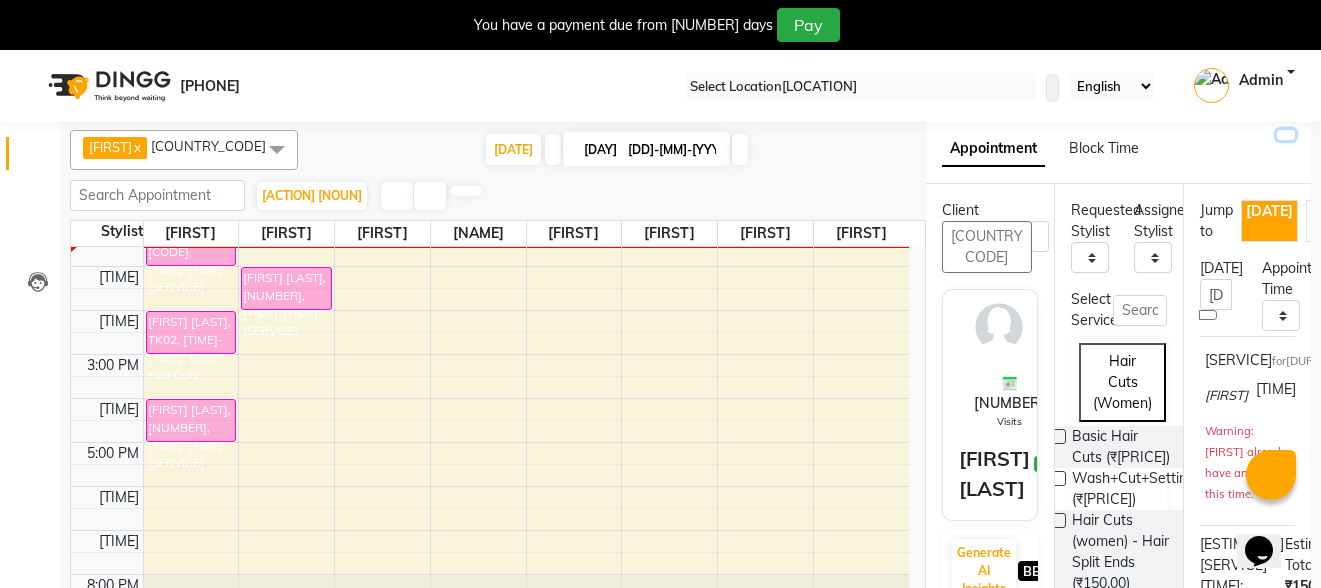 click at bounding box center (1286, 135) 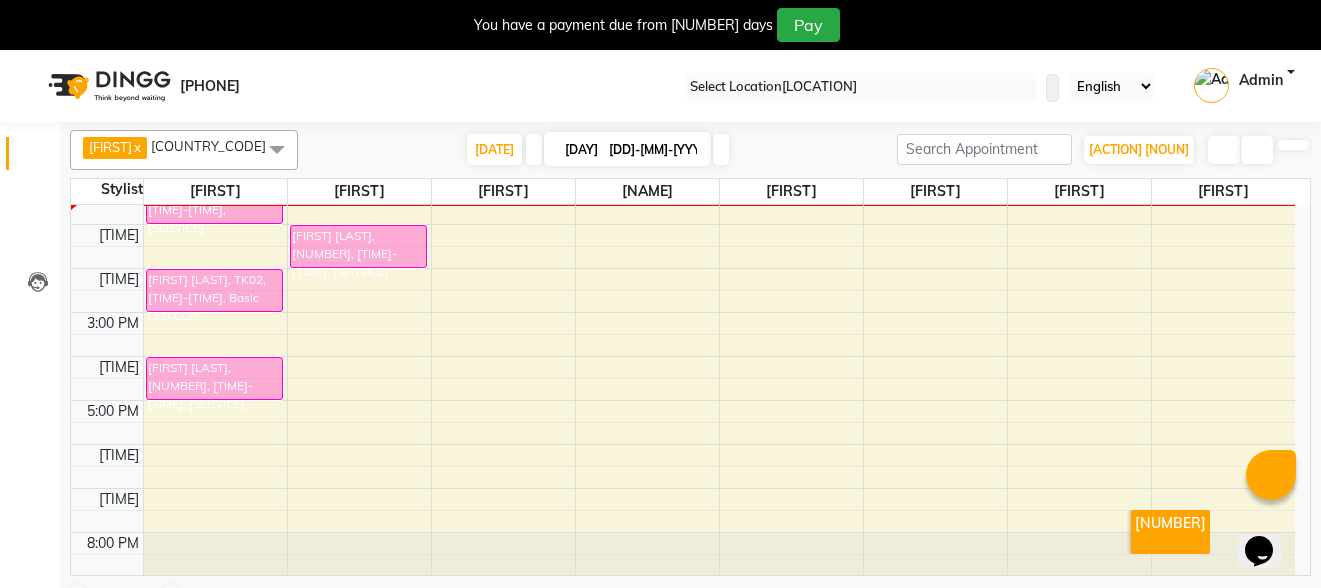 click on "[TIME] [FIRST] [LAST], [CODE], [TIME]-[TIME], [SERVICE] [TIME] [FIRST] [LAST], [CODE], [TIME]-[TIME], [SERVICE] [TIME] [FIRST] [LAST], [CODE], [TIME]-[TIME], [SERVICE] [TIME] [FIRST] [LAST], [CODE], [TIME]-[TIME], [SERVICE]" at bounding box center (683, 290) 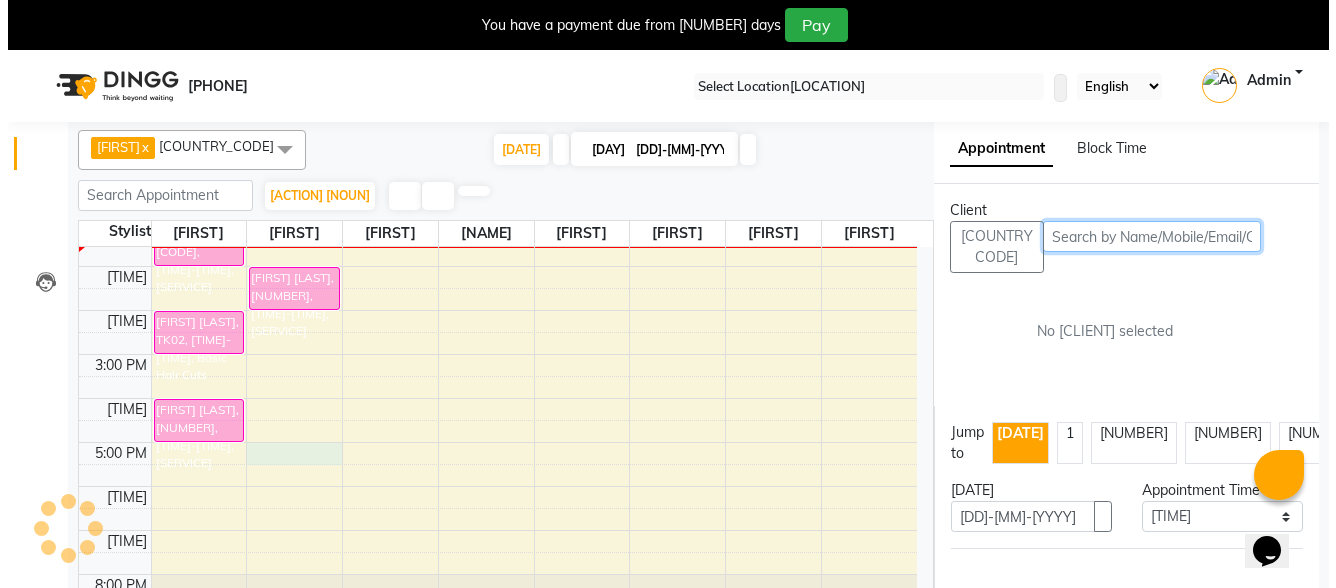 scroll, scrollTop: 8, scrollLeft: 0, axis: vertical 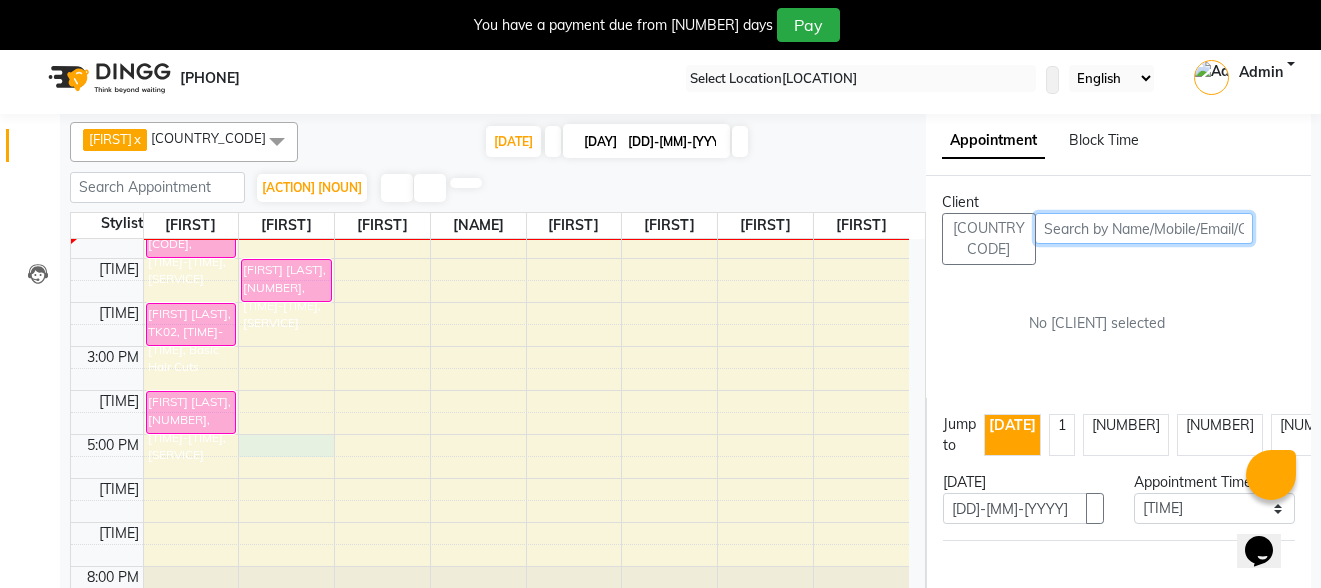 click at bounding box center [1144, 228] 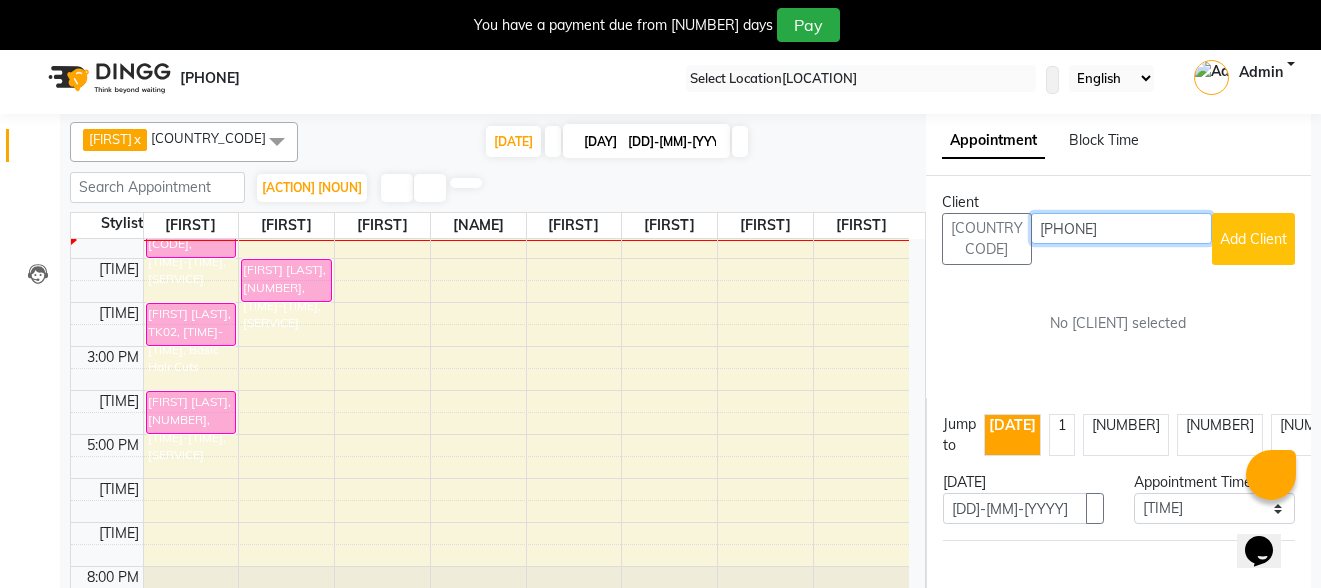 type on "[PHONE]" 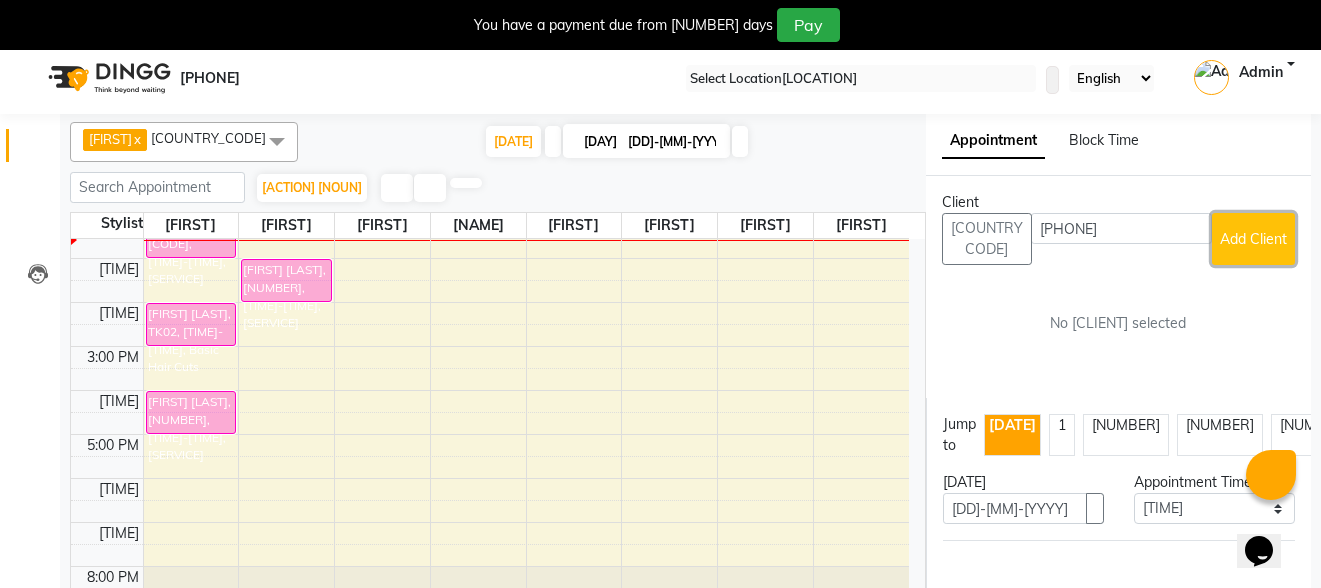 click on "Add Client" at bounding box center [1253, 239] 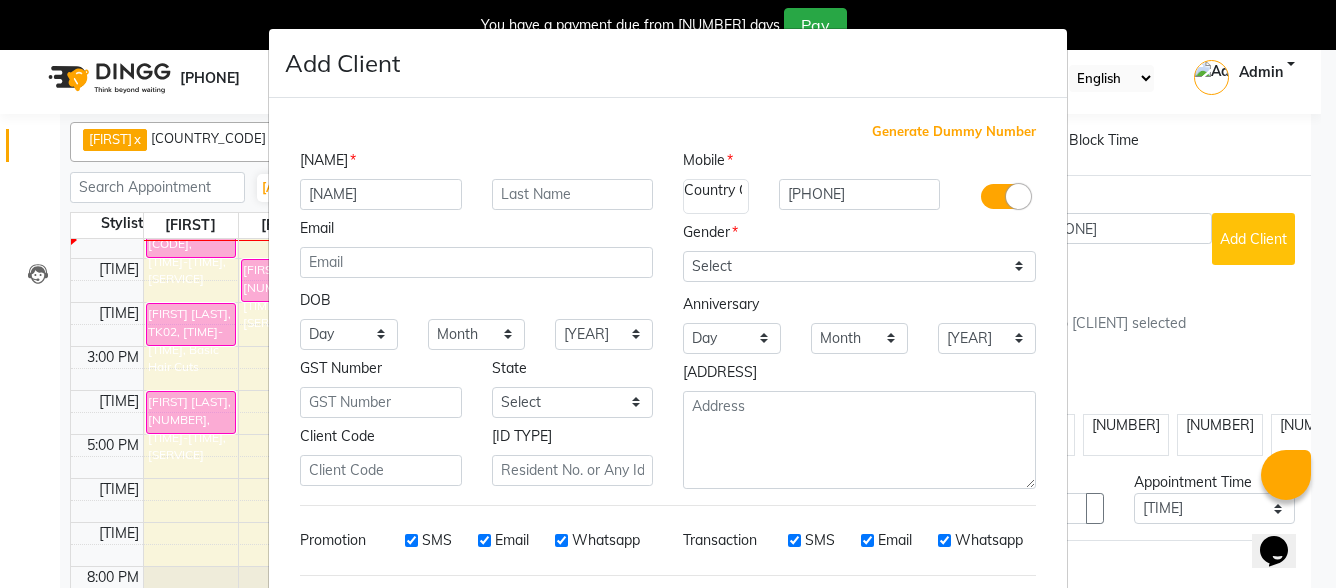 type on "[NAME]" 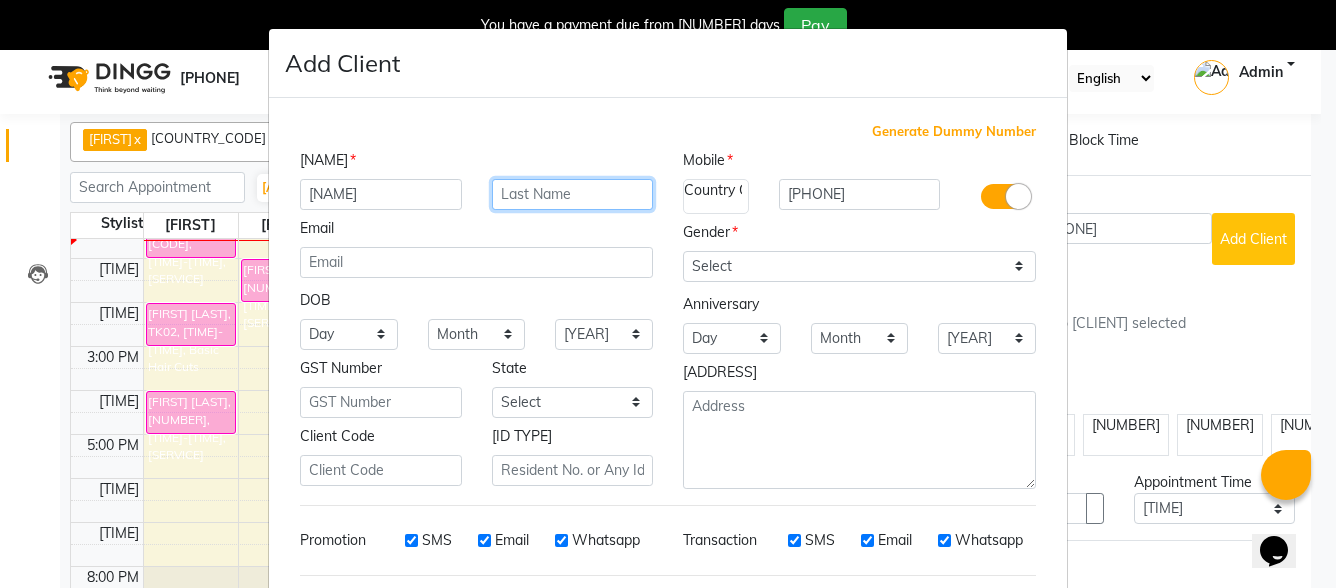 click at bounding box center (573, 194) 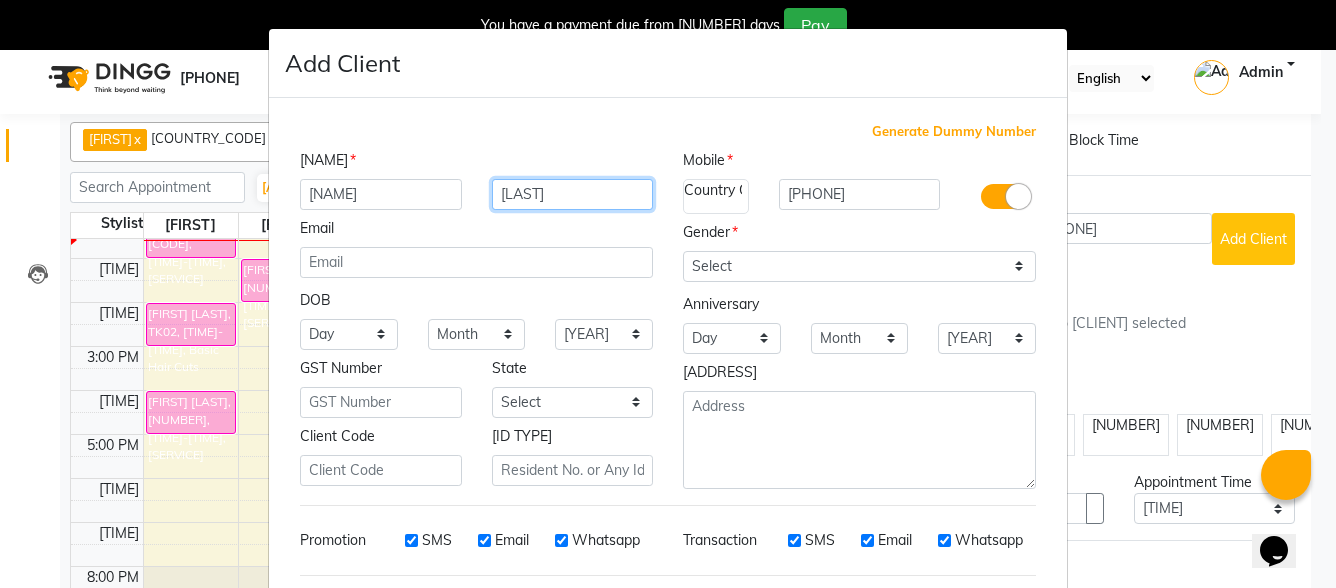 type on "[LAST]" 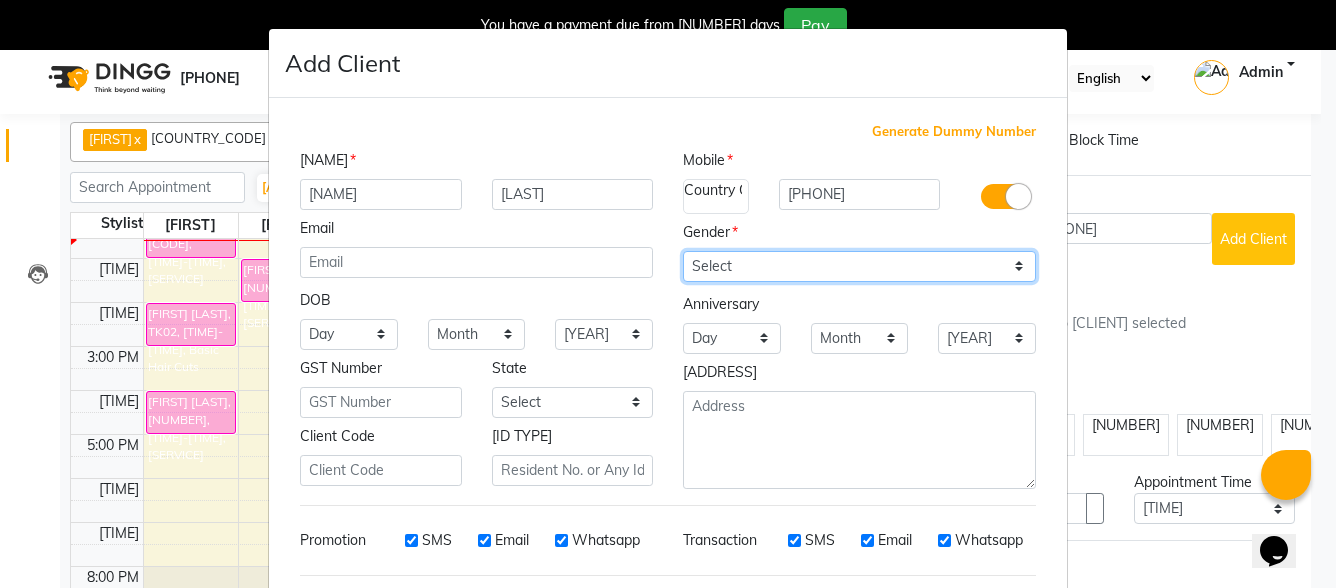 click on "[GENDER] [GENDER] [GENDER] [GENDER] [GENDER]" at bounding box center [859, 266] 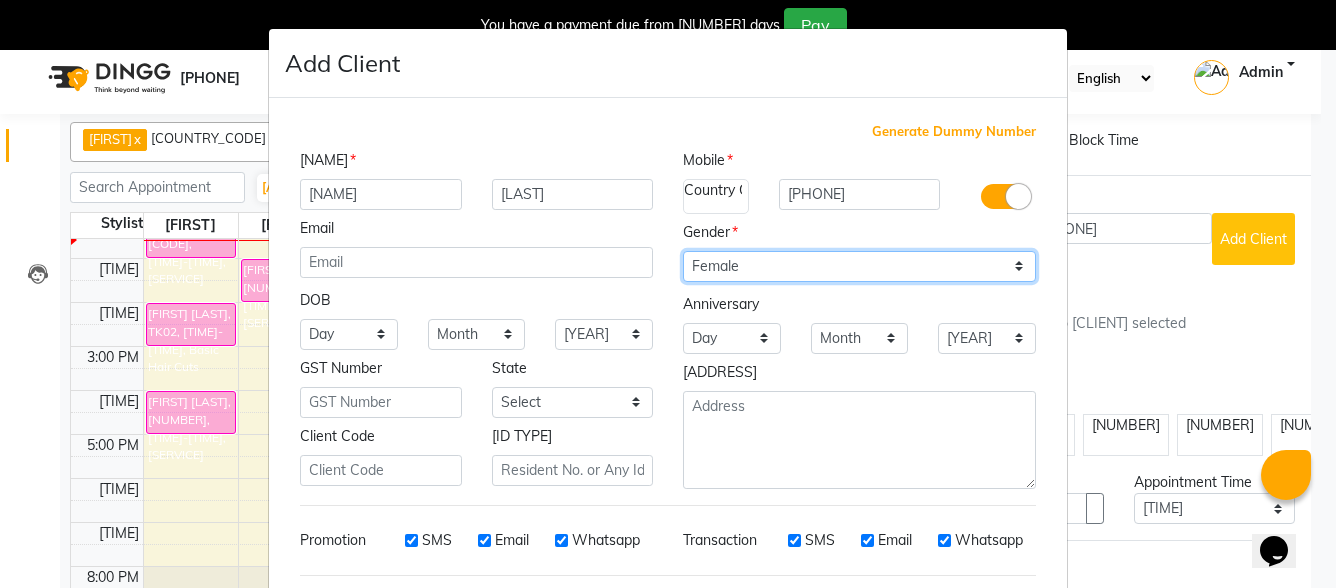 click on "[GENDER] [GENDER] [GENDER] [GENDER] [GENDER]" at bounding box center [859, 266] 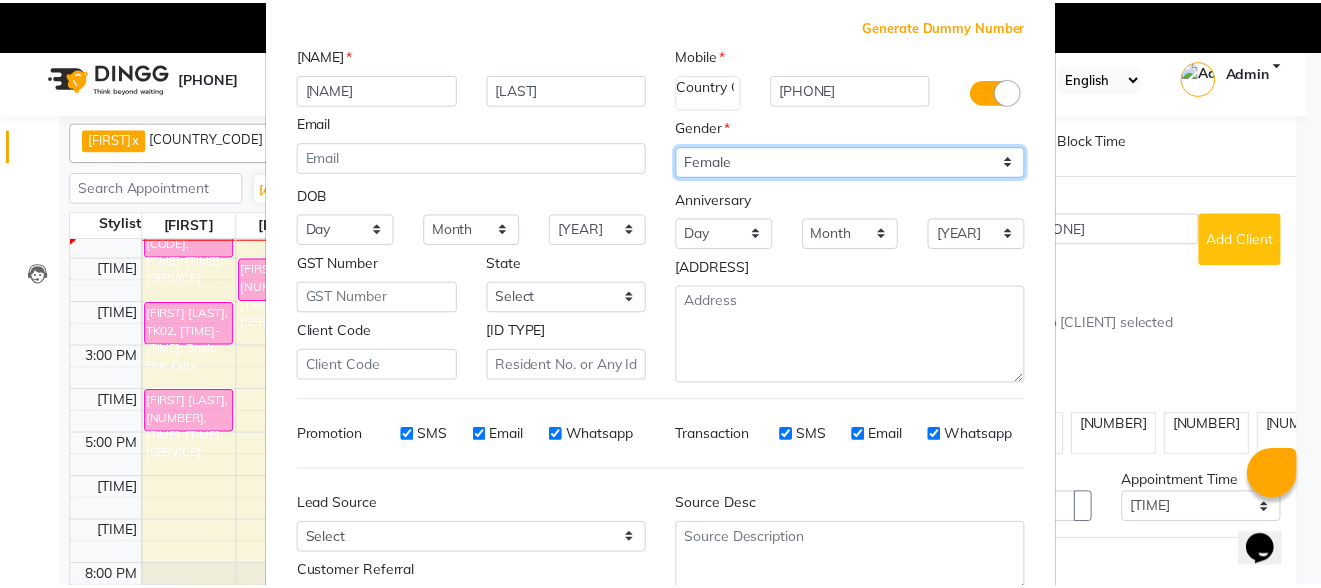 scroll, scrollTop: 261, scrollLeft: 0, axis: vertical 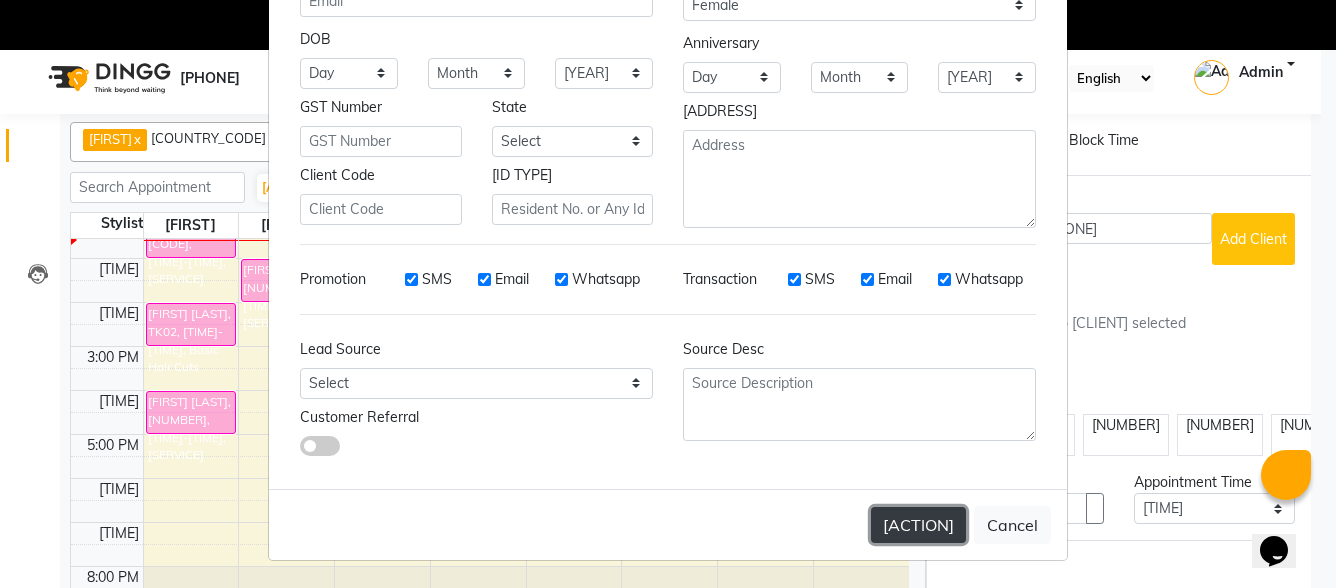 click on "[ACTION]" at bounding box center (918, 525) 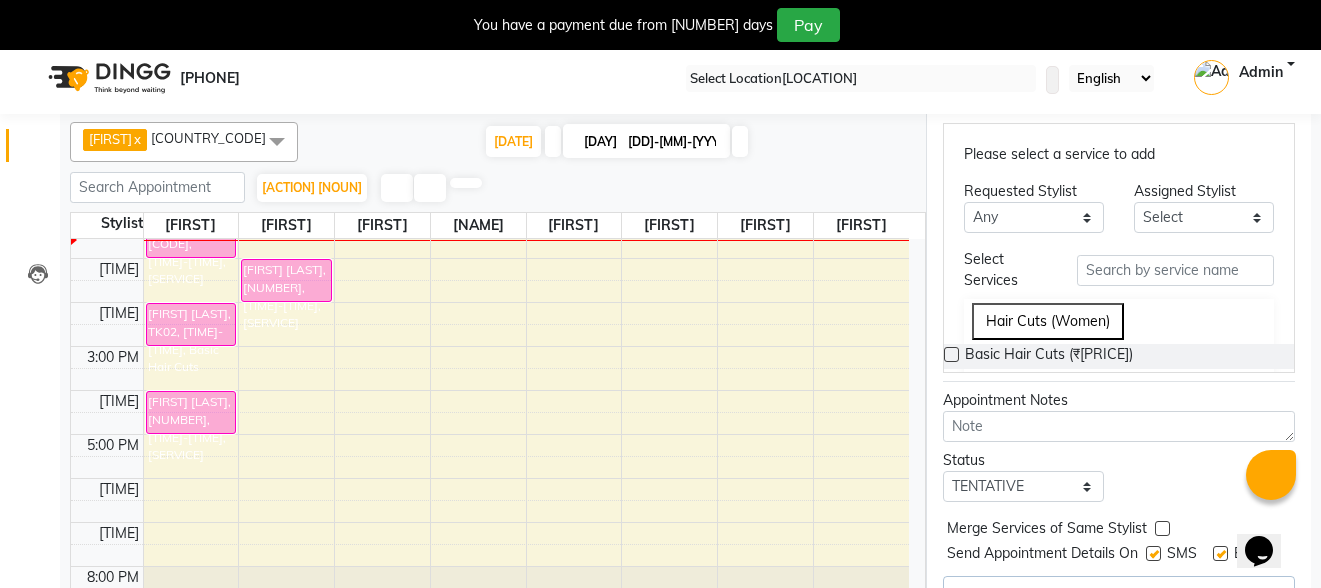 scroll, scrollTop: 570, scrollLeft: 0, axis: vertical 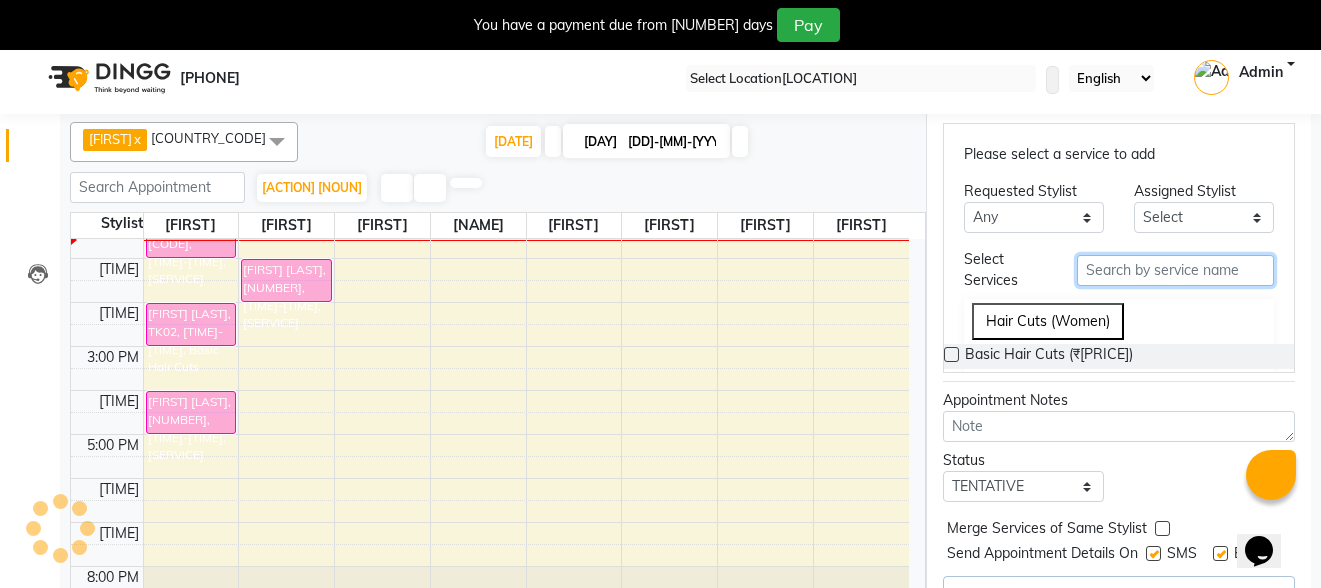 click at bounding box center [1175, 270] 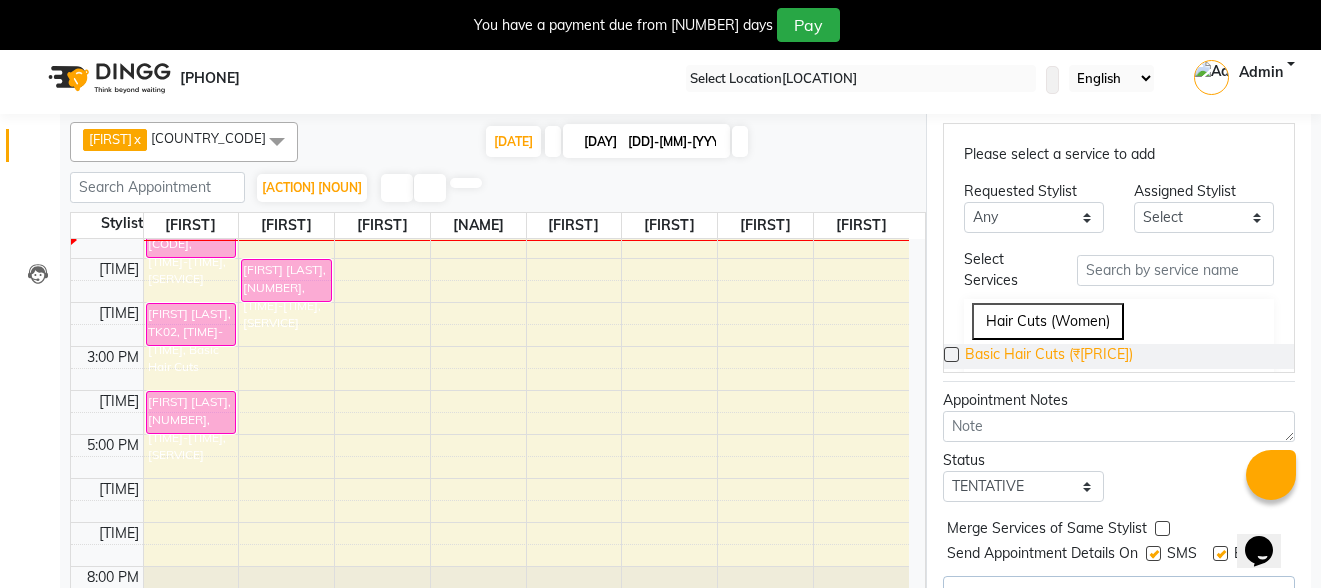 click on "Basic Hair Cuts (₹[PRICE])" at bounding box center (1049, 356) 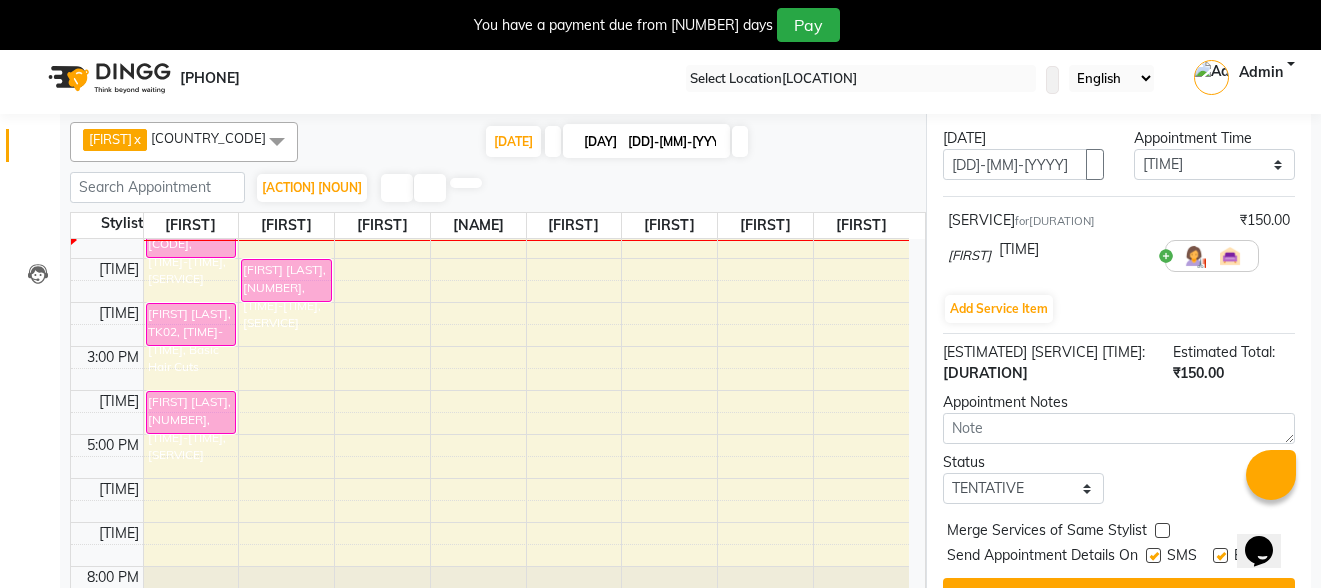 scroll, scrollTop: 392, scrollLeft: 0, axis: vertical 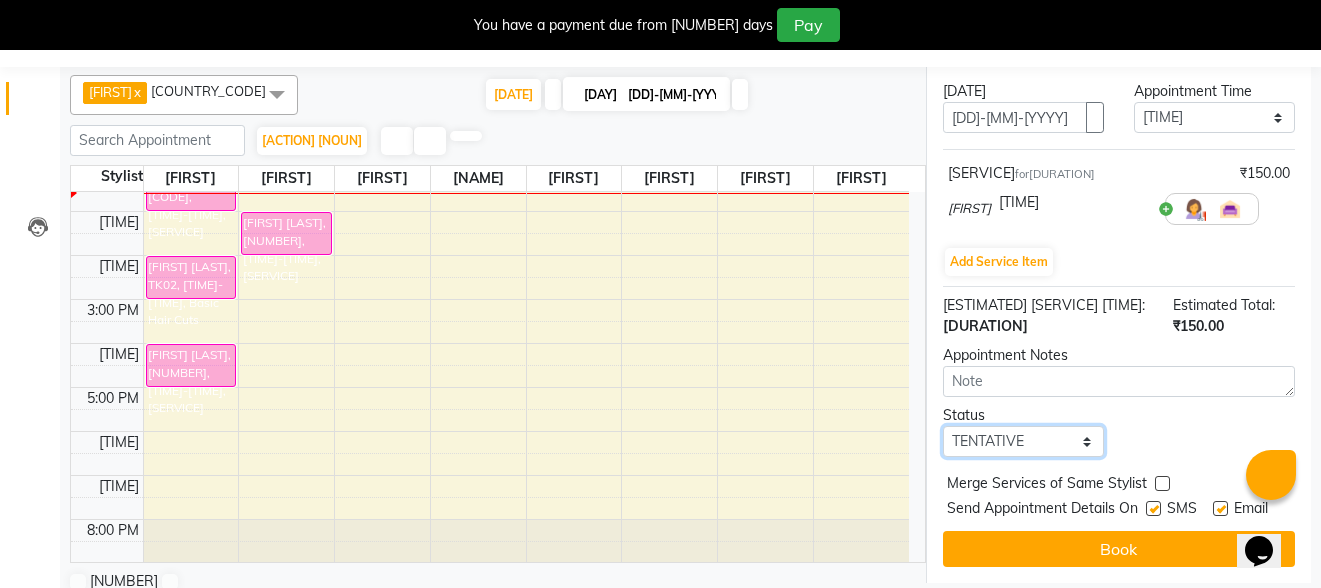click on "Select TENTATIVE CONFIRM CHECK-IN UPCOMING" at bounding box center [1023, 441] 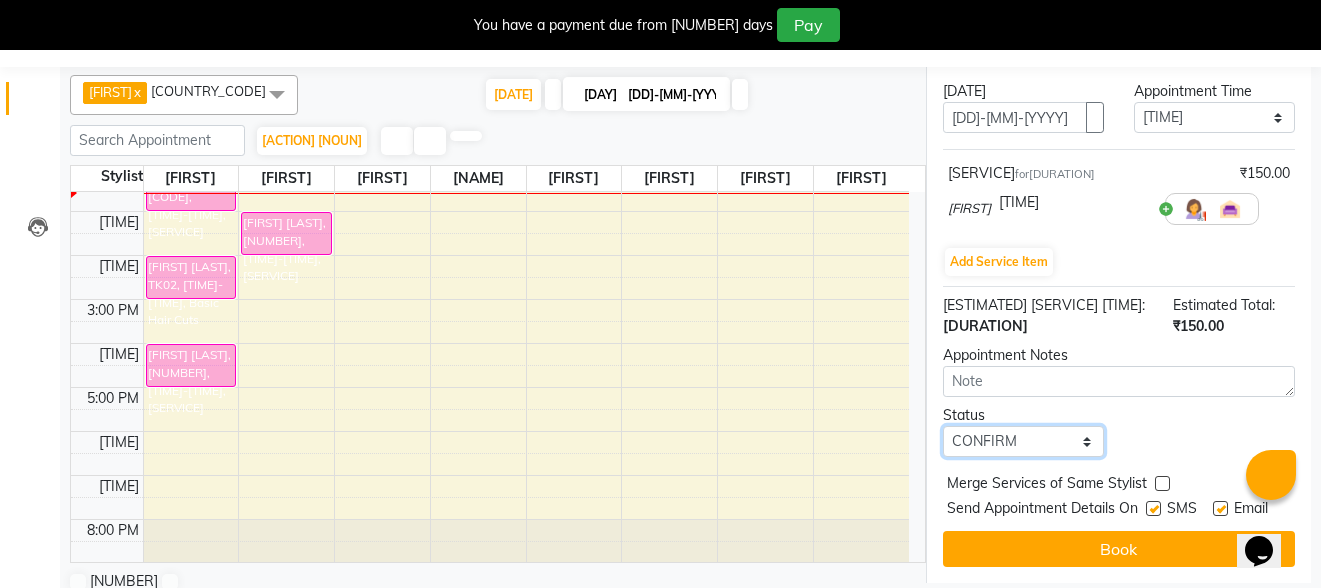 click on "Select TENTATIVE CONFIRM CHECK-IN UPCOMING" at bounding box center (1023, 441) 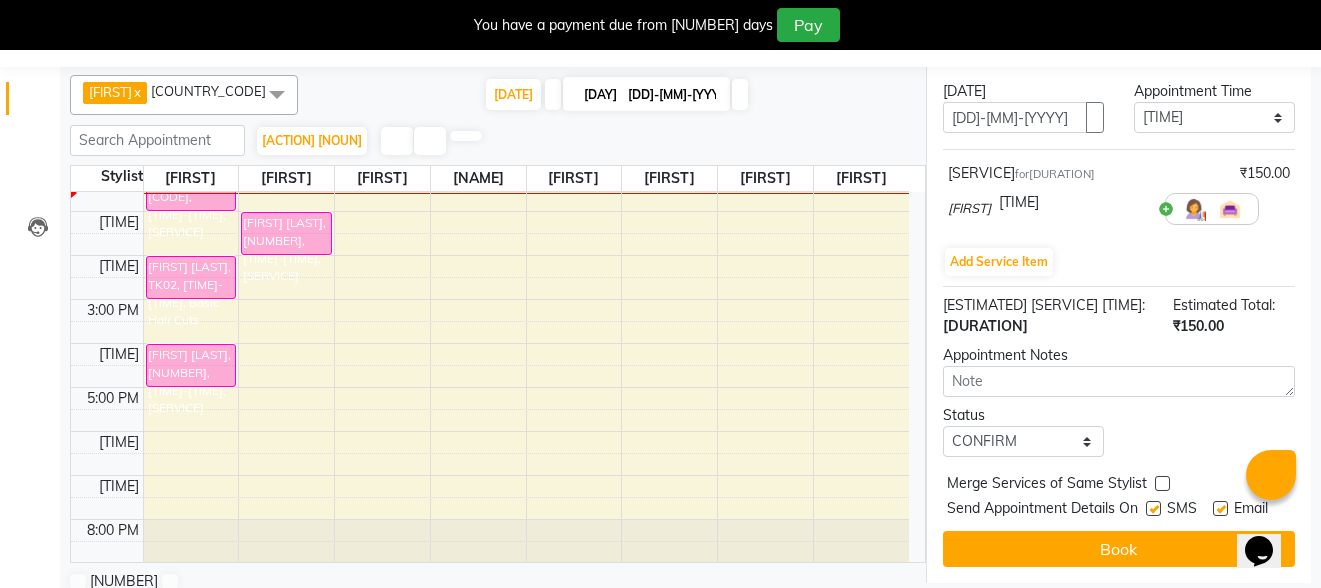 click at bounding box center [1153, 508] 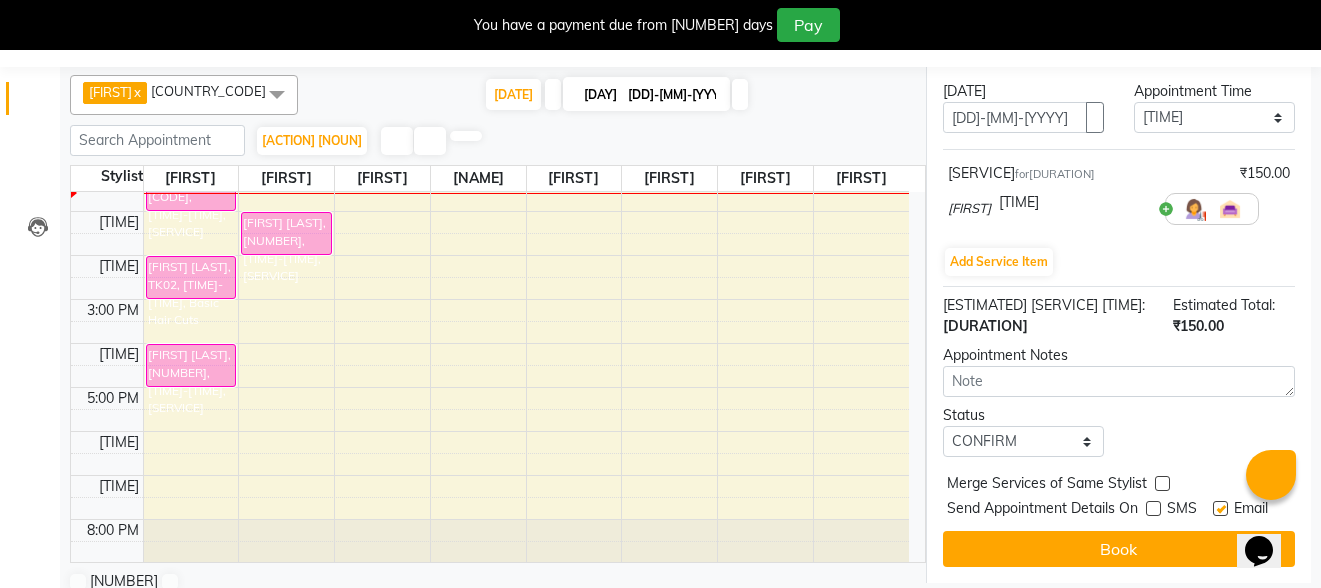 click at bounding box center (1220, 508) 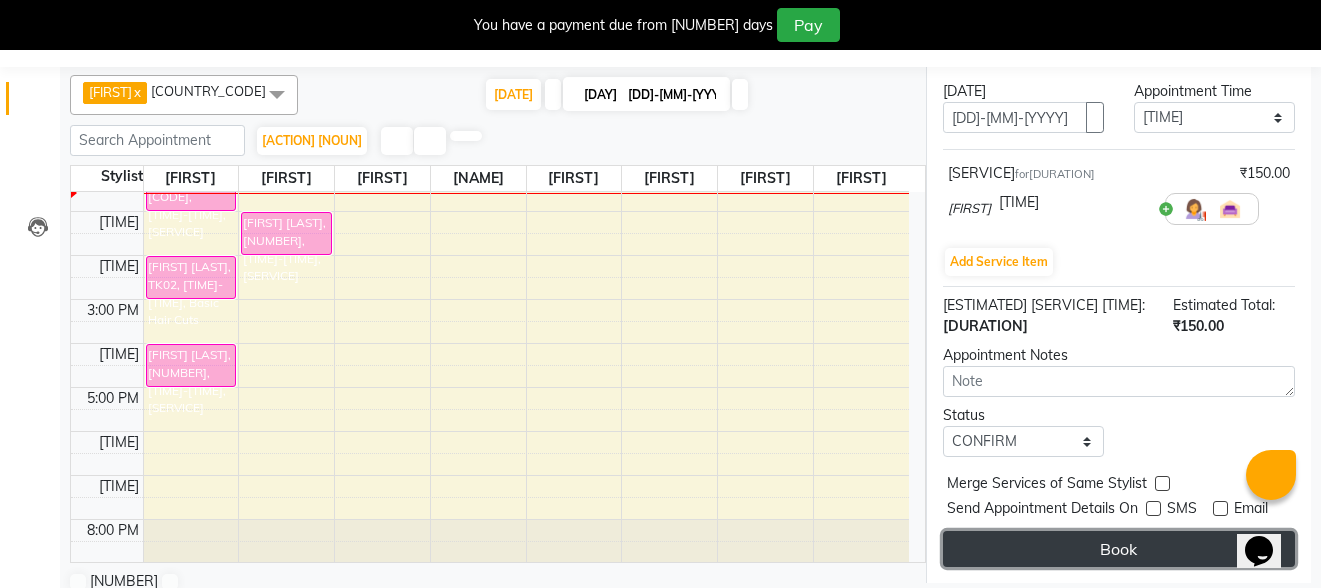 click on "Book" at bounding box center [1119, 549] 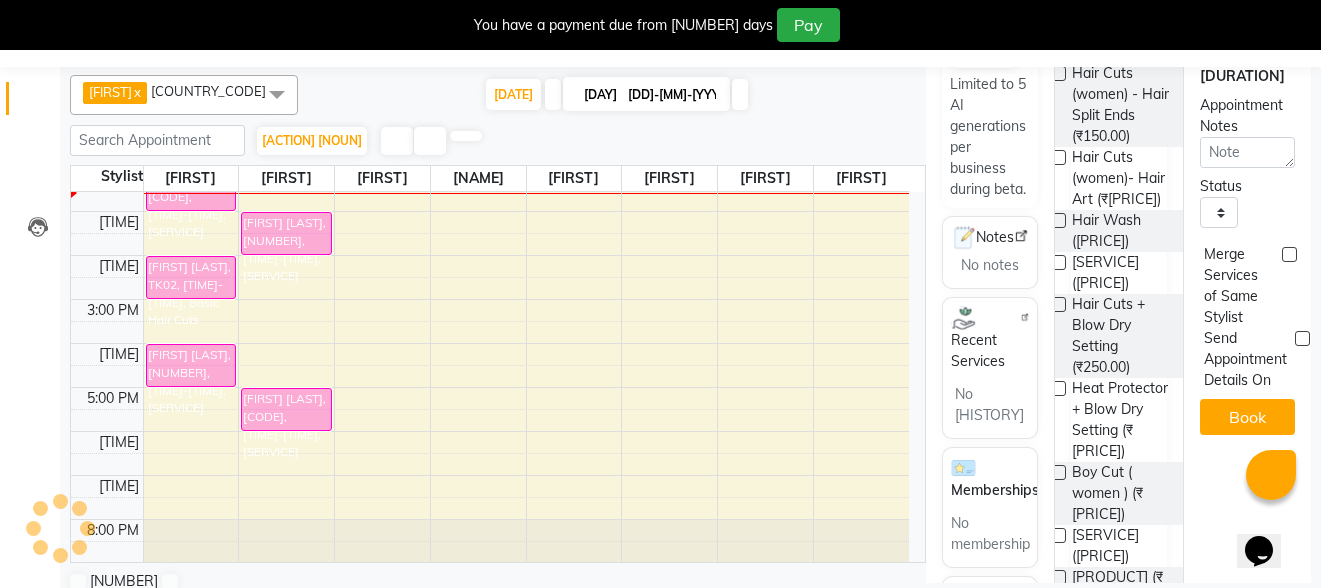 scroll, scrollTop: 0, scrollLeft: 0, axis: both 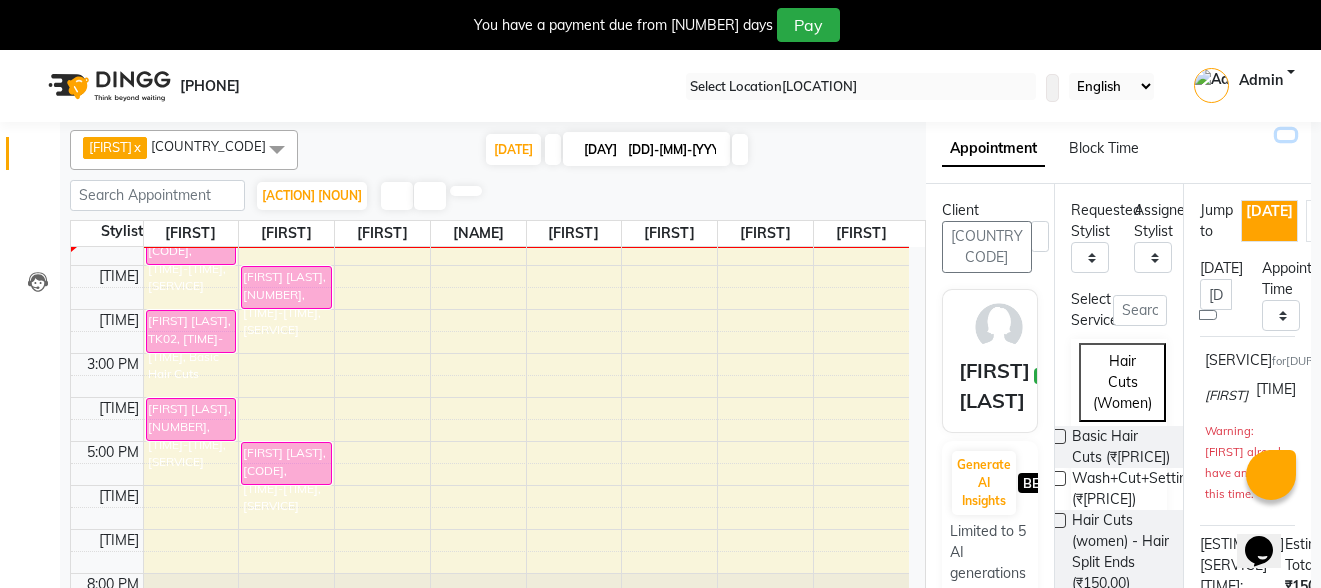 click at bounding box center [1286, 135] 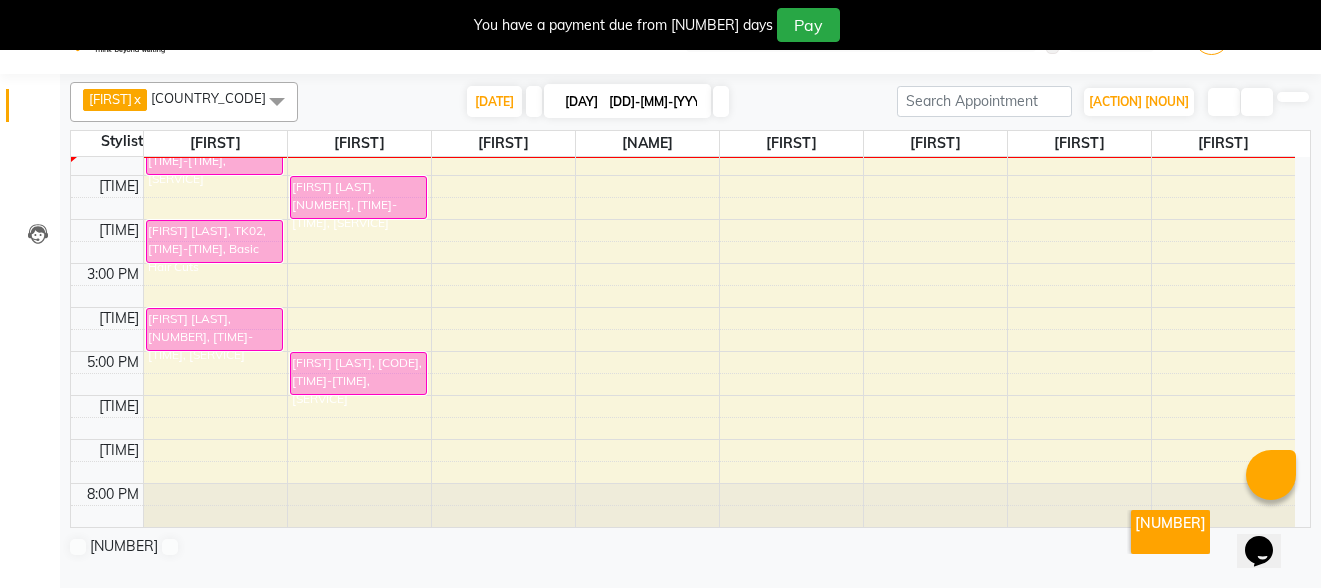 scroll, scrollTop: 50, scrollLeft: 0, axis: vertical 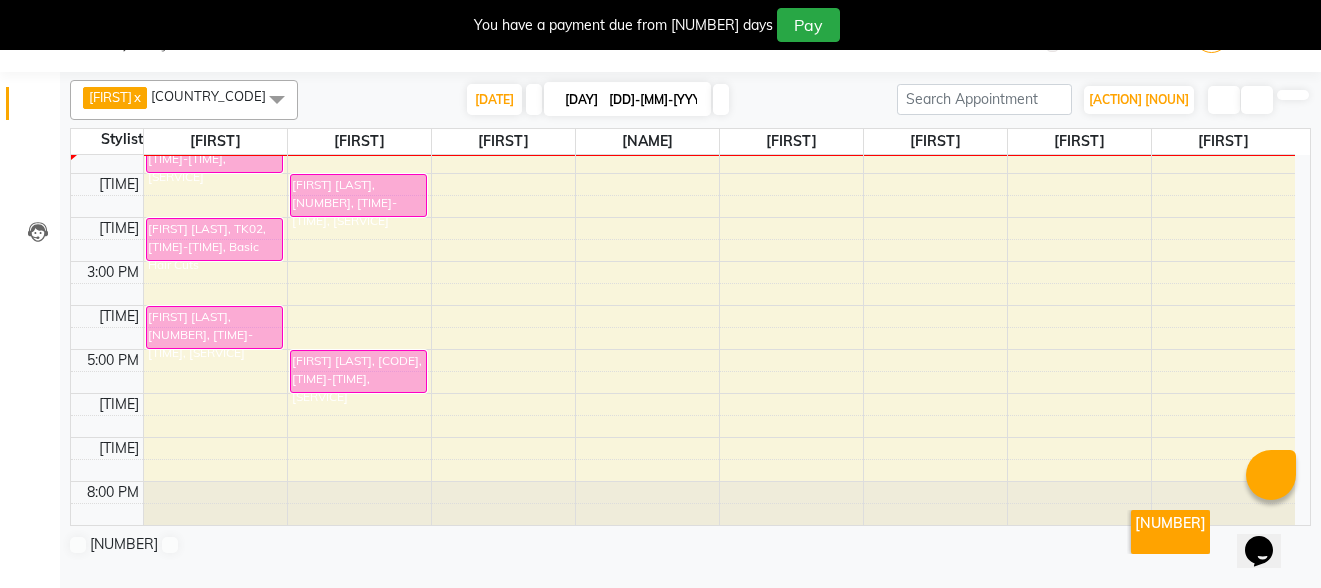click on "8:00 AM 9:00 AM 10:00 AM 11:00 AM 12:00 PM 1:00 PM 2:00 PM 3:00 PM 4:00 PM 5:00 PM 6:00 PM 7:00 PM 8:00 PM     [FIRST] [LAST], TK01, 12:00 PM-01:00 PM,  Basic Hair Cuts     [FIRST] [LAST], TK02, 02:00 PM-03:00 PM,  Basic Hair Cuts     [FIRST] [LAST], TK03, 04:00 PM-05:00 PM,  Basic Hair Cuts     [FIRST] [LAST], TK04, 11:00 AM-12:00 PM,  Basic Hair Cuts     [FIRST] [LAST], TK05, 01:00 PM-02:00 PM,  Basic Hair Cuts     [FIRST] [LAST], TK06, 05:00 PM-06:00 PM,  Basic Hair Cuts" at bounding box center (683, 239) 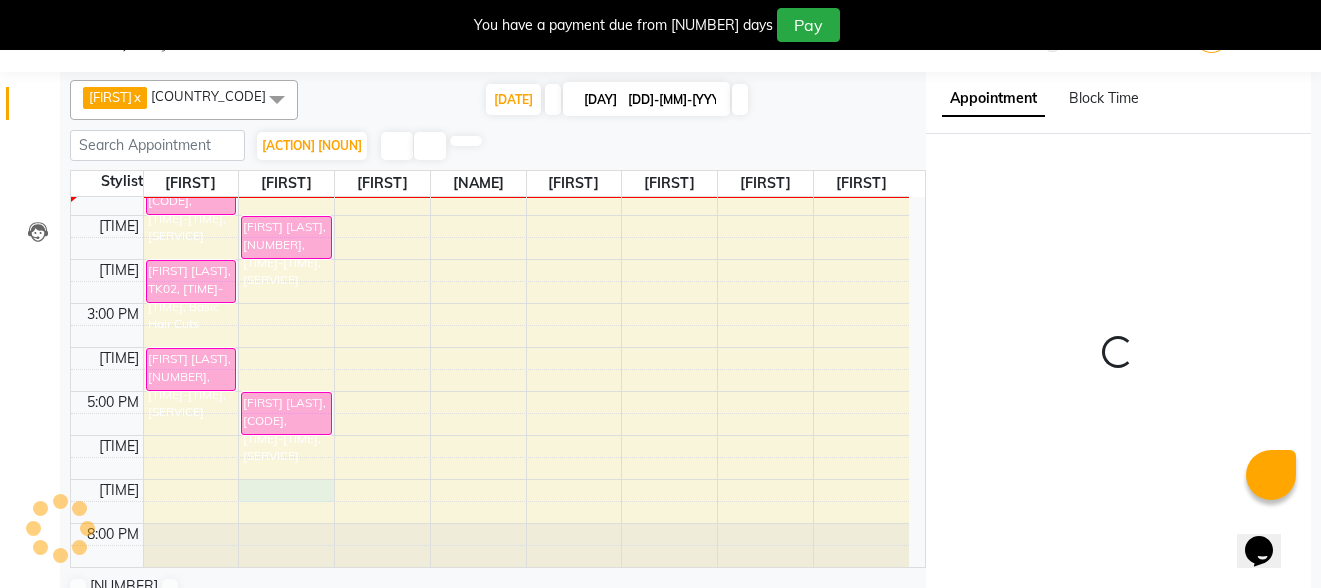 scroll, scrollTop: 55, scrollLeft: 0, axis: vertical 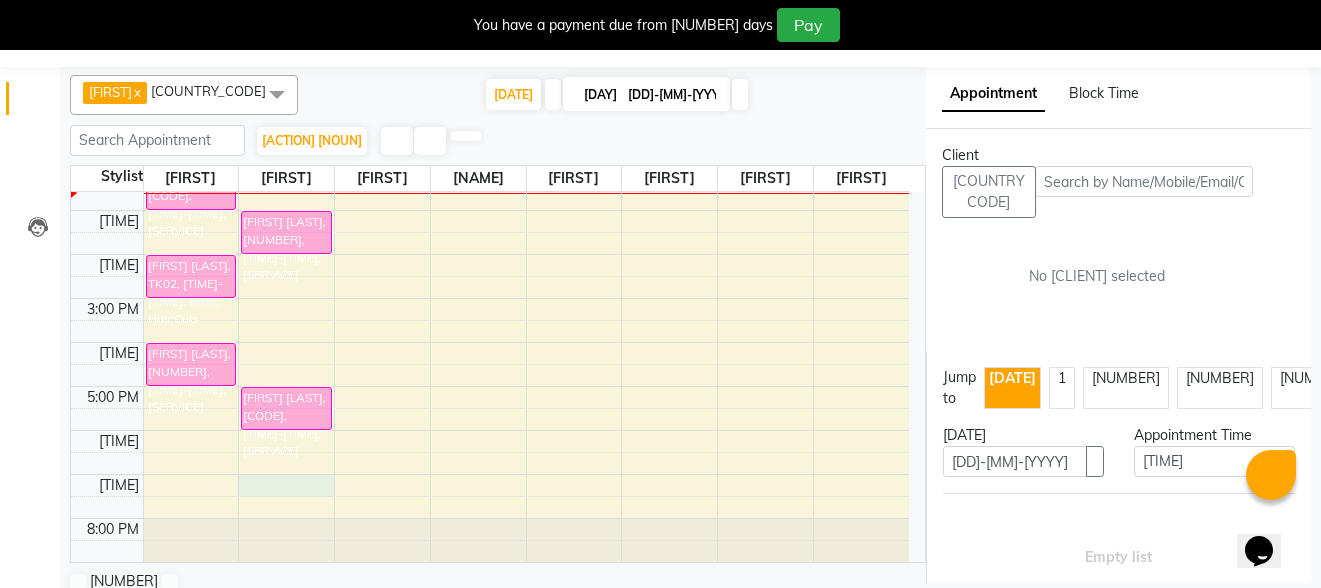 click at bounding box center [1144, 181] 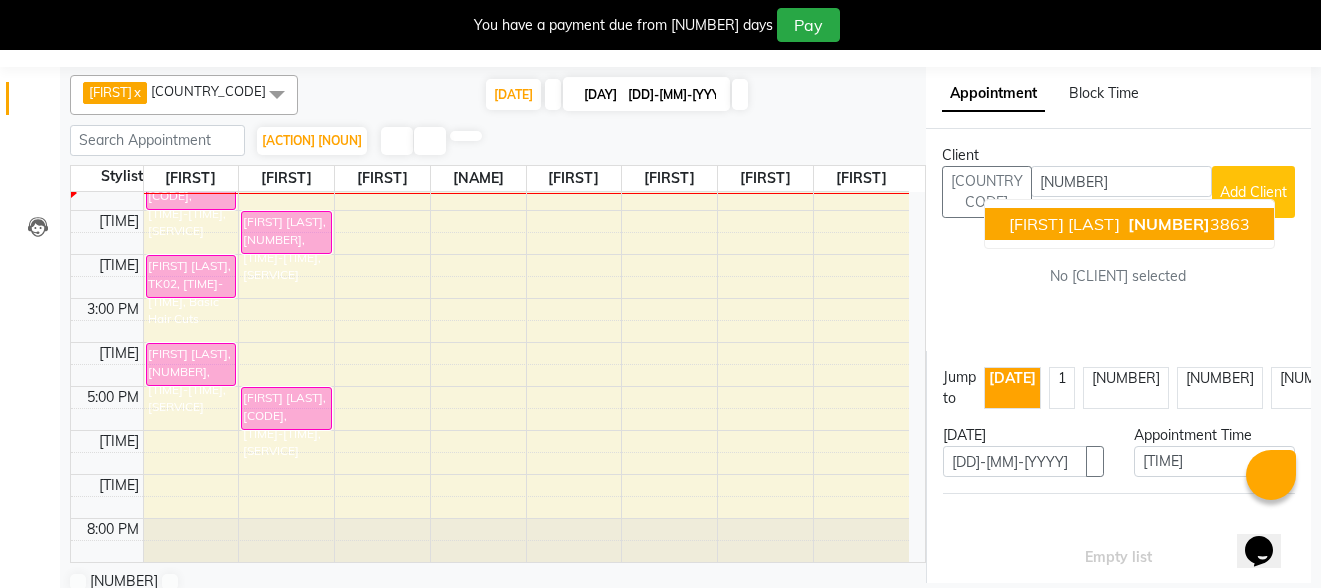 click on "[NUMBER]" at bounding box center [1169, 224] 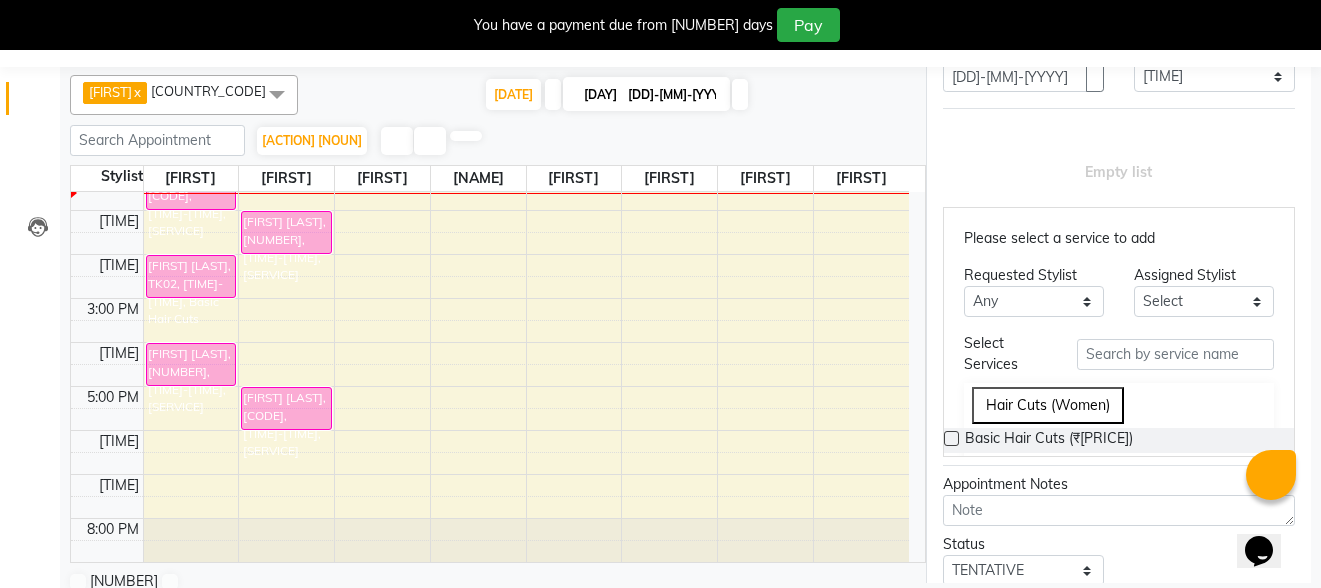scroll, scrollTop: 400, scrollLeft: 0, axis: vertical 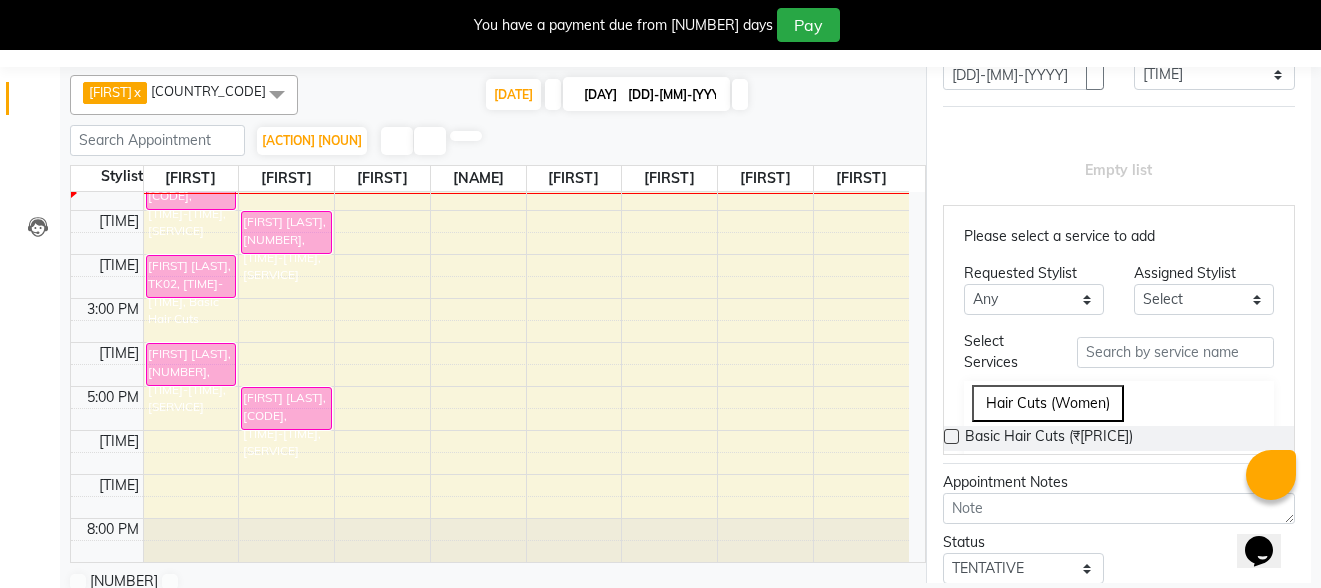 type on "[PHONE]" 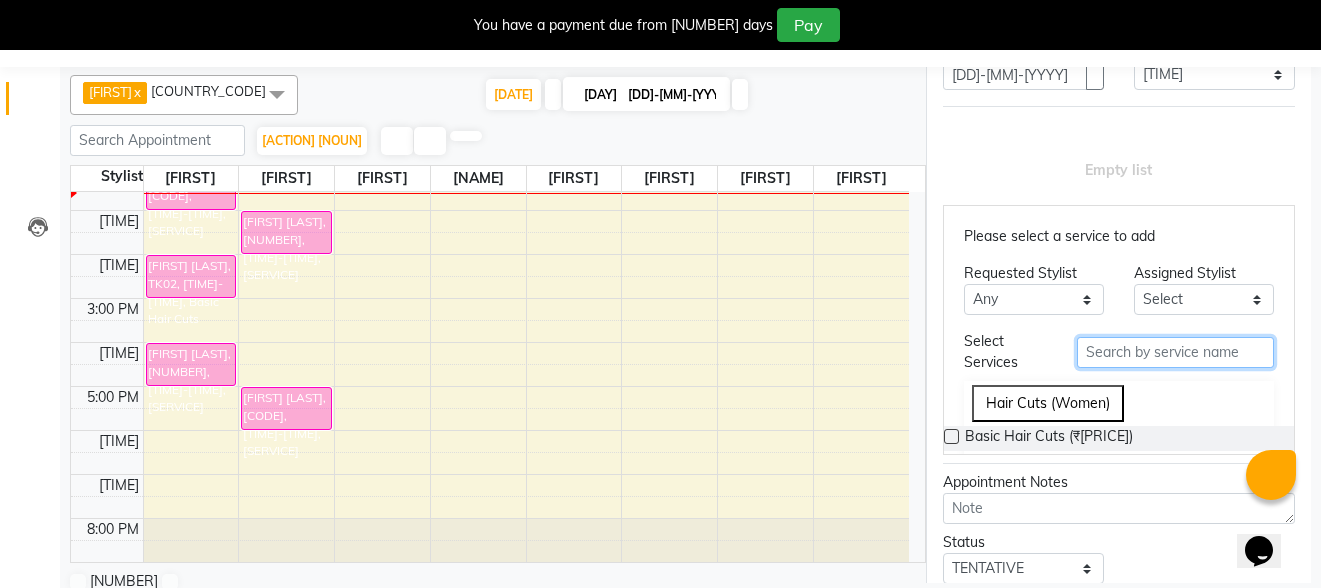 click at bounding box center [1175, 352] 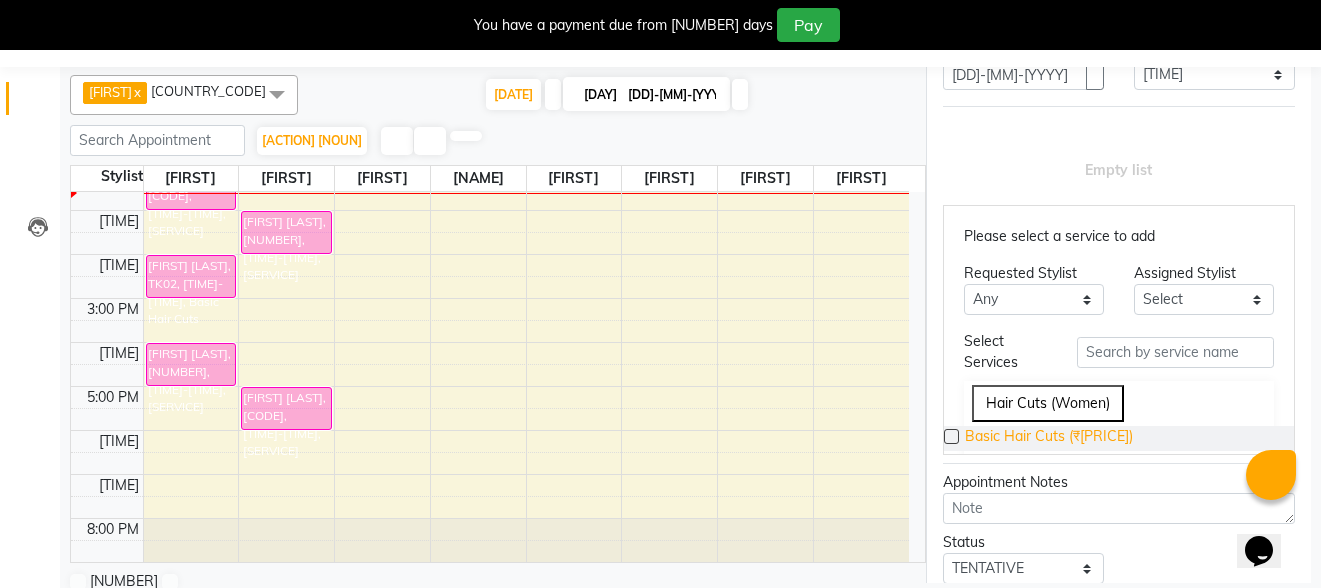 click on "Basic Hair Cuts (₹[PRICE])" at bounding box center [1049, 438] 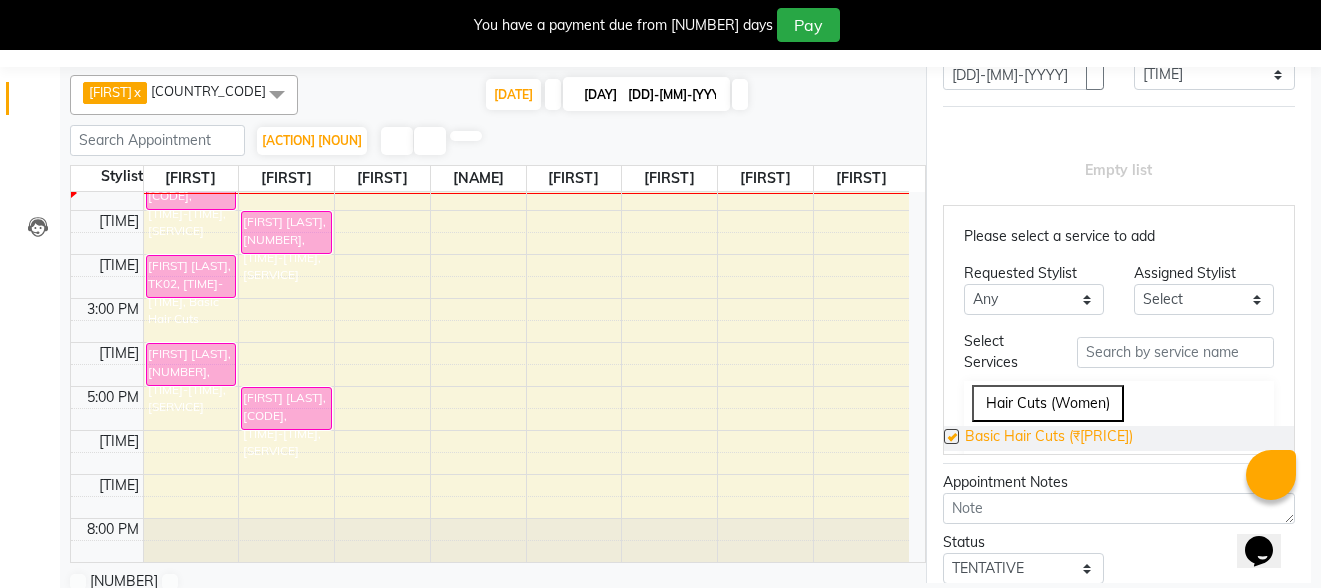 scroll, scrollTop: 392, scrollLeft: 0, axis: vertical 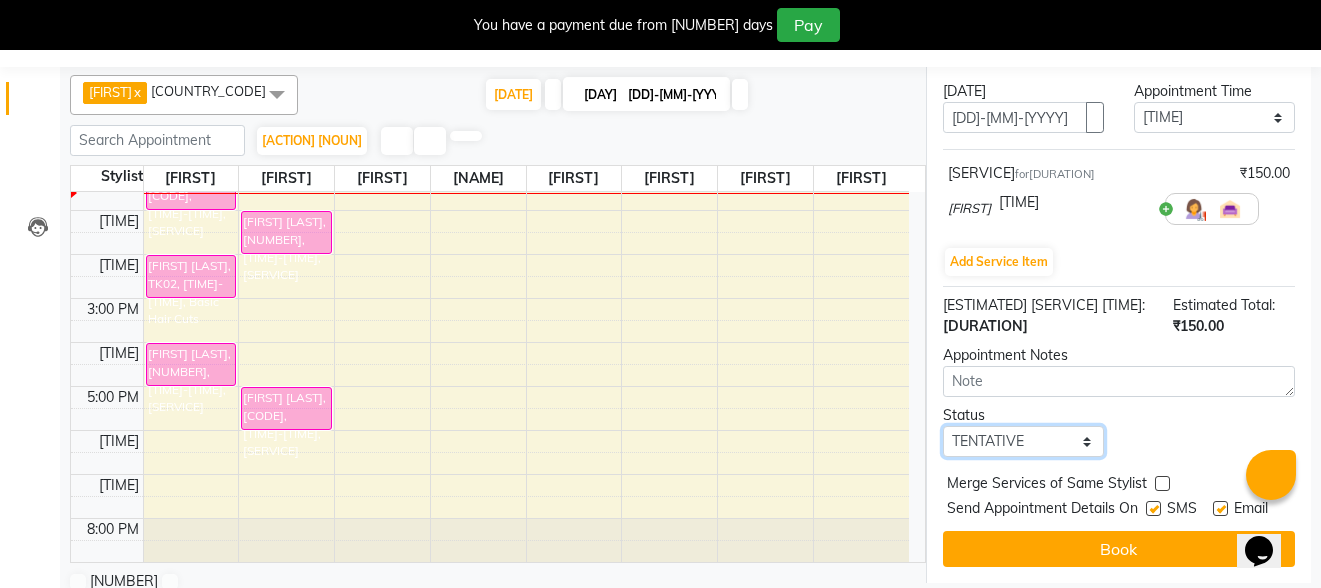 click on "Select TENTATIVE CONFIRM CHECK-IN UPCOMING" at bounding box center (1023, 441) 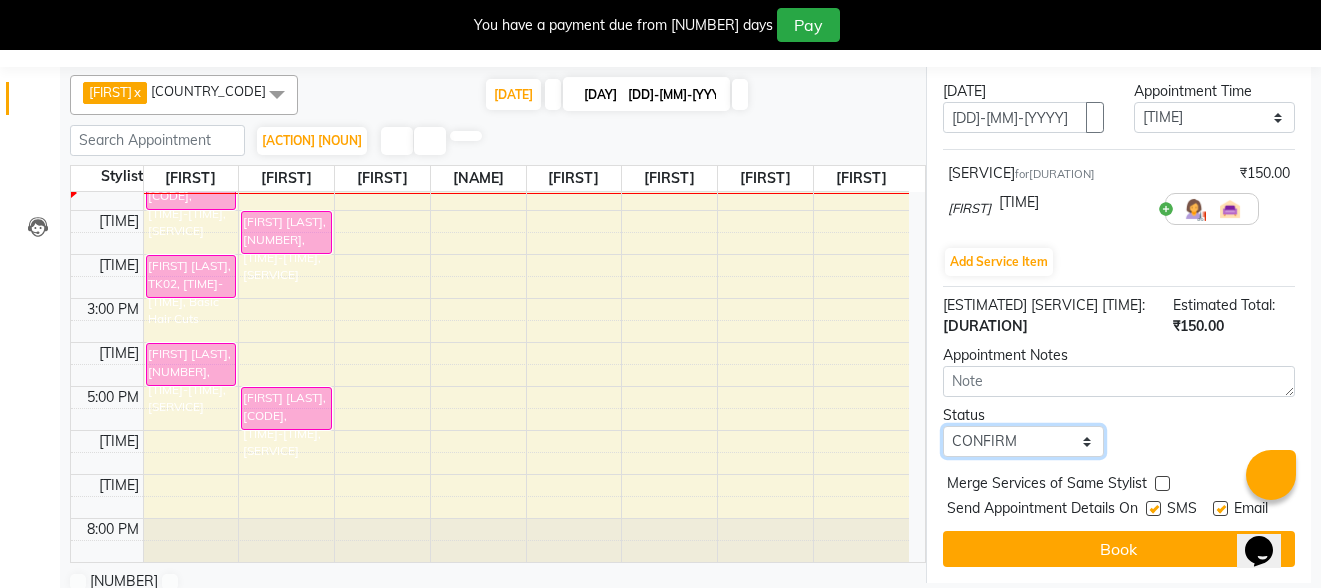 click on "Select TENTATIVE CONFIRM CHECK-IN UPCOMING" at bounding box center [1023, 441] 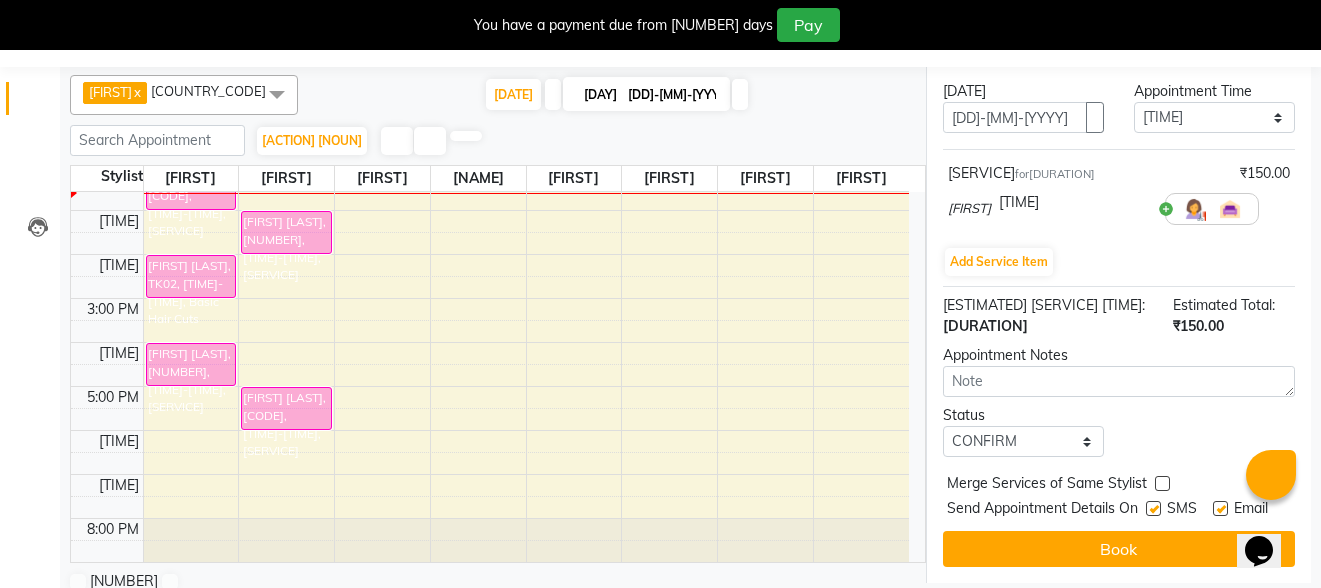 click at bounding box center [1153, 508] 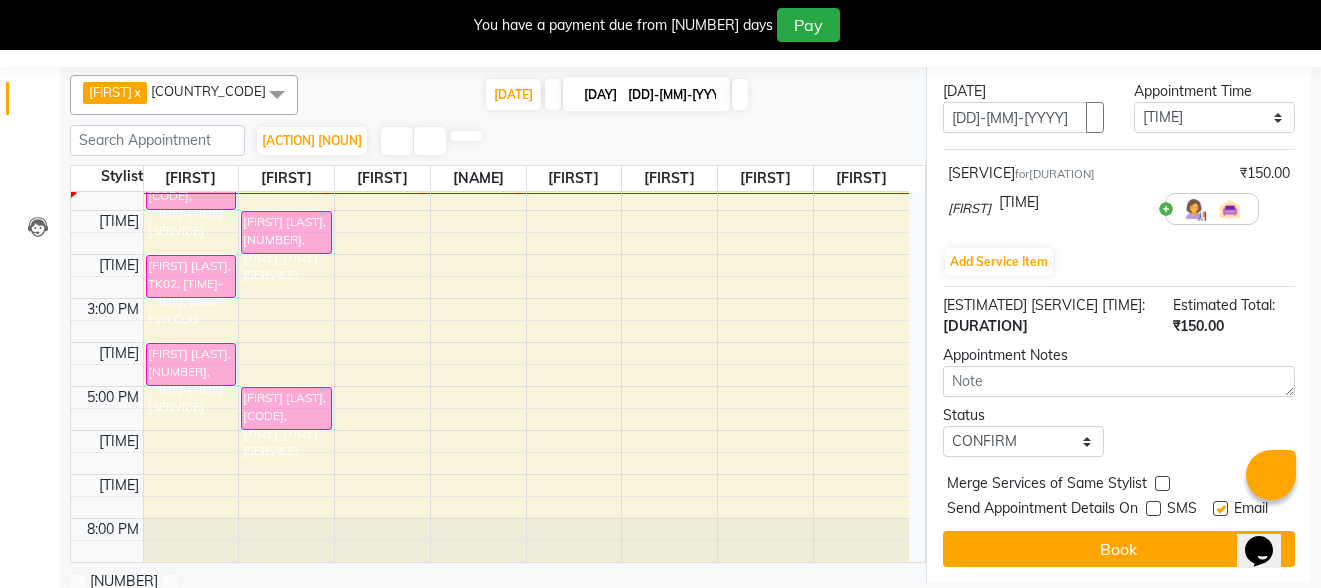click at bounding box center [1220, 508] 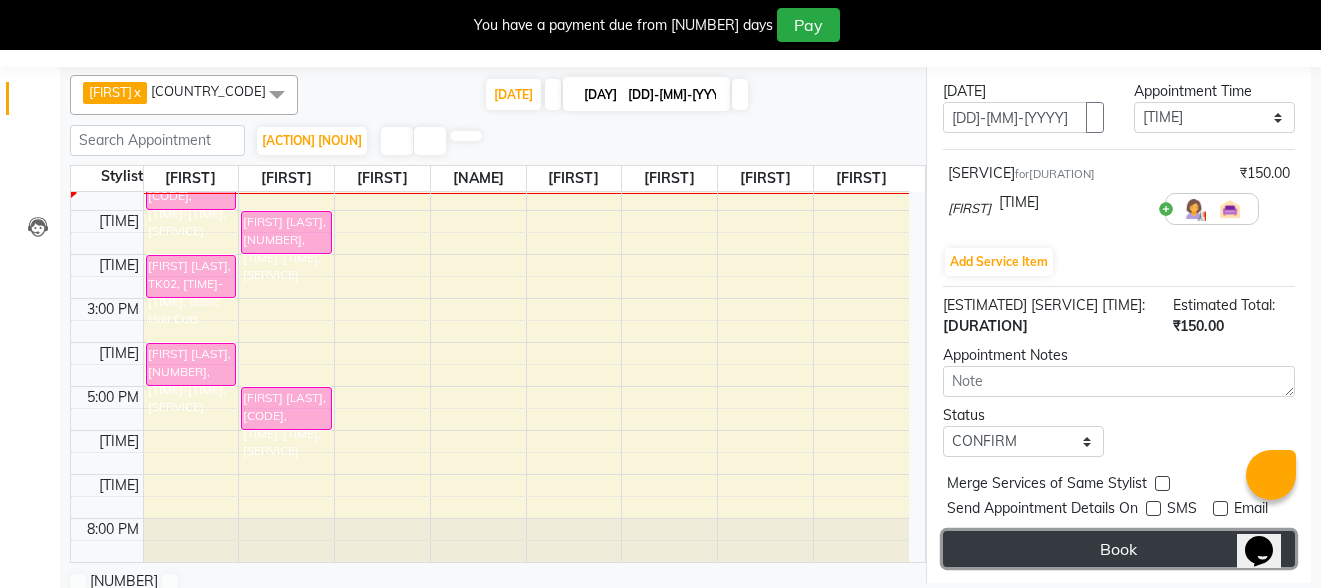 click on "Book" at bounding box center (1119, 549) 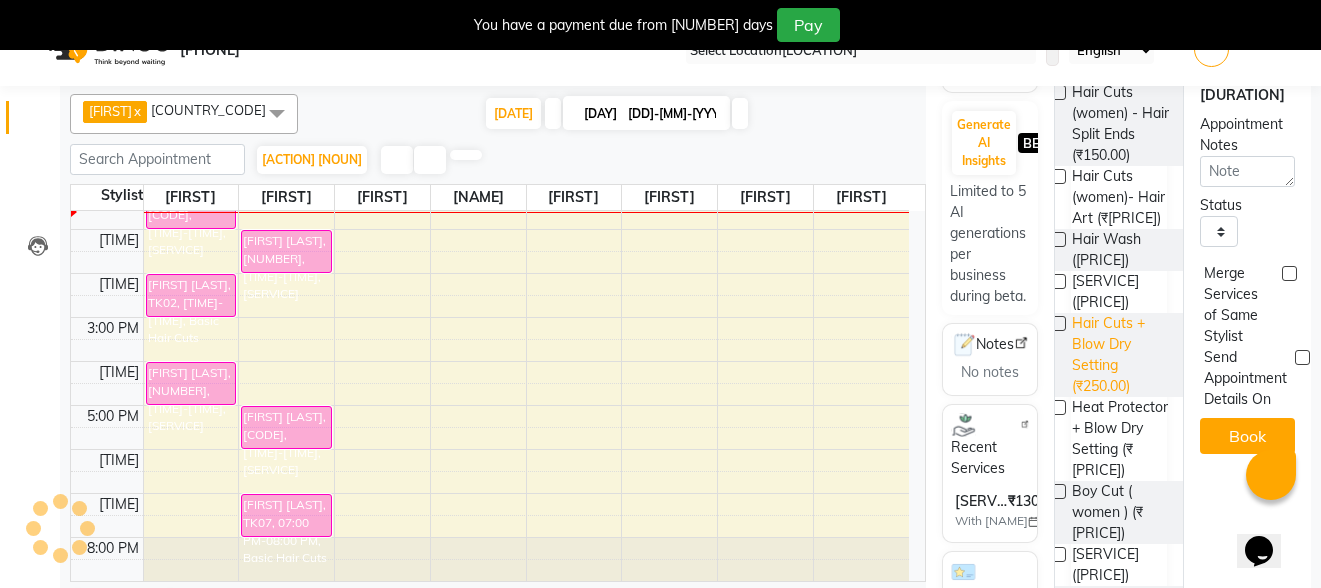scroll, scrollTop: 0, scrollLeft: 0, axis: both 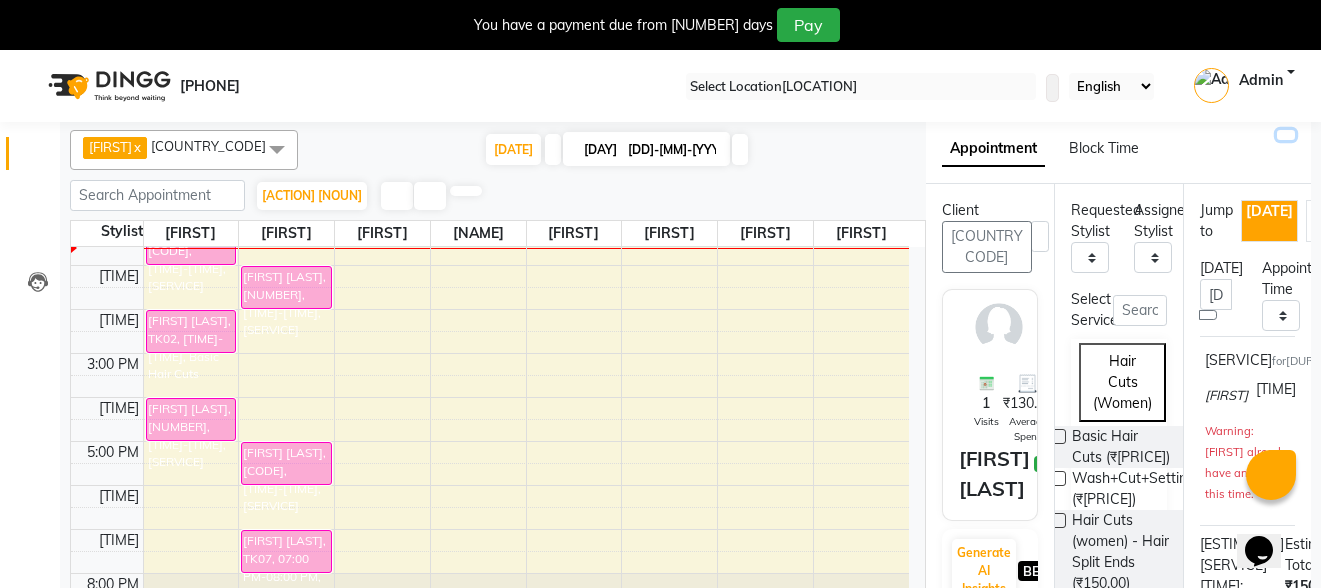 click at bounding box center [1286, 135] 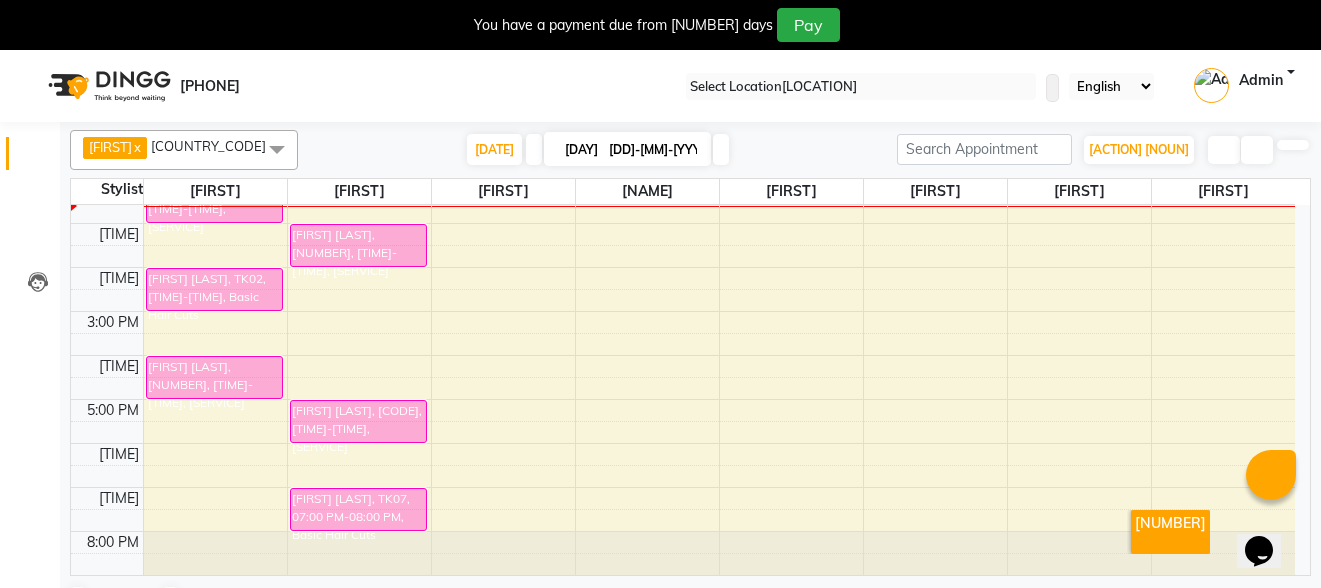 scroll, scrollTop: 50, scrollLeft: 0, axis: vertical 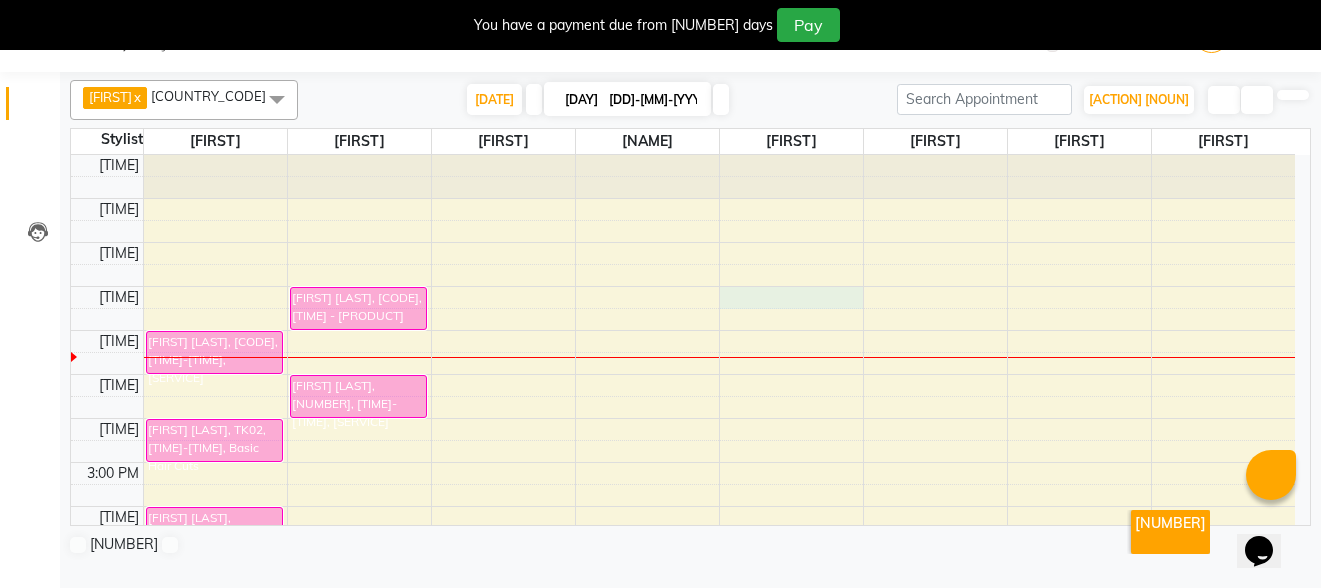 drag, startPoint x: 845, startPoint y: 287, endPoint x: 831, endPoint y: 287, distance: 14 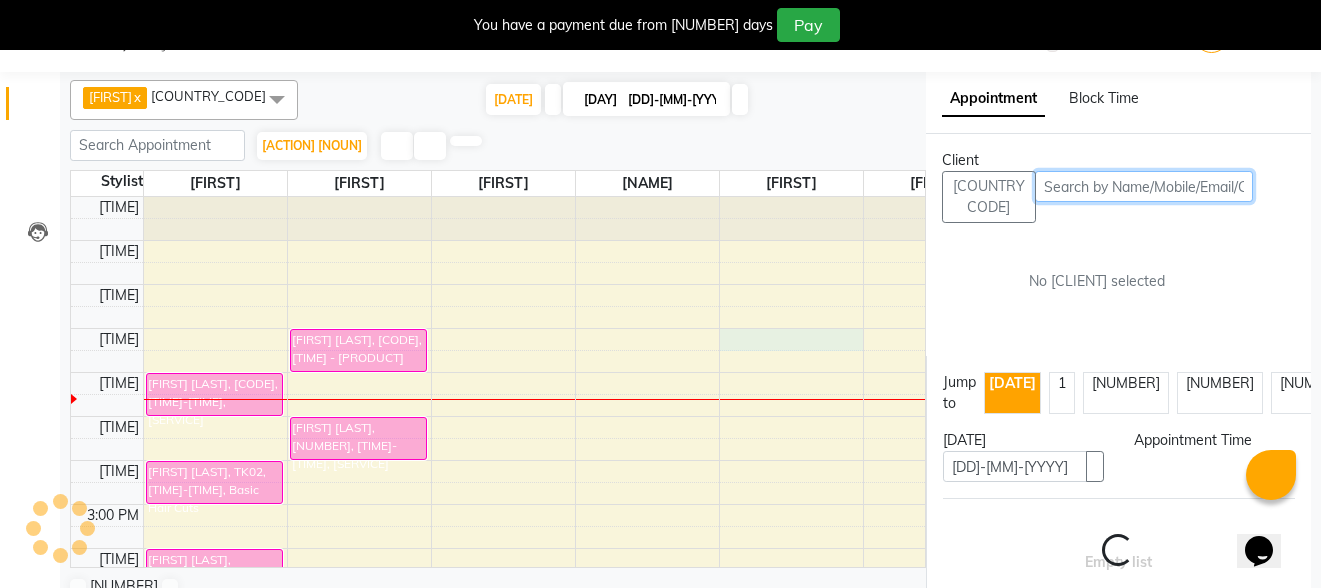scroll, scrollTop: 55, scrollLeft: 0, axis: vertical 